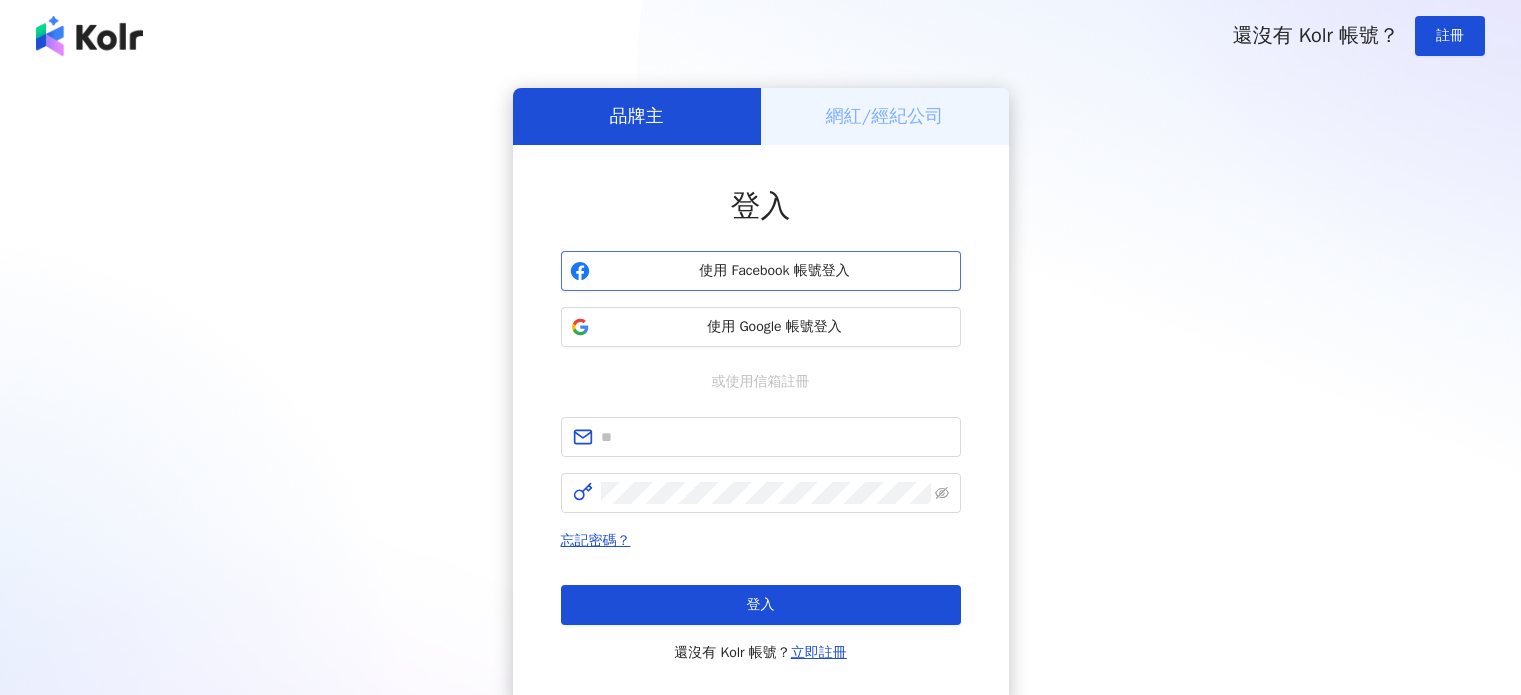 scroll, scrollTop: 0, scrollLeft: 0, axis: both 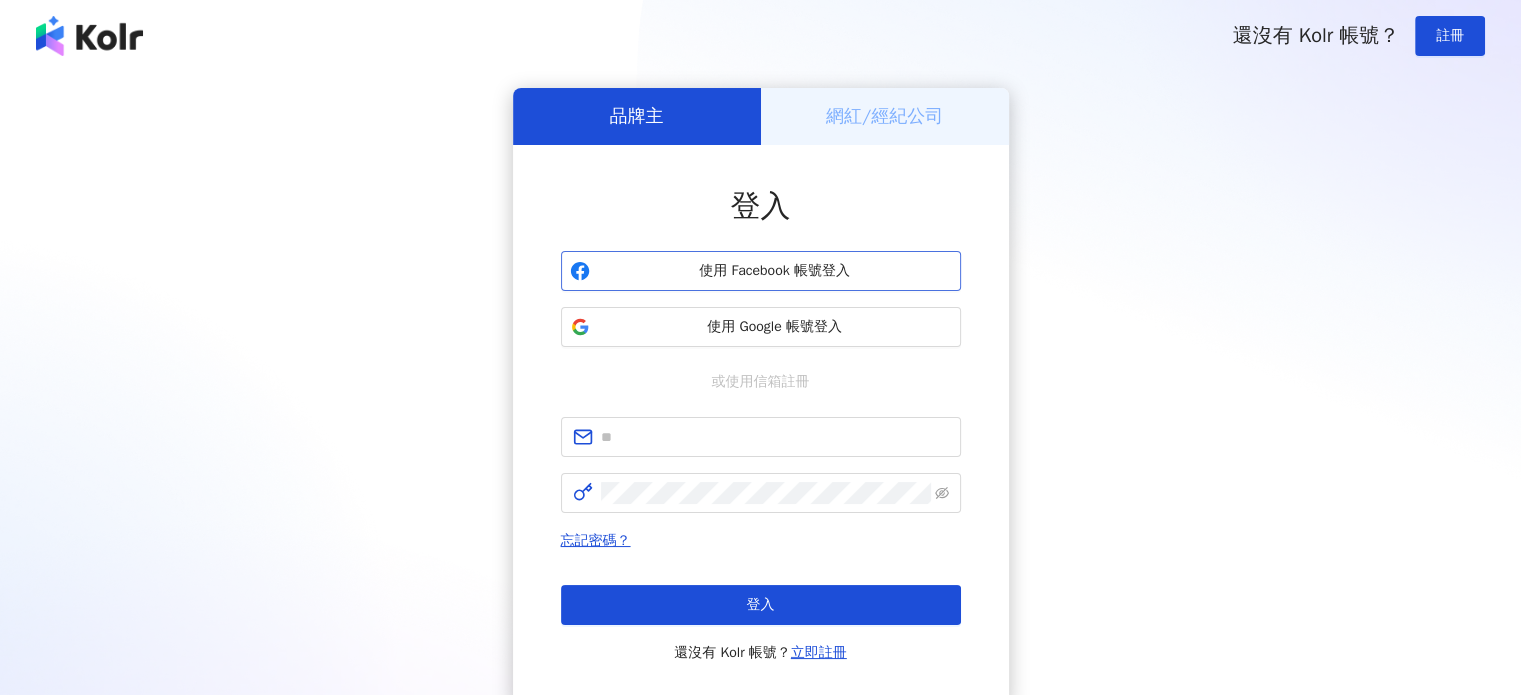 click on "使用 Facebook 帳號登入" at bounding box center [775, 271] 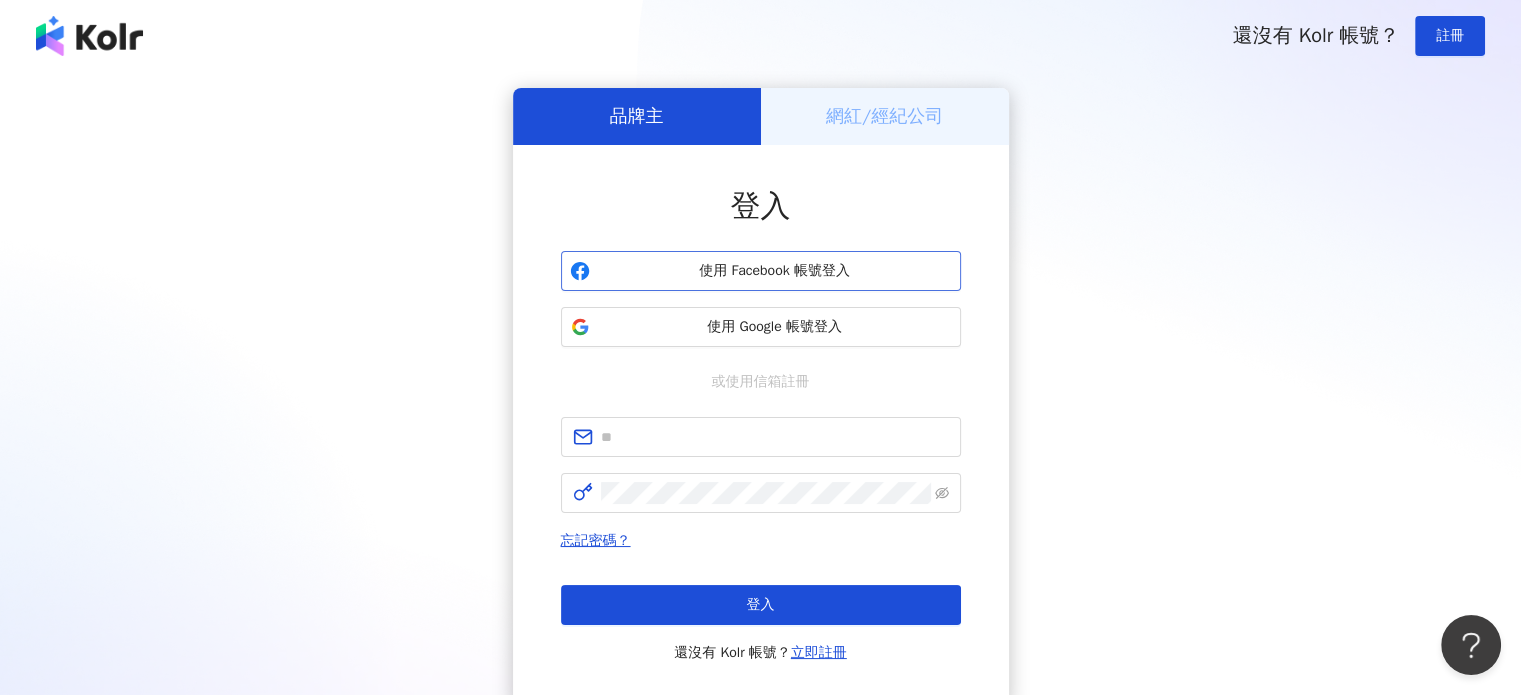 scroll, scrollTop: 0, scrollLeft: 0, axis: both 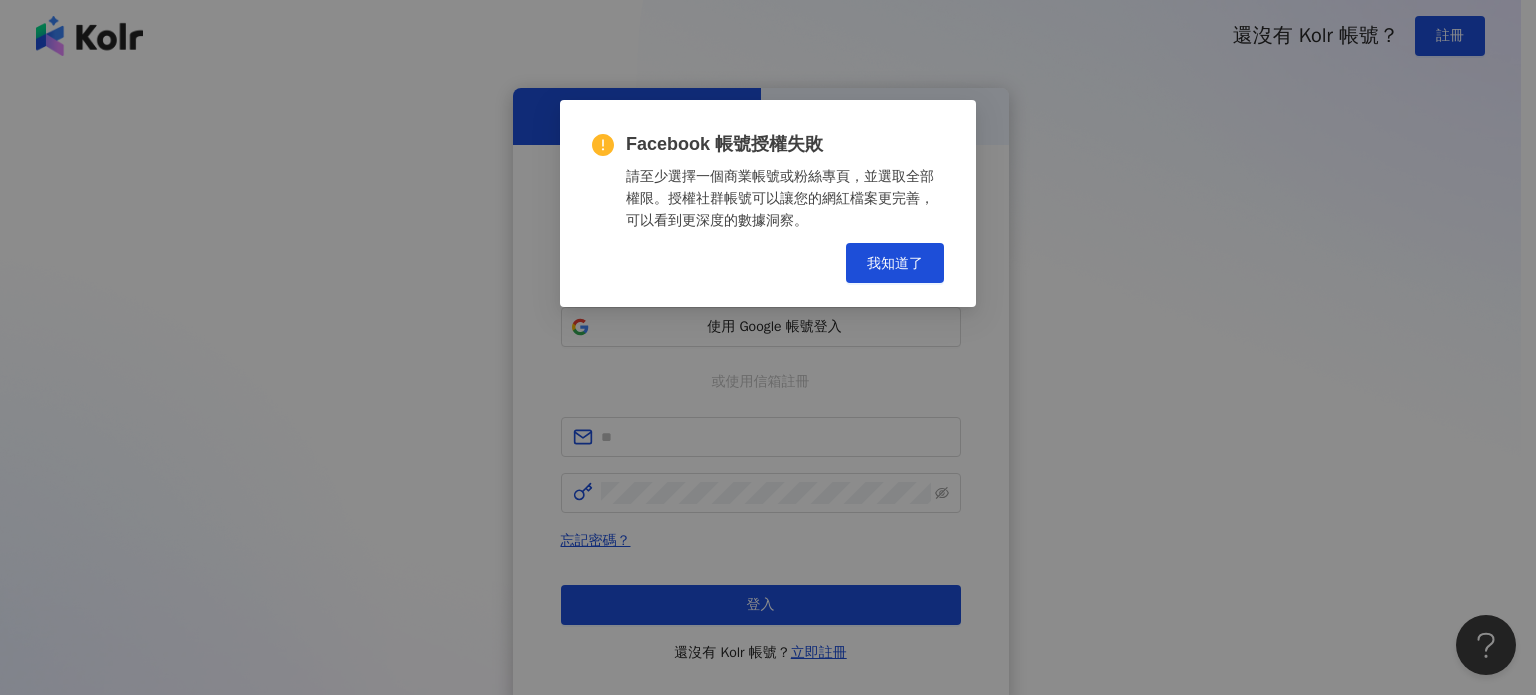 click on "Facebook 帳號授權失敗 請至少選擇一個商業帳號或粉絲專頁，並選取全部權限。授權社群帳號可以讓您的網紅檔案更完善，可以看到更深度的數據洞察。 Cancel 我知道了" at bounding box center [768, 203] 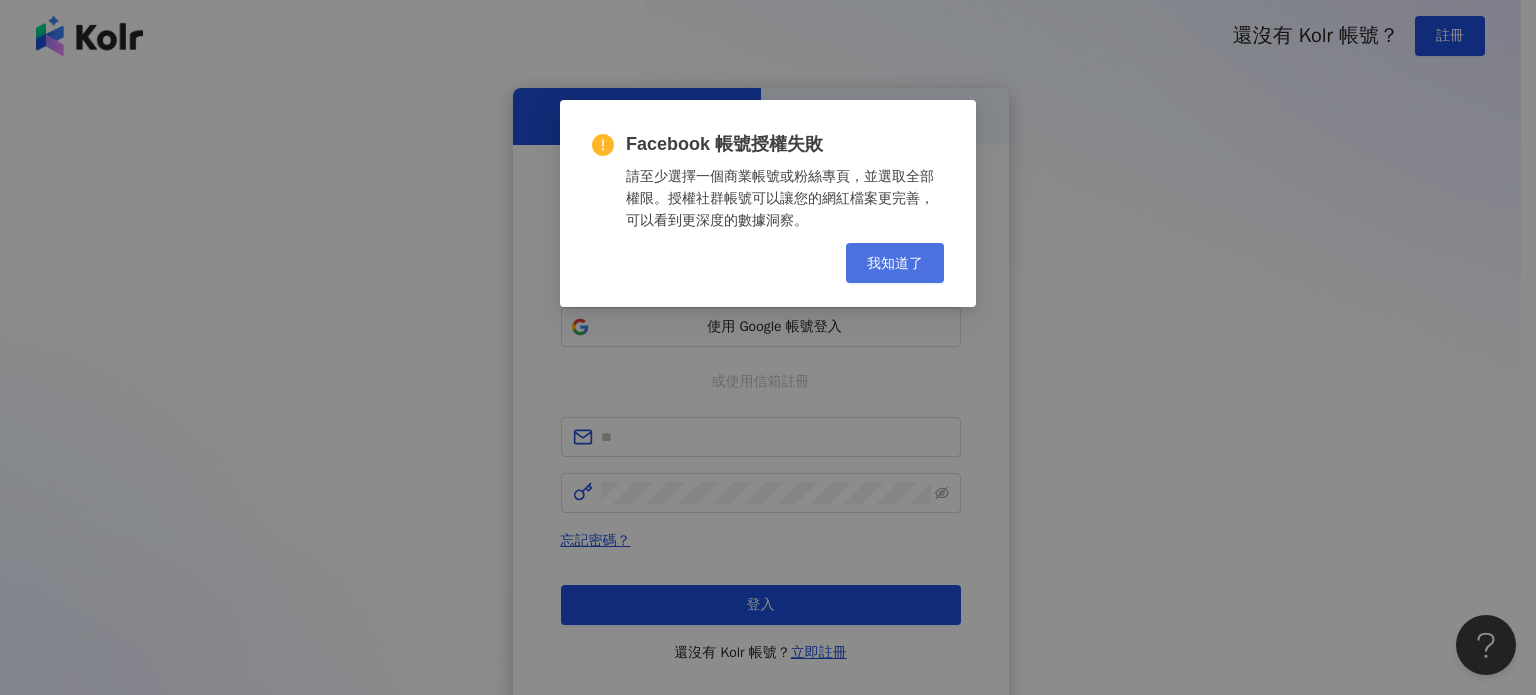 click on "我知道了" at bounding box center [895, 263] 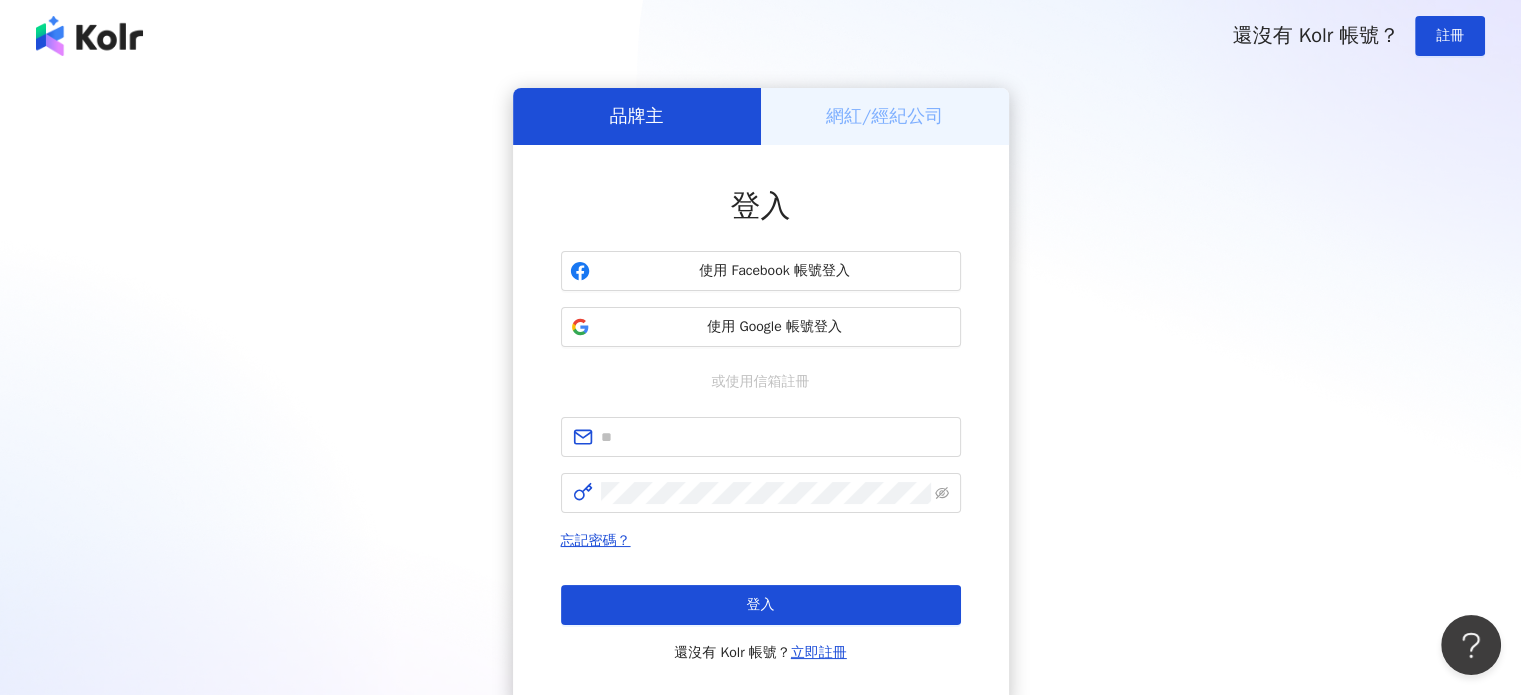 click on "網紅/經紀公司" at bounding box center [885, 116] 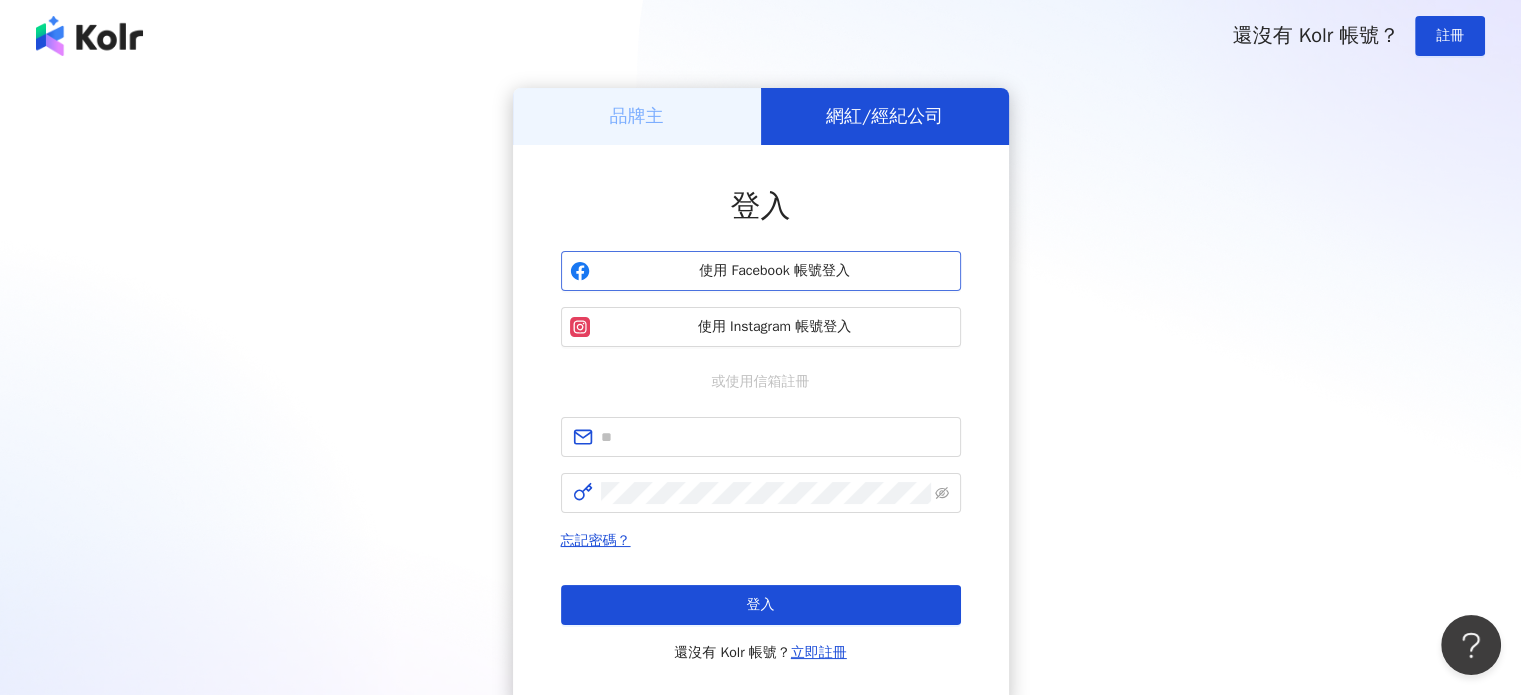 click on "使用 Facebook 帳號登入" at bounding box center [775, 271] 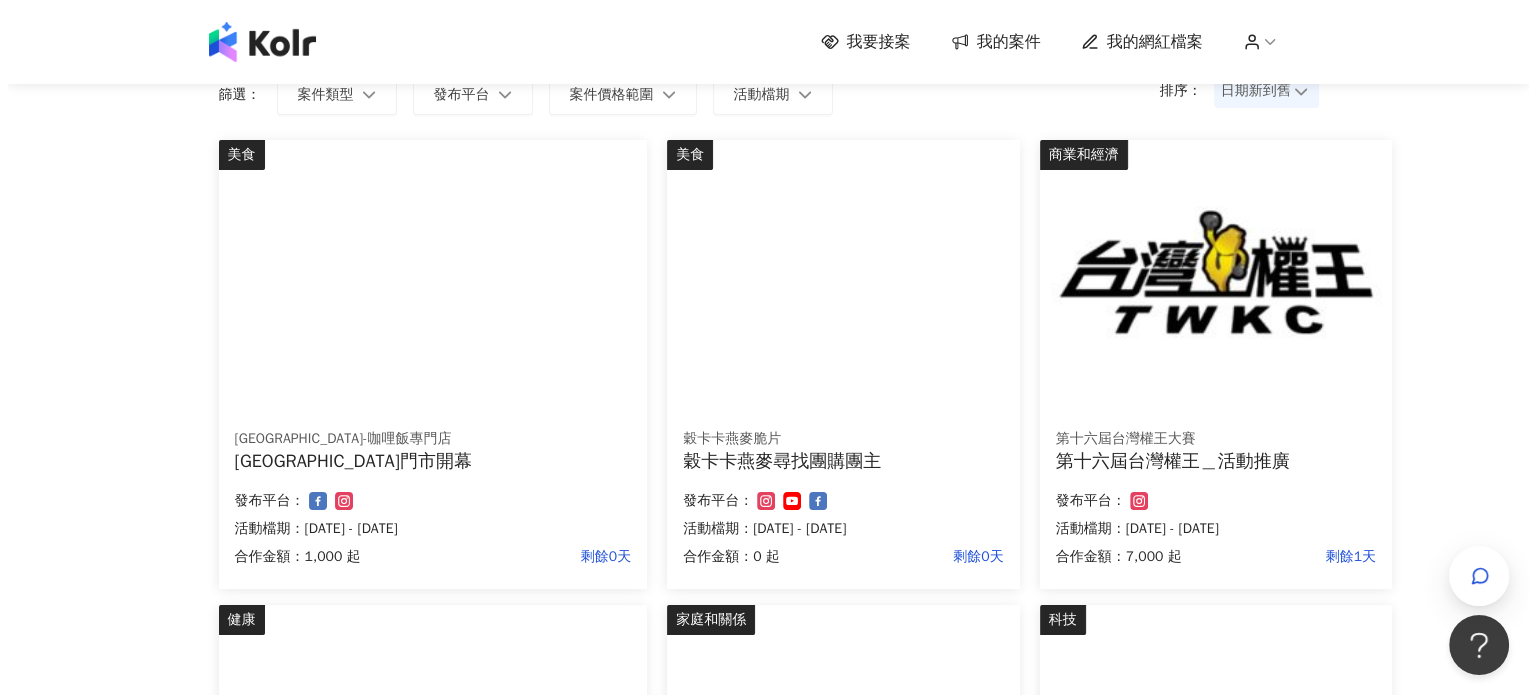 scroll, scrollTop: 200, scrollLeft: 0, axis: vertical 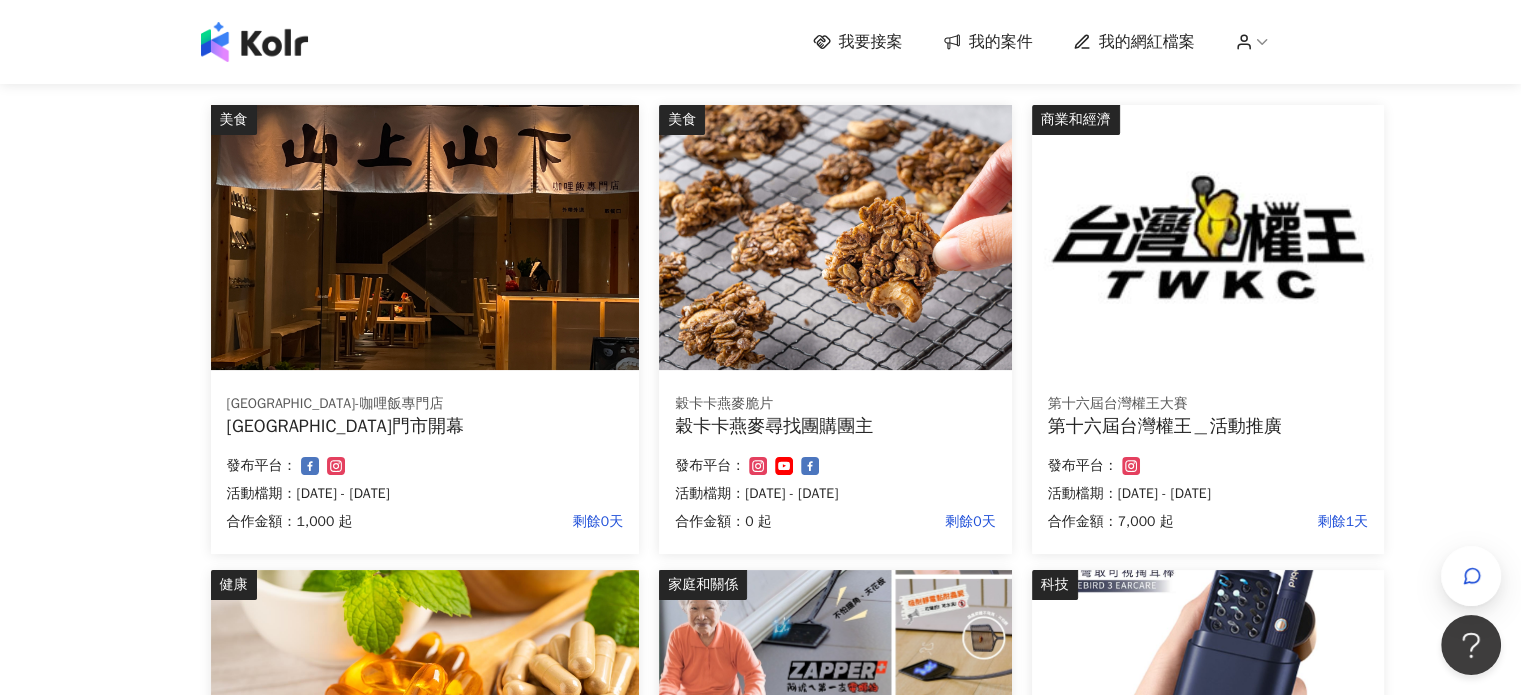 click on "[GEOGRAPHIC_DATA]-咖哩飯專門店" at bounding box center [425, 404] 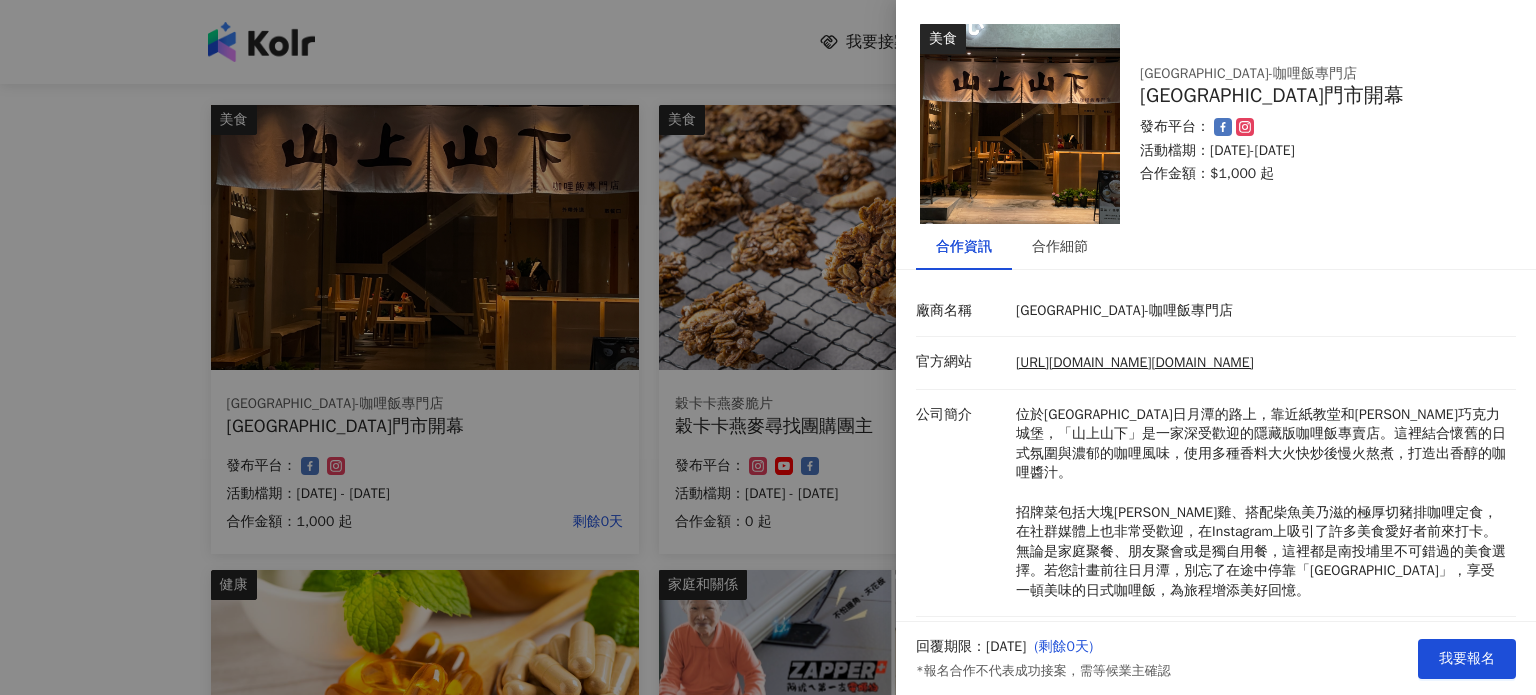 scroll, scrollTop: 100, scrollLeft: 0, axis: vertical 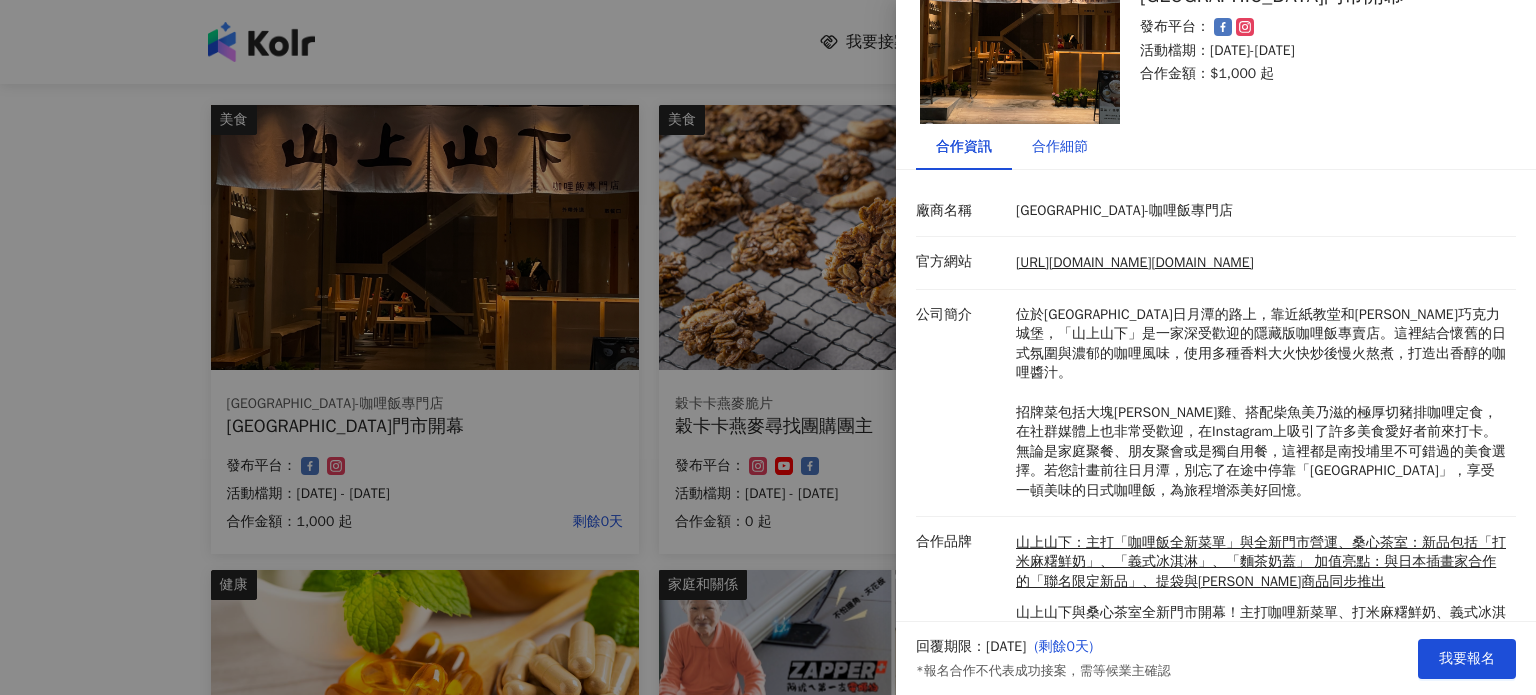 click on "合作細節" at bounding box center [1060, 147] 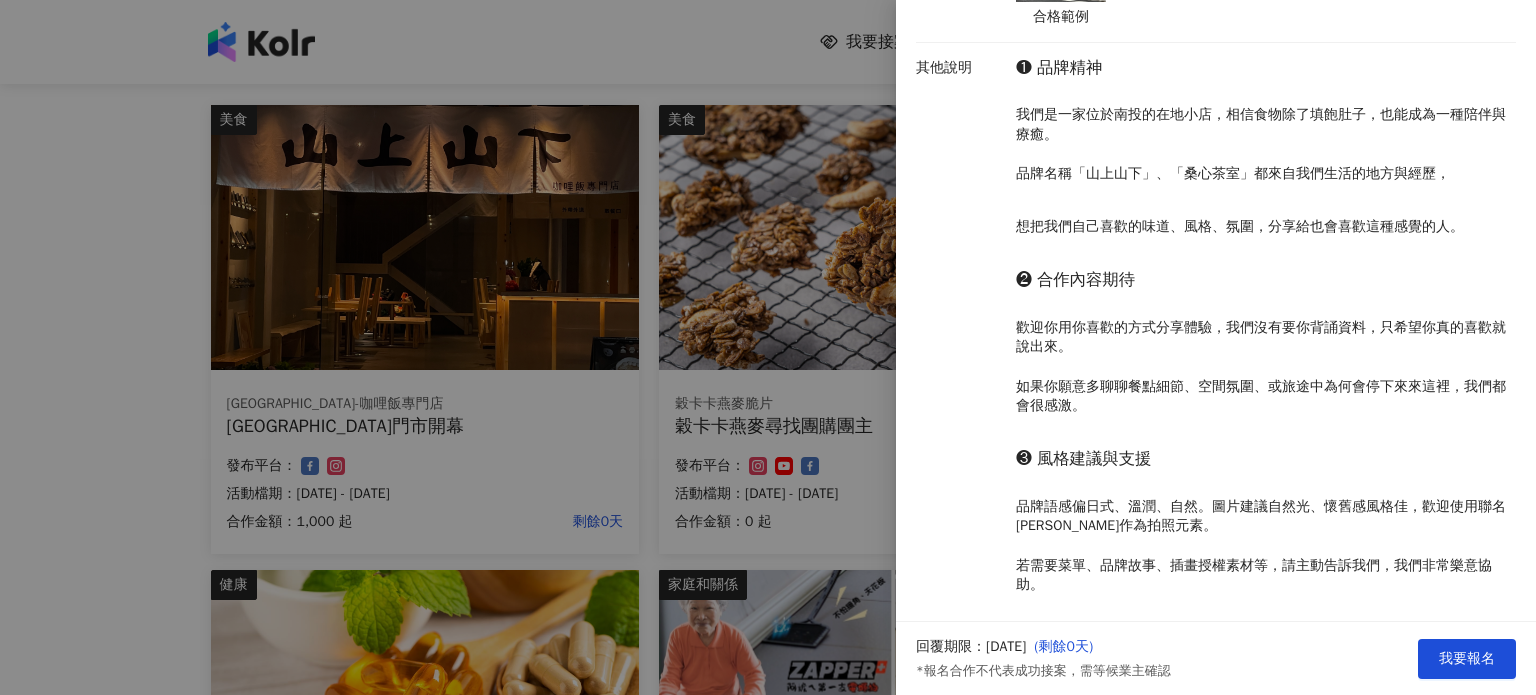 scroll, scrollTop: 158, scrollLeft: 0, axis: vertical 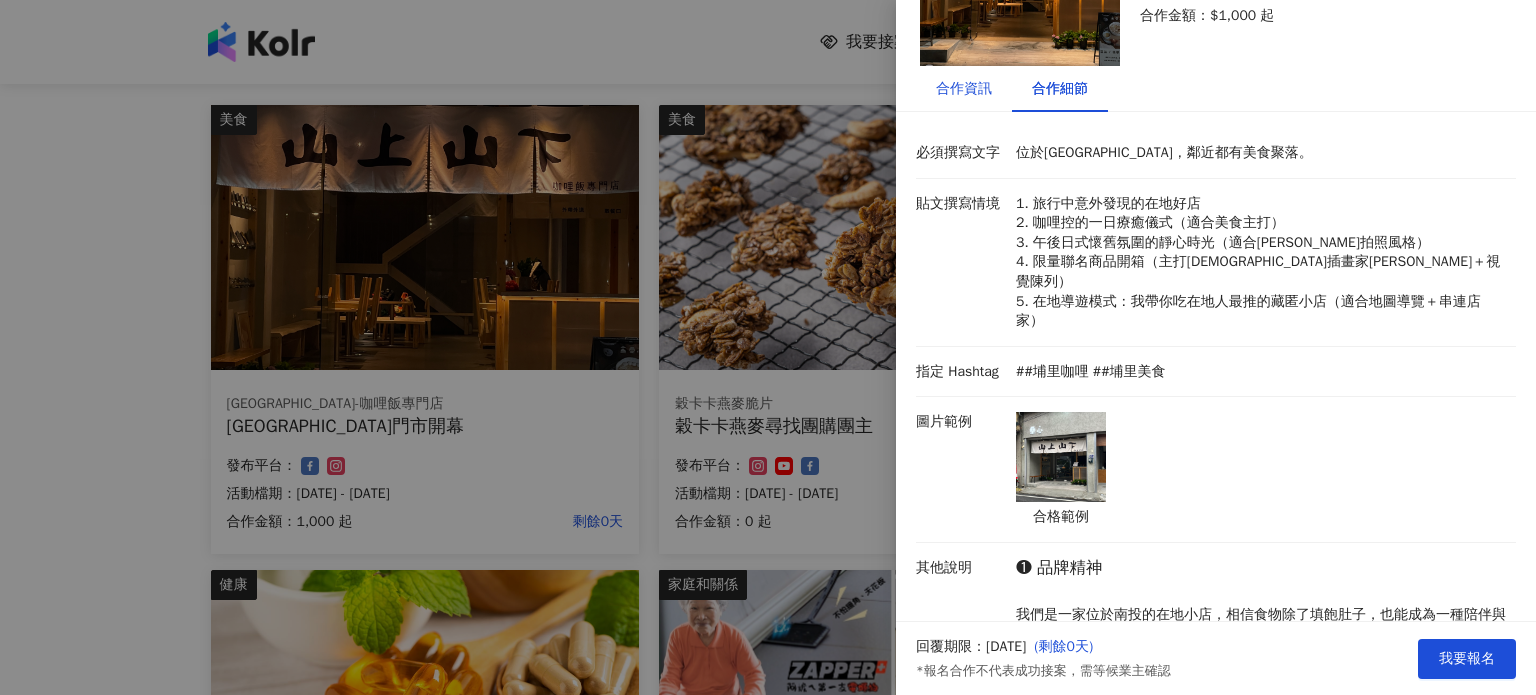 click on "合作資訊" at bounding box center (964, 89) 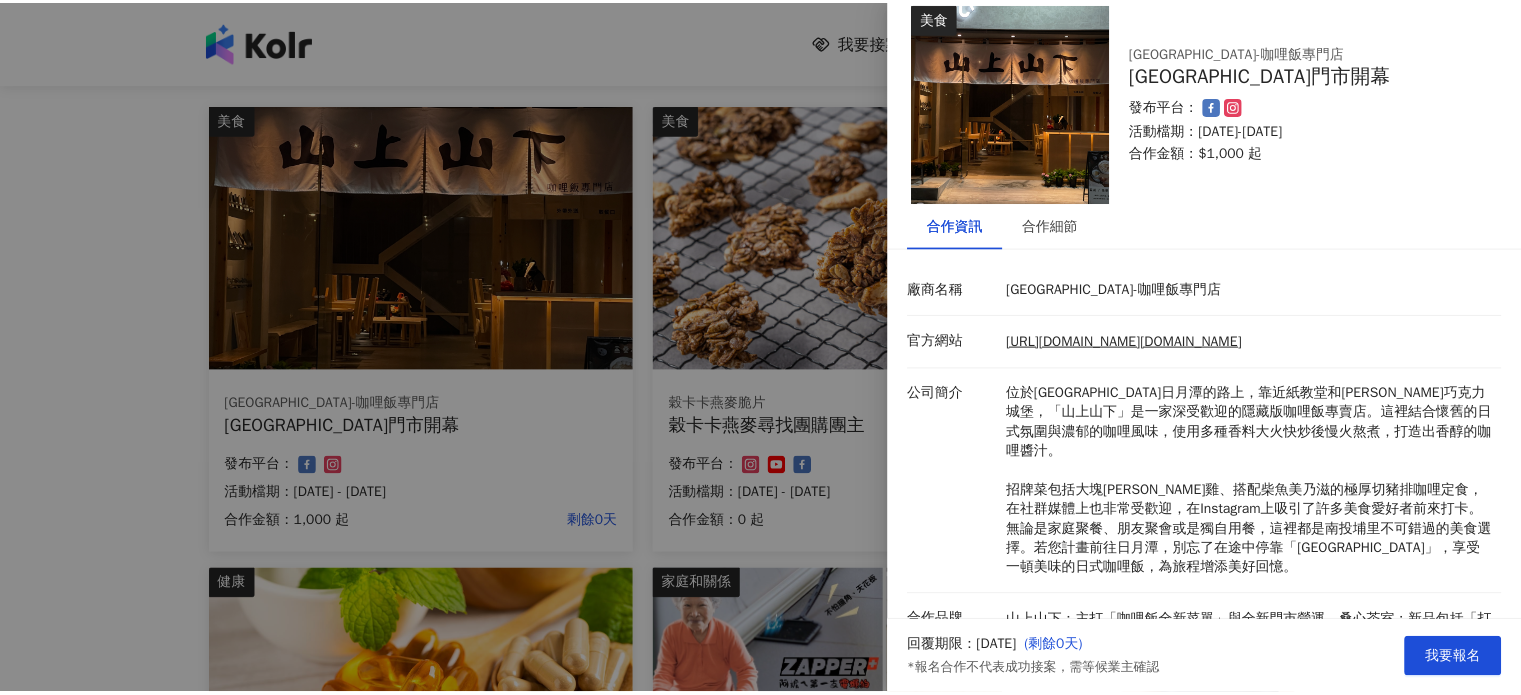 scroll, scrollTop: 0, scrollLeft: 0, axis: both 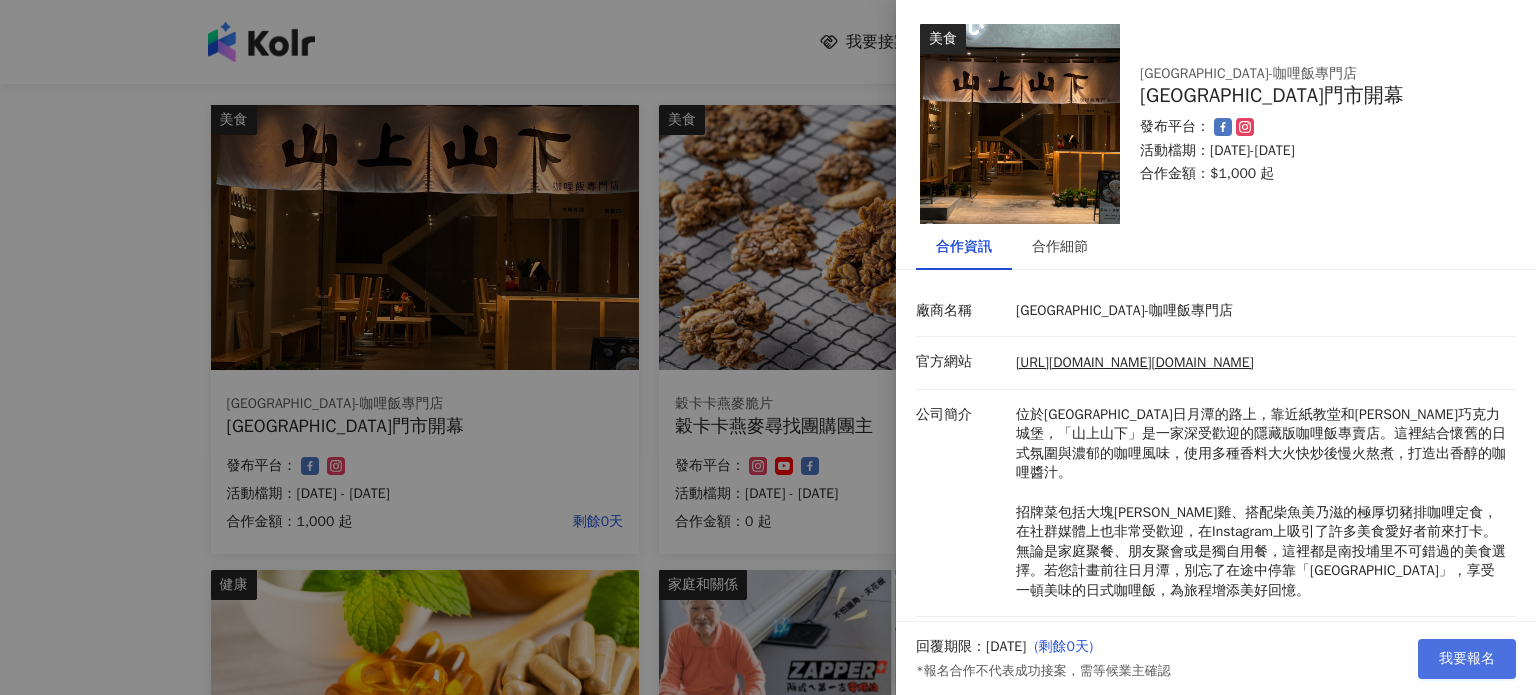 click on "我要報名" at bounding box center (1467, 659) 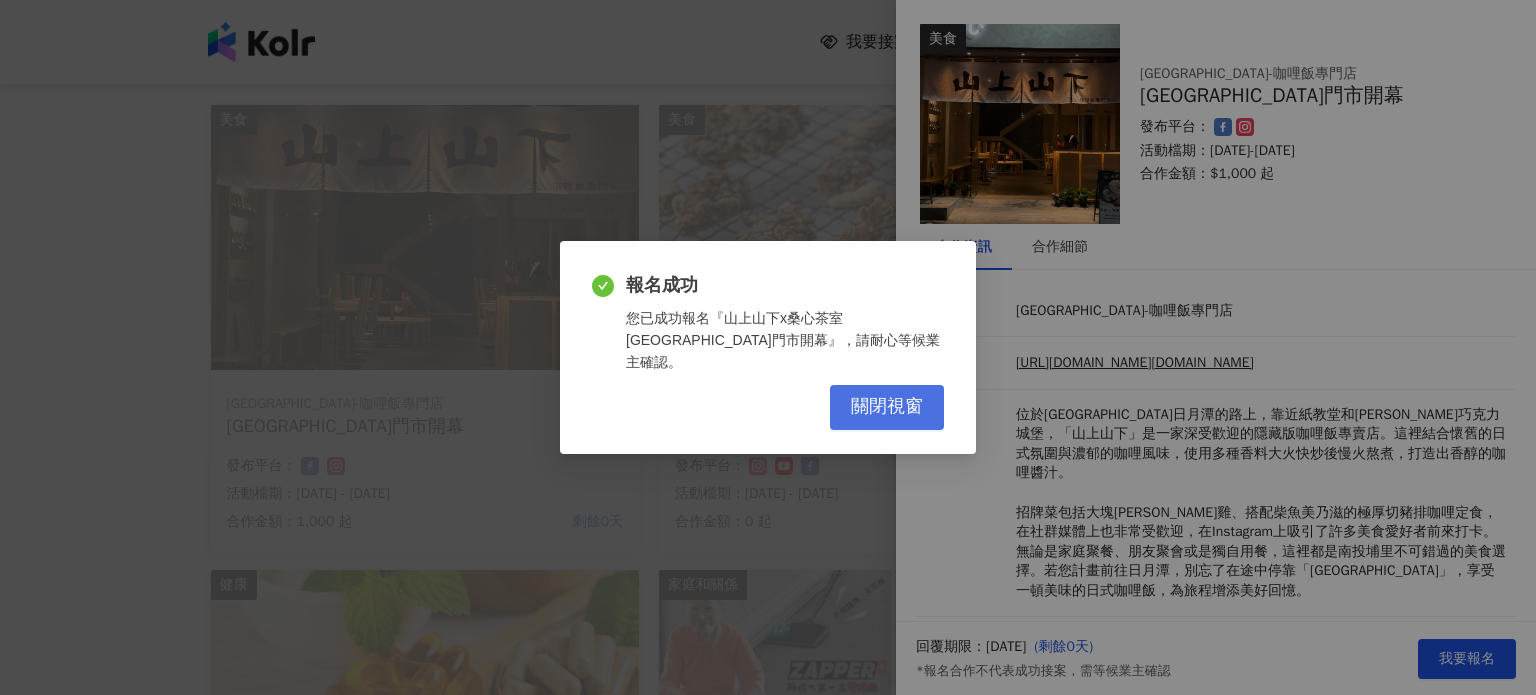 click on "關閉視窗" at bounding box center [887, 407] 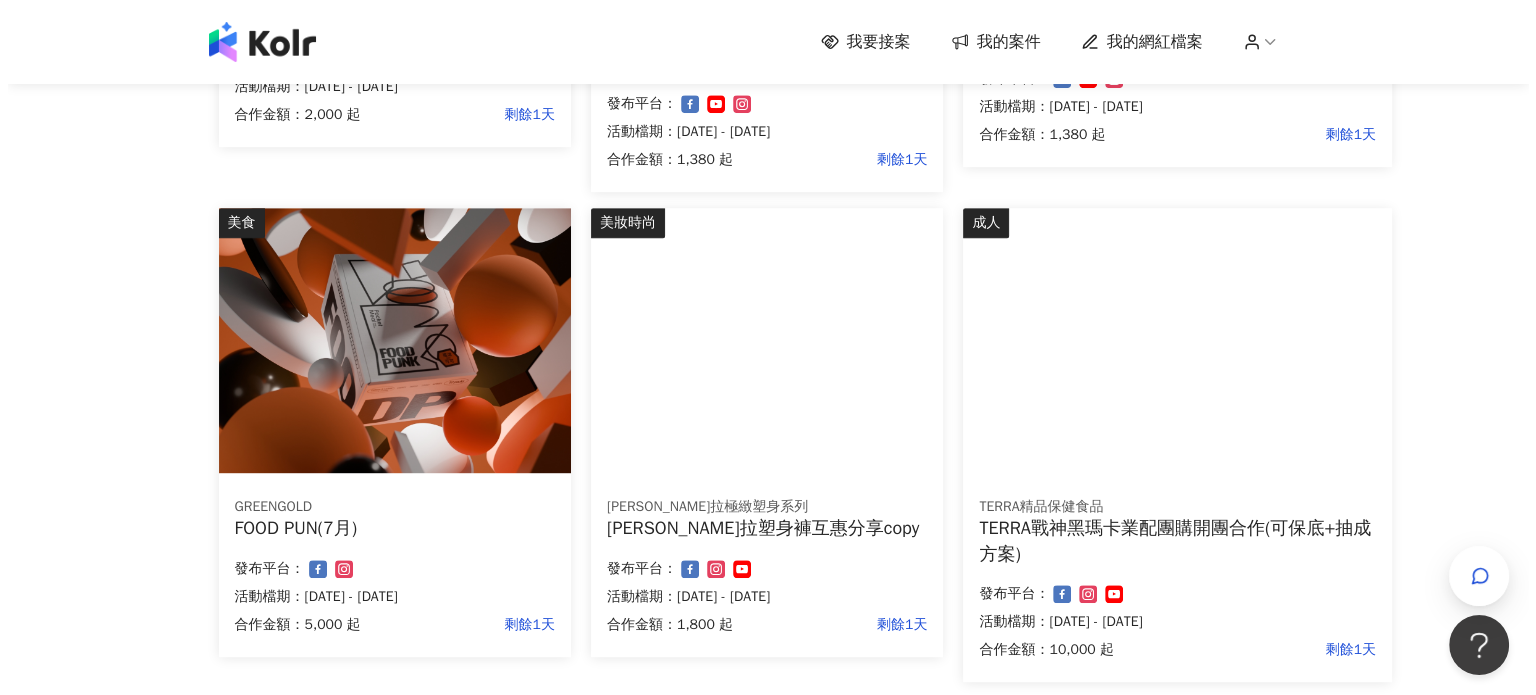 scroll, scrollTop: 1100, scrollLeft: 0, axis: vertical 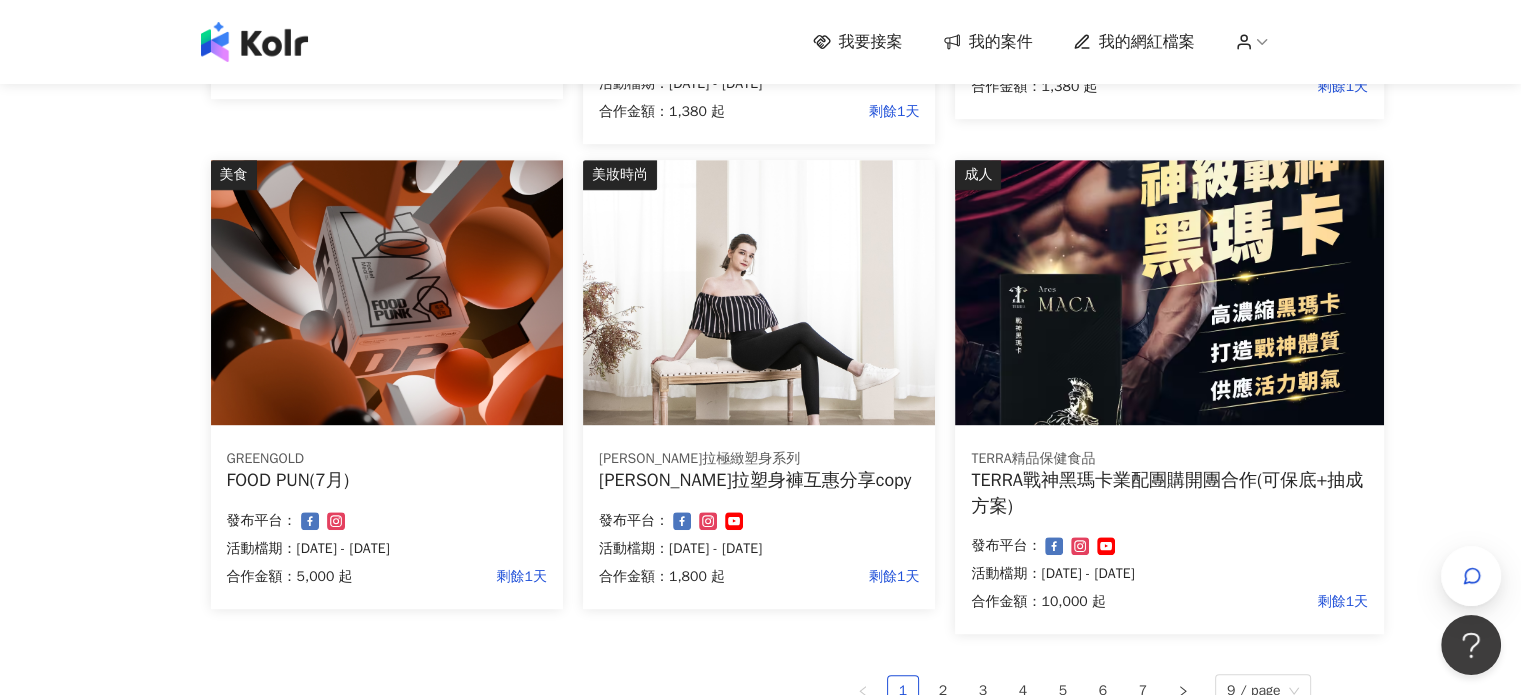 click at bounding box center [387, 292] 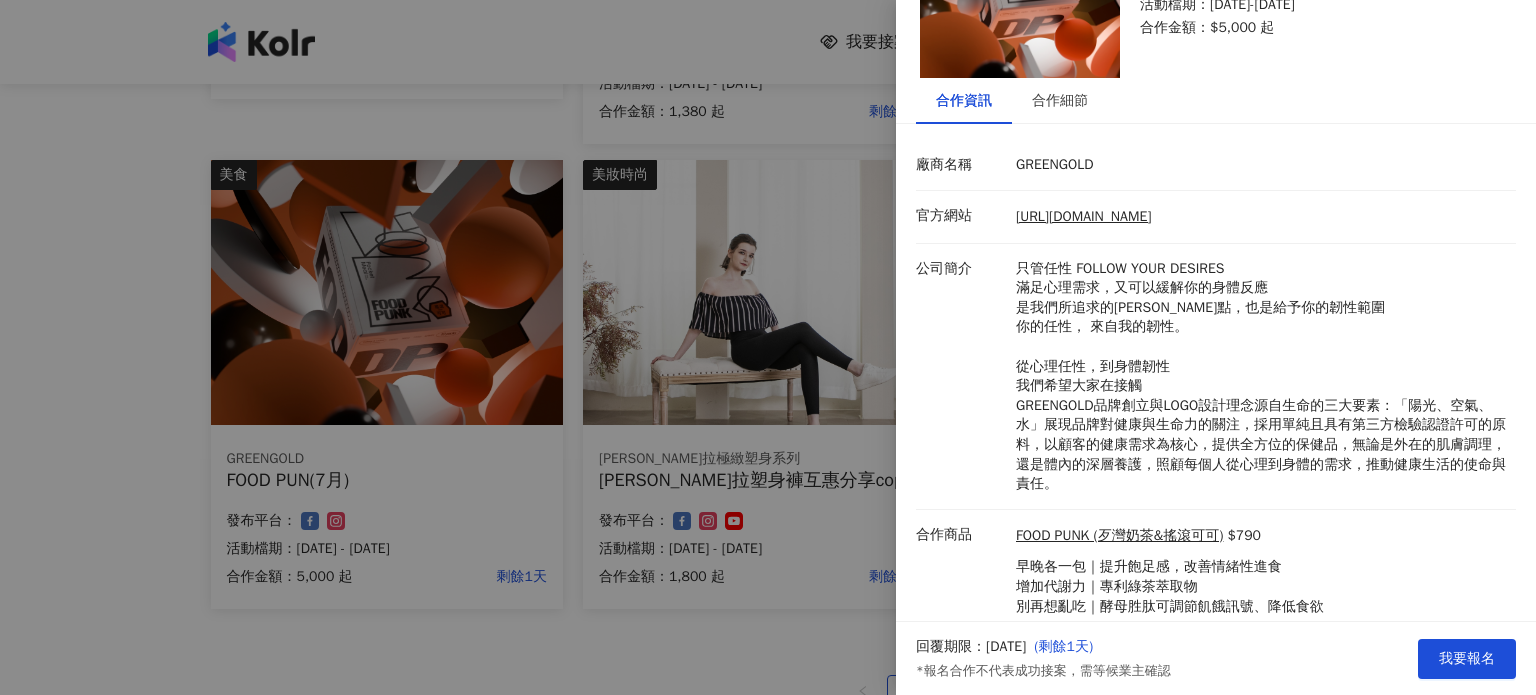 scroll, scrollTop: 100, scrollLeft: 0, axis: vertical 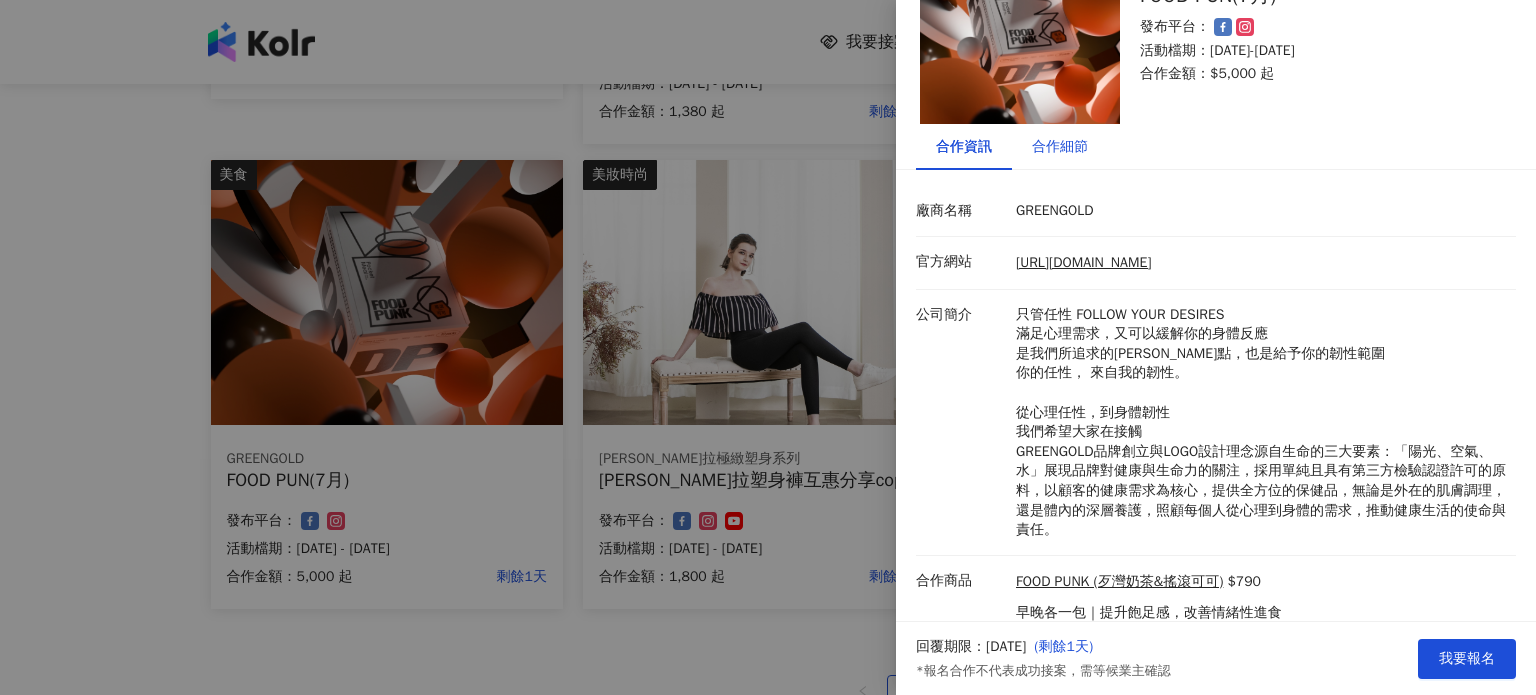click on "合作細節" at bounding box center (1060, 147) 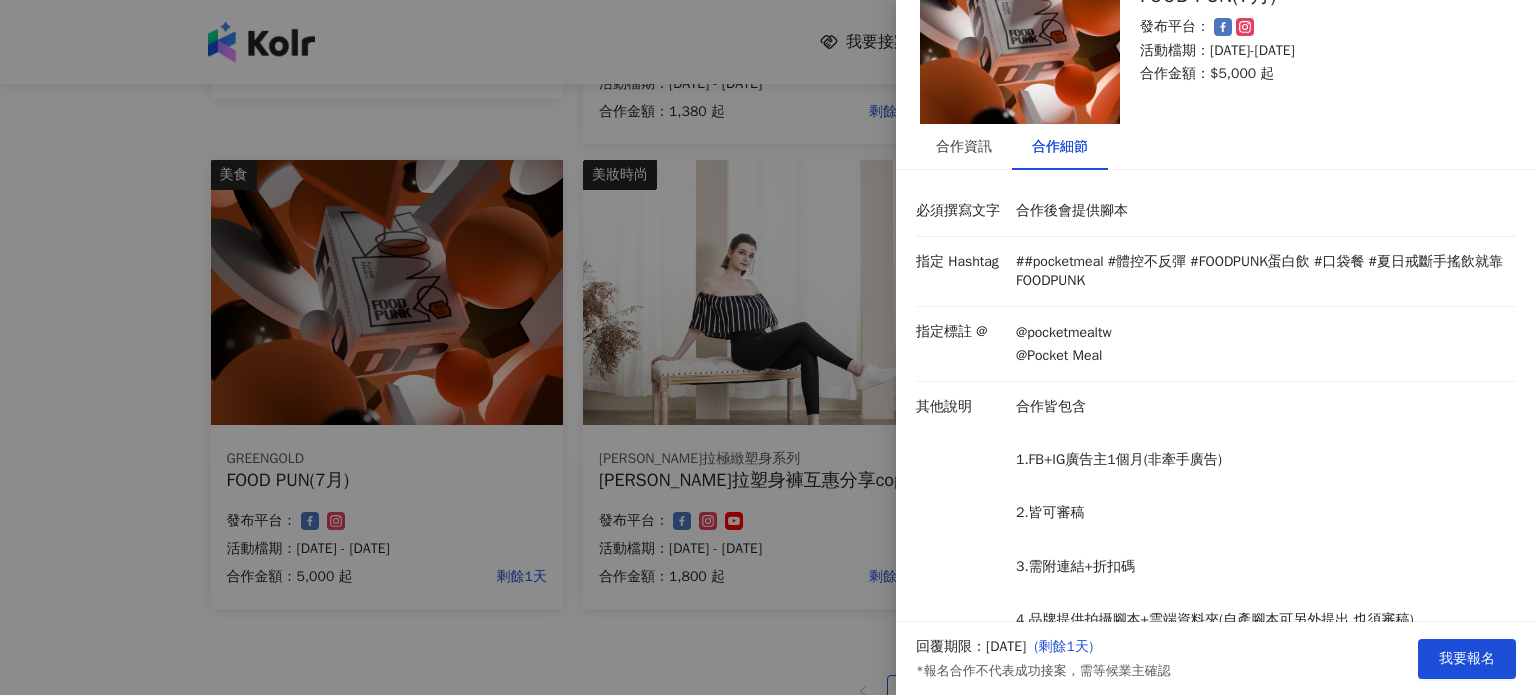 scroll, scrollTop: 300, scrollLeft: 0, axis: vertical 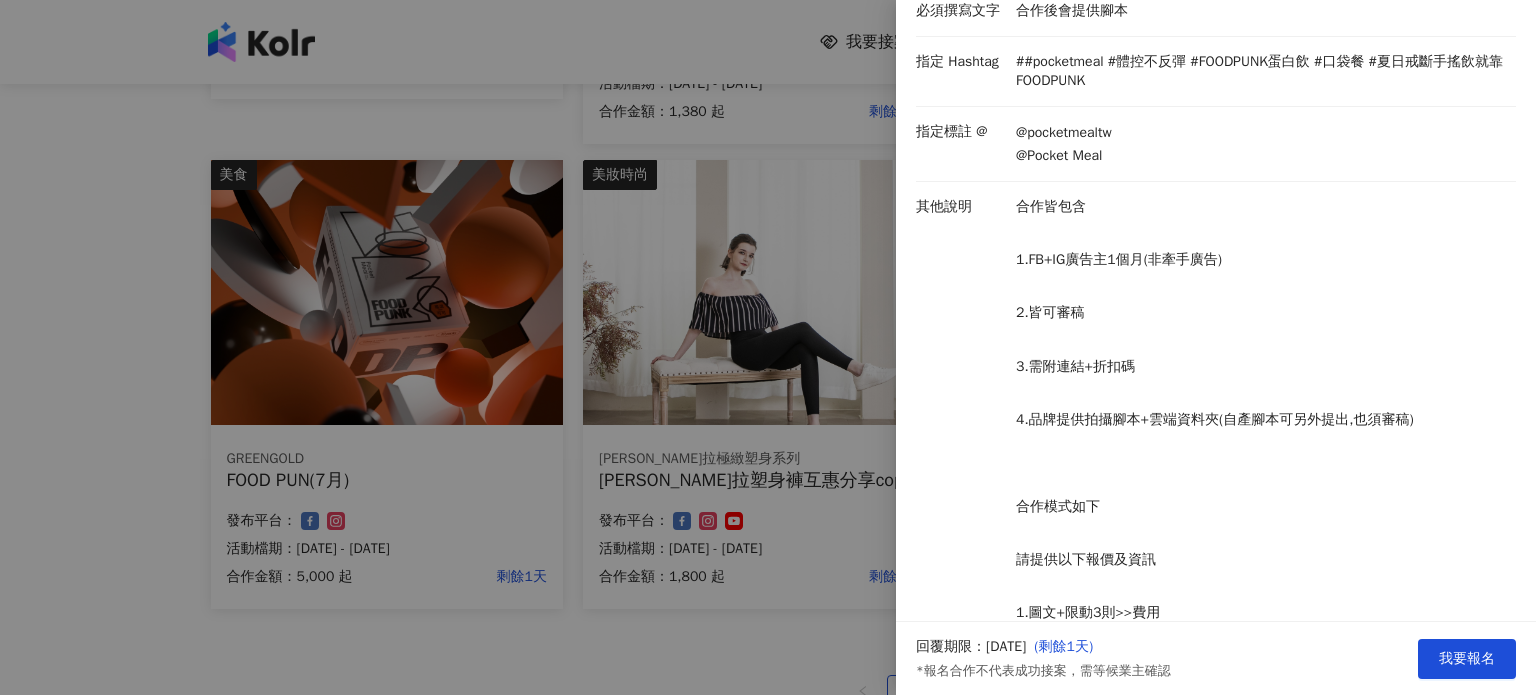 click at bounding box center [768, 347] 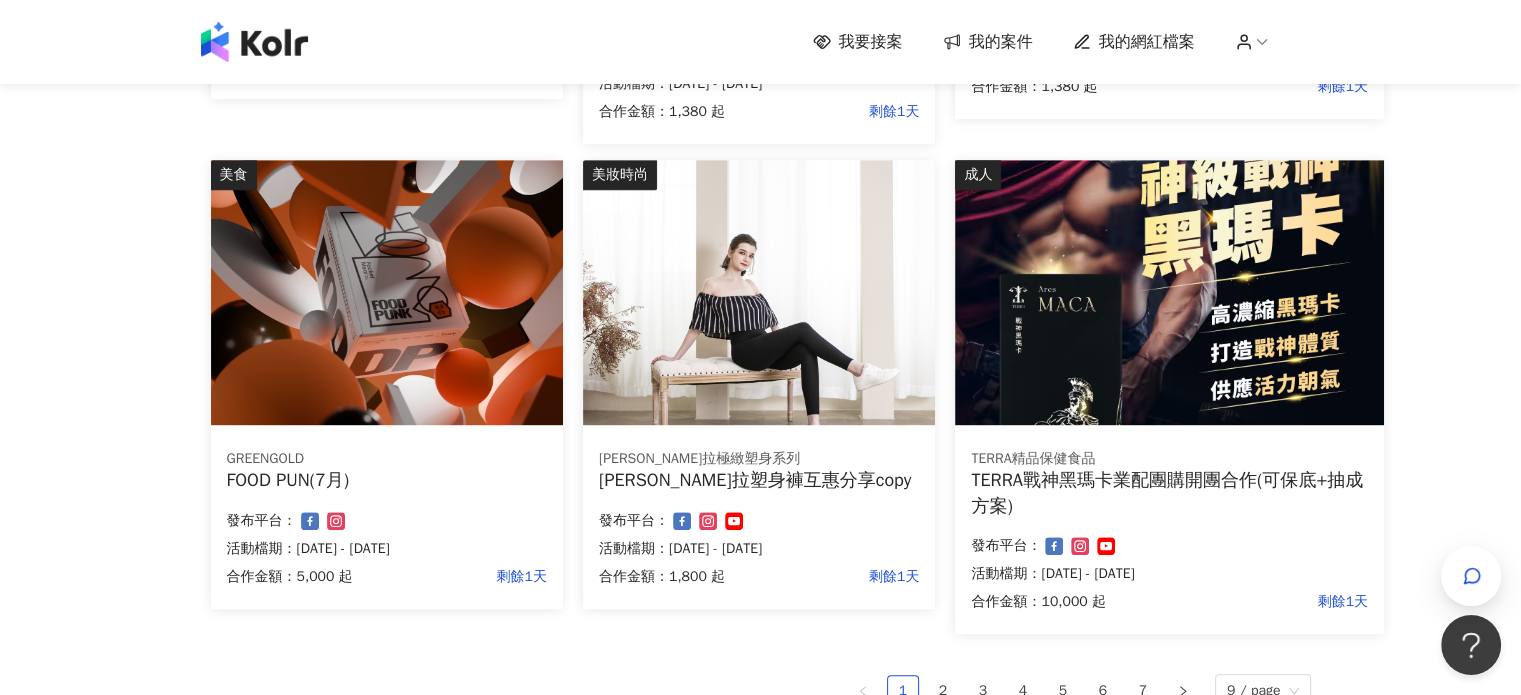 click at bounding box center (1169, 292) 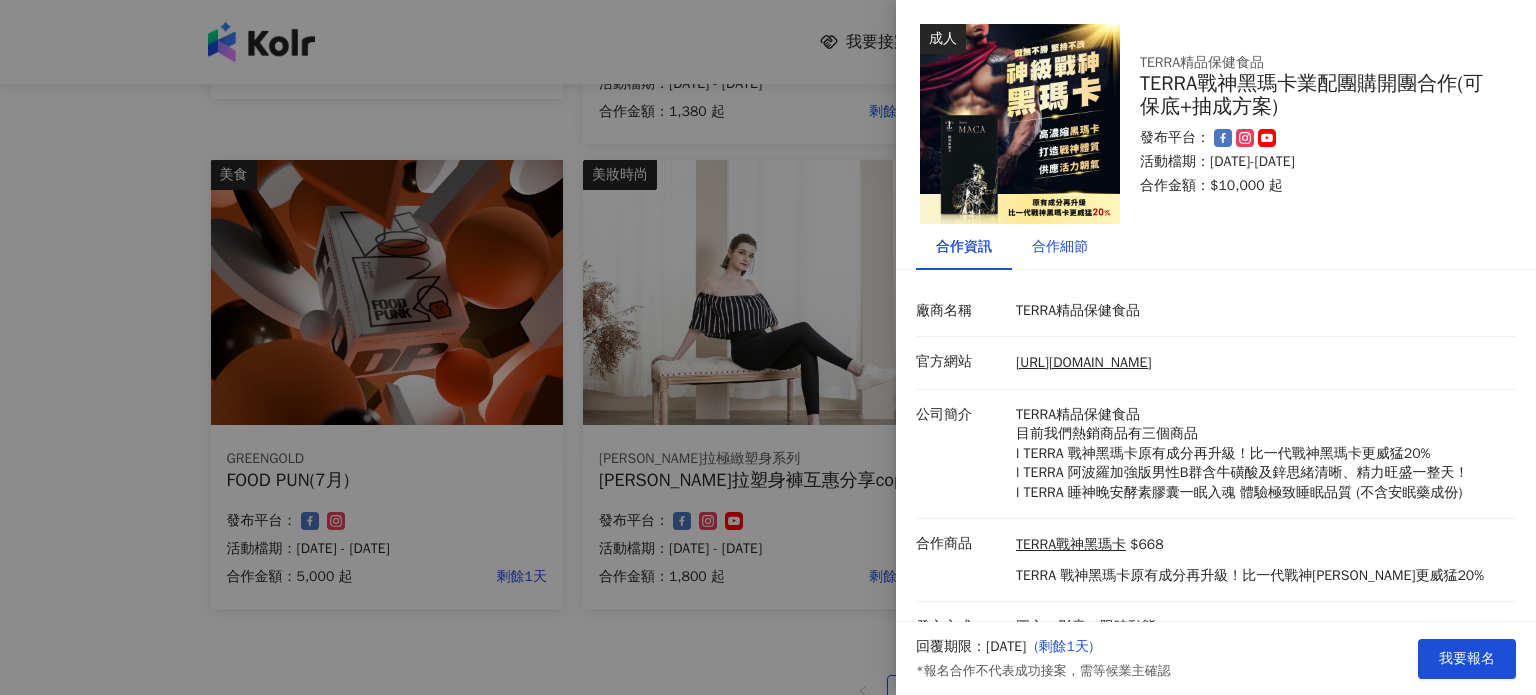click on "合作細節" at bounding box center [1060, 247] 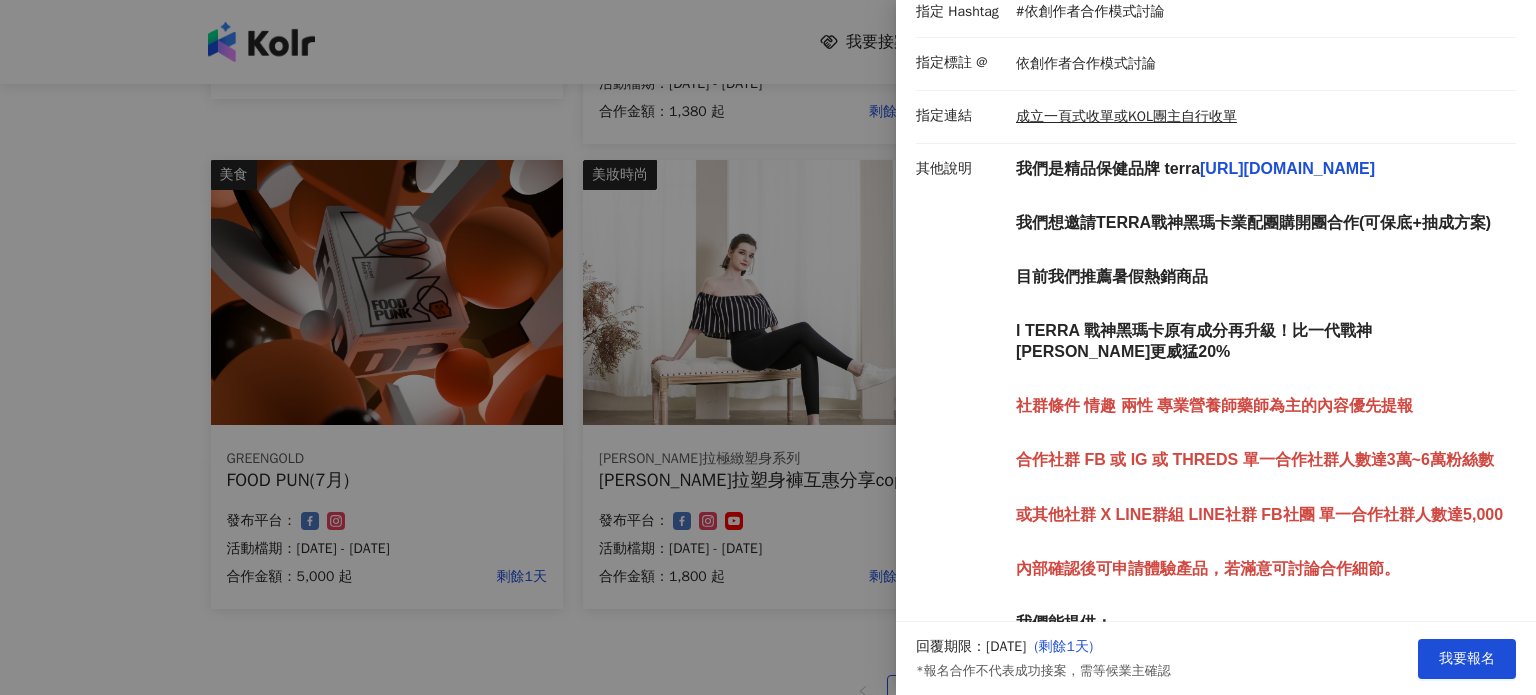 scroll, scrollTop: 500, scrollLeft: 0, axis: vertical 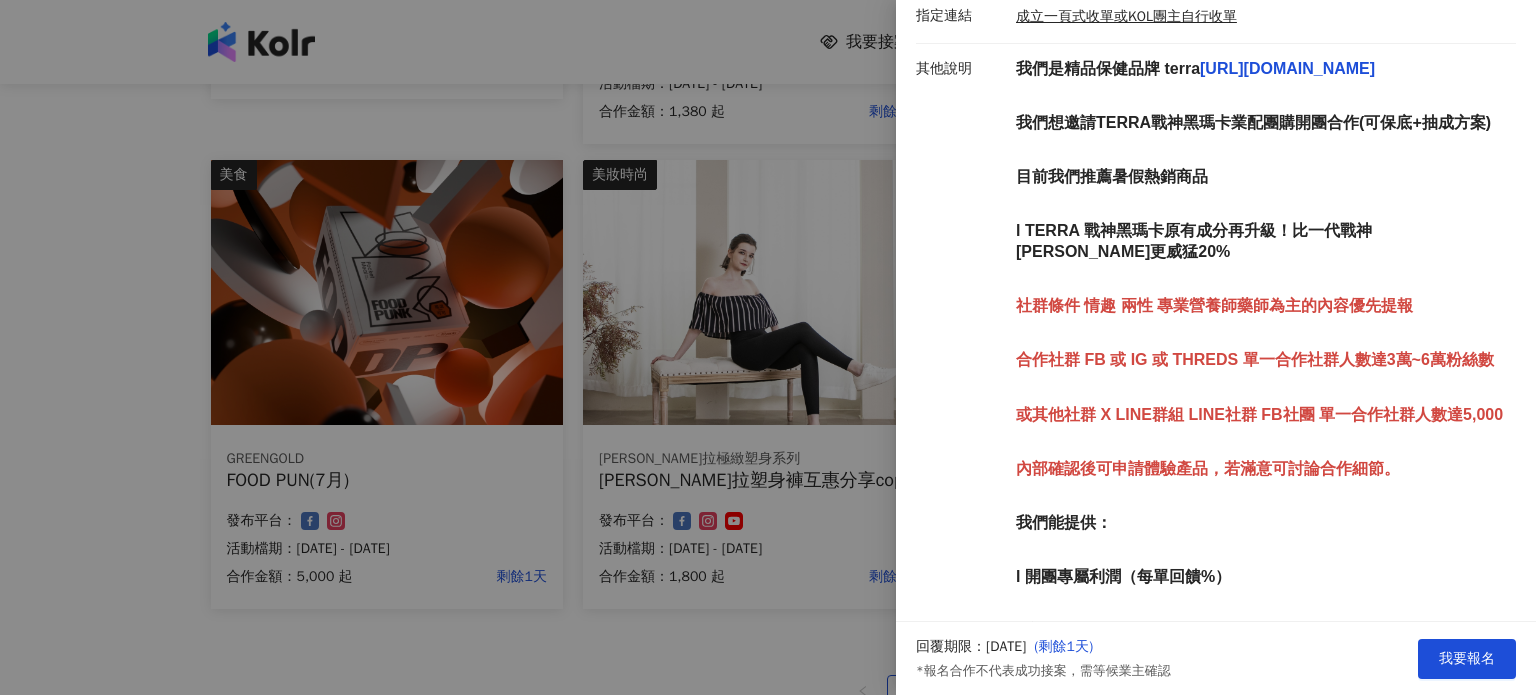 click at bounding box center [768, 347] 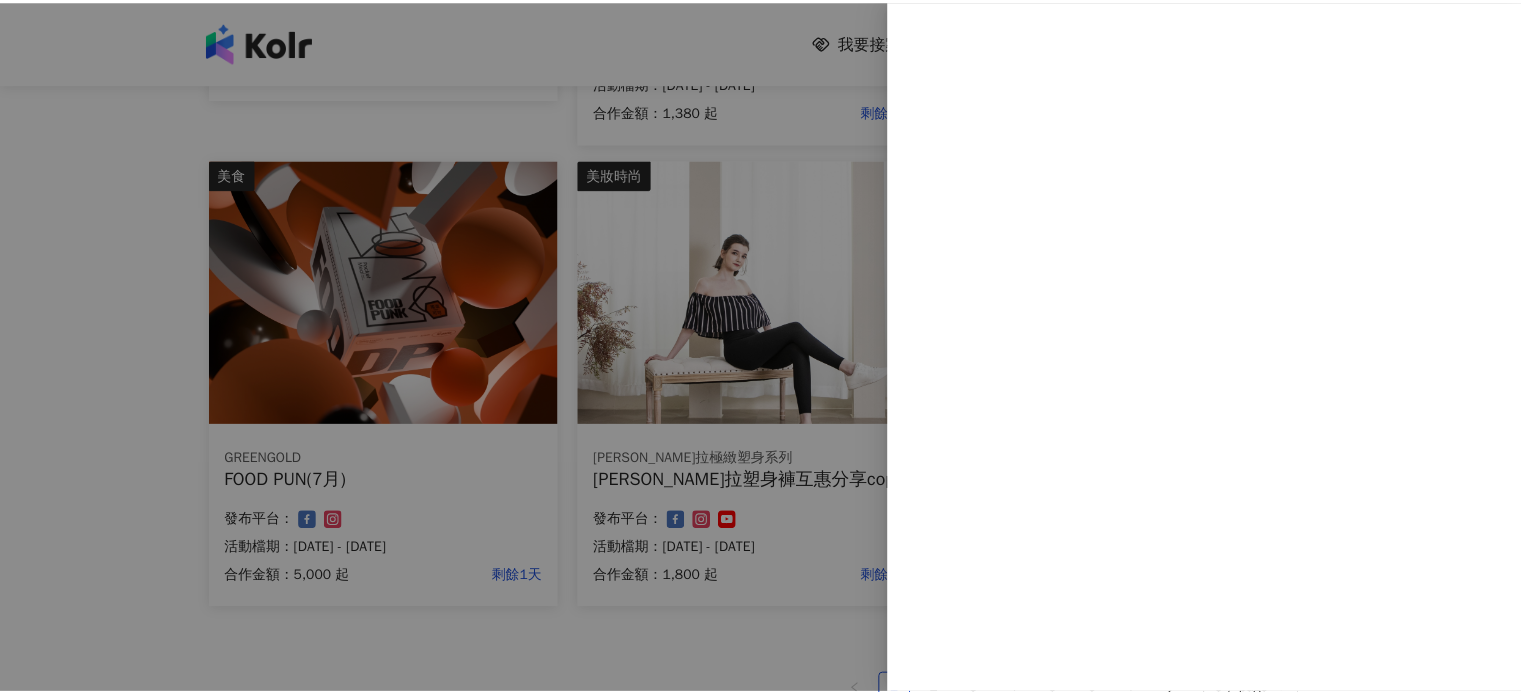scroll, scrollTop: 0, scrollLeft: 0, axis: both 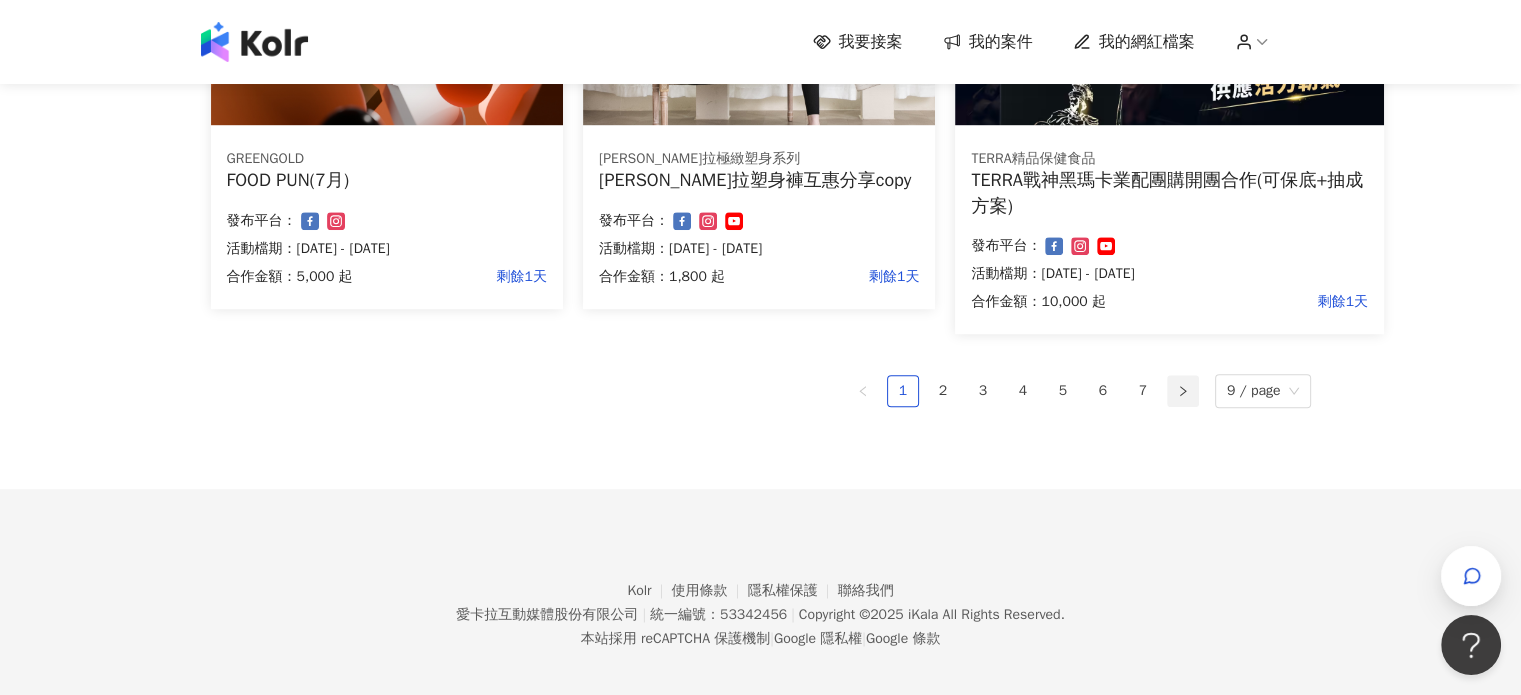 click at bounding box center [1183, 391] 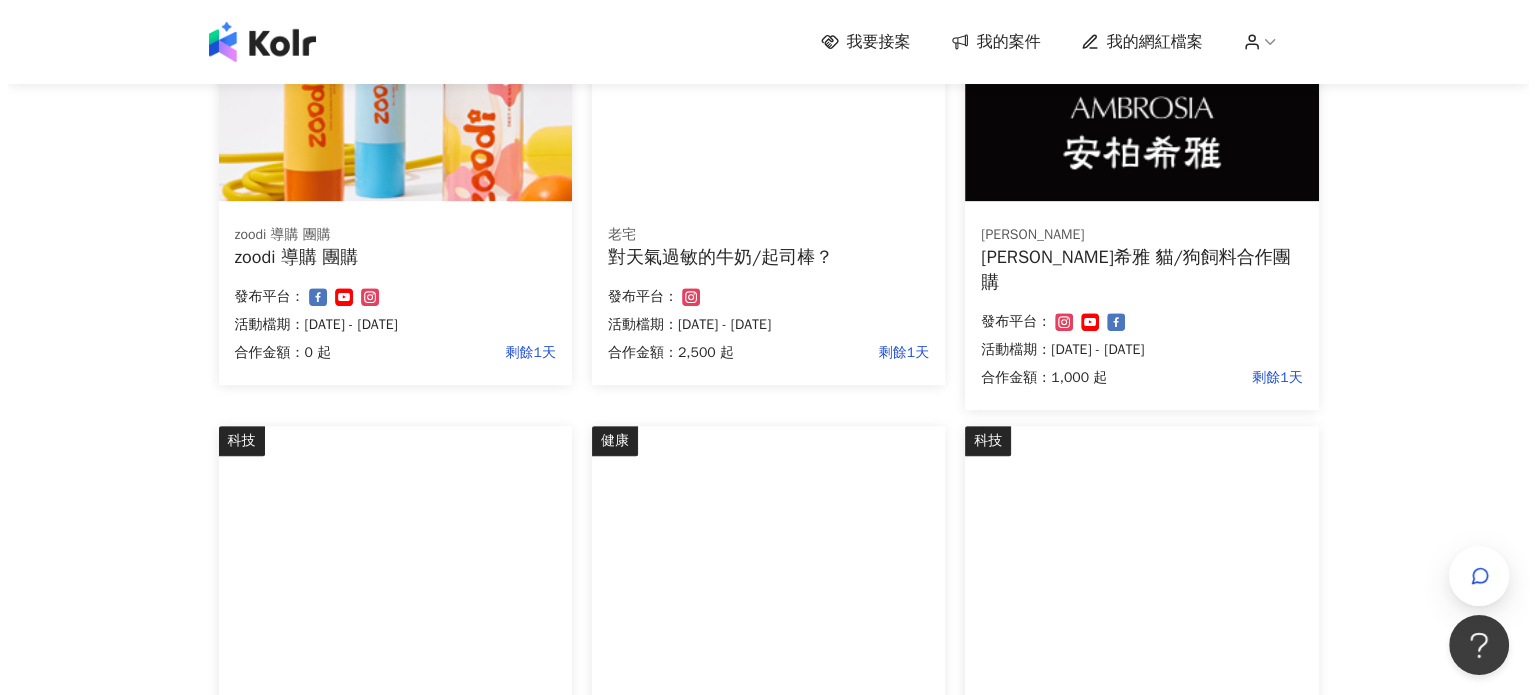 scroll, scrollTop: 700, scrollLeft: 0, axis: vertical 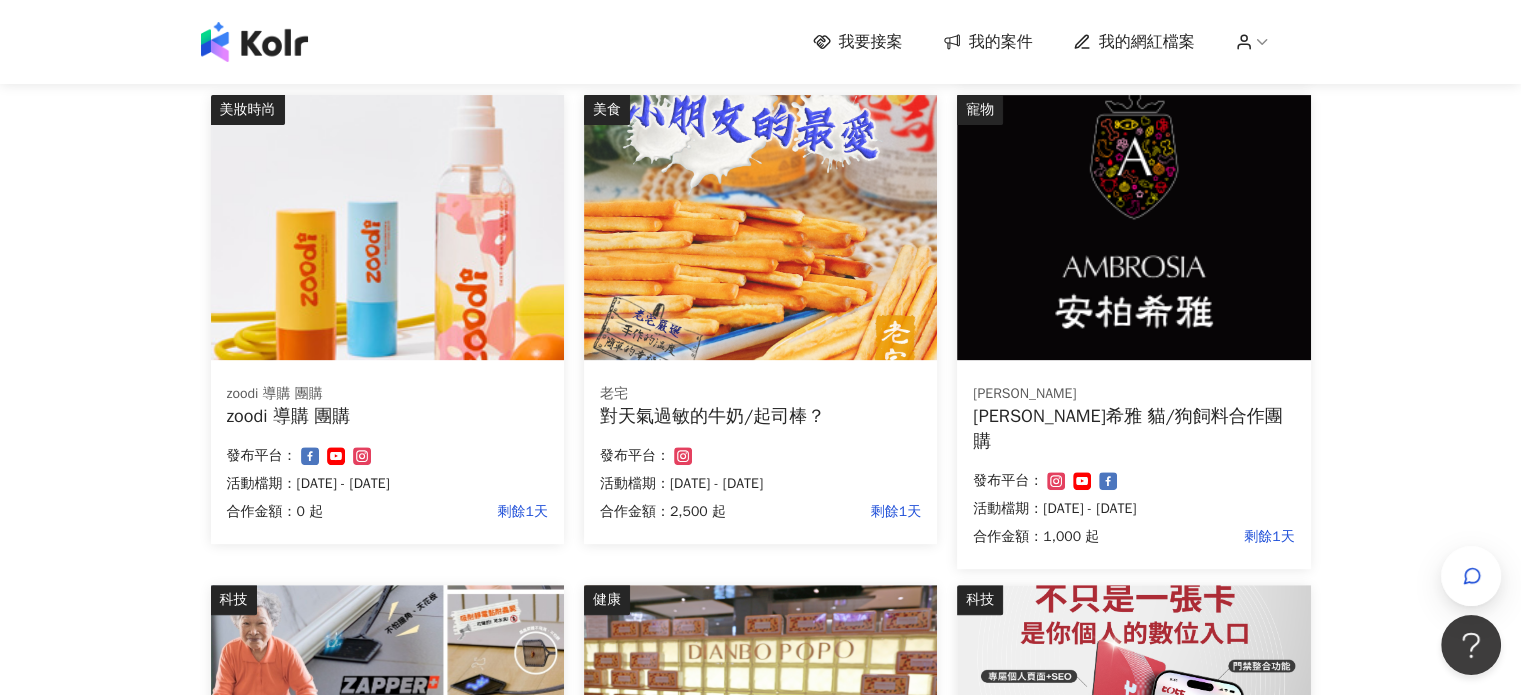 click on "對天氣過敏的牛奶/起司棒？" at bounding box center [760, 416] 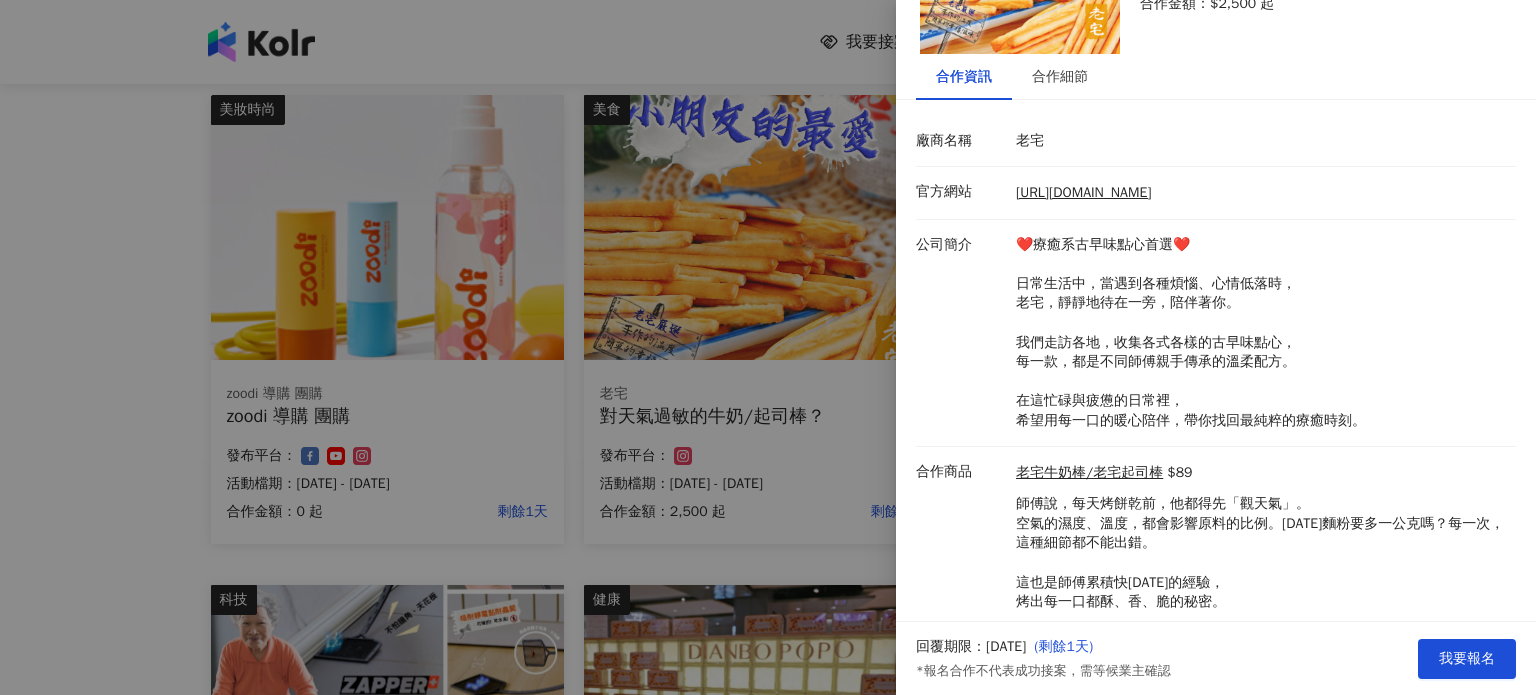 scroll, scrollTop: 124, scrollLeft: 0, axis: vertical 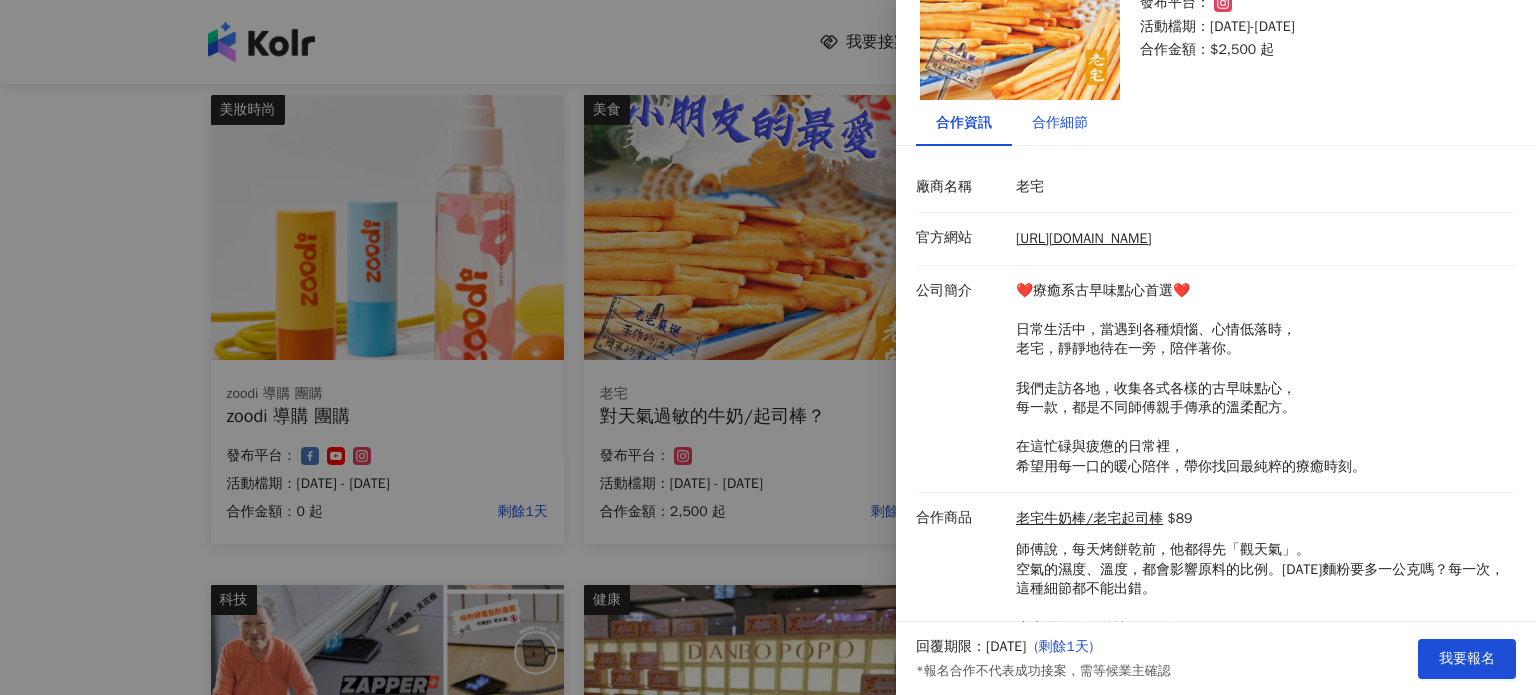click on "合作細節" at bounding box center [1060, 123] 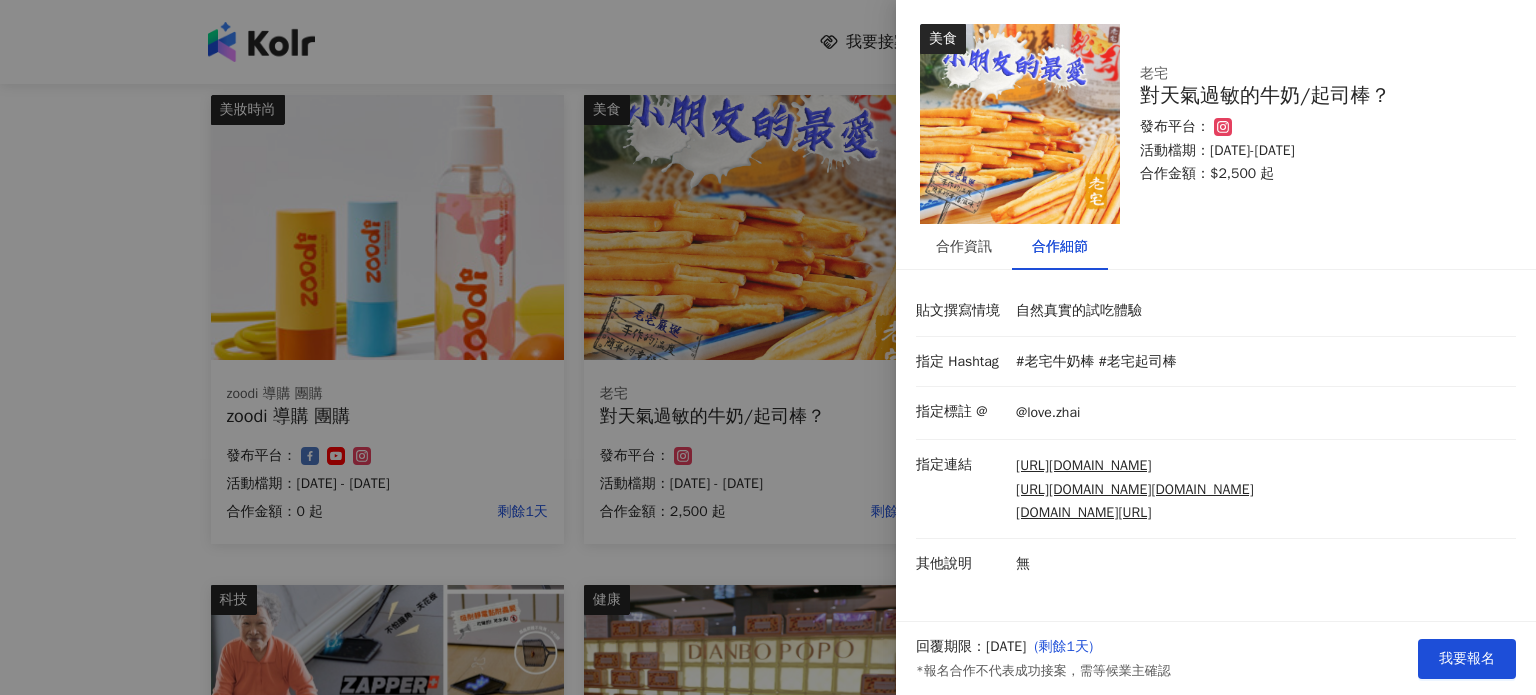 scroll, scrollTop: 0, scrollLeft: 0, axis: both 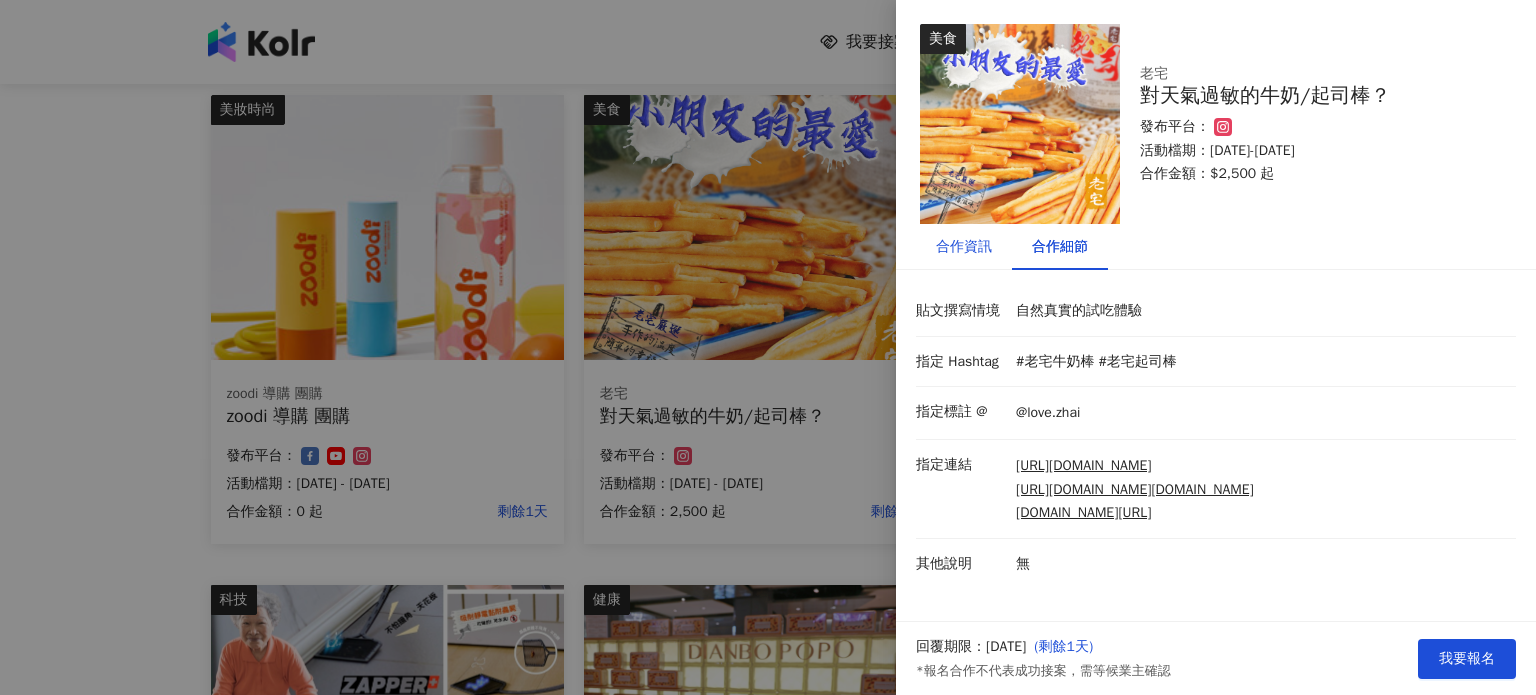 click on "合作資訊" at bounding box center (964, 247) 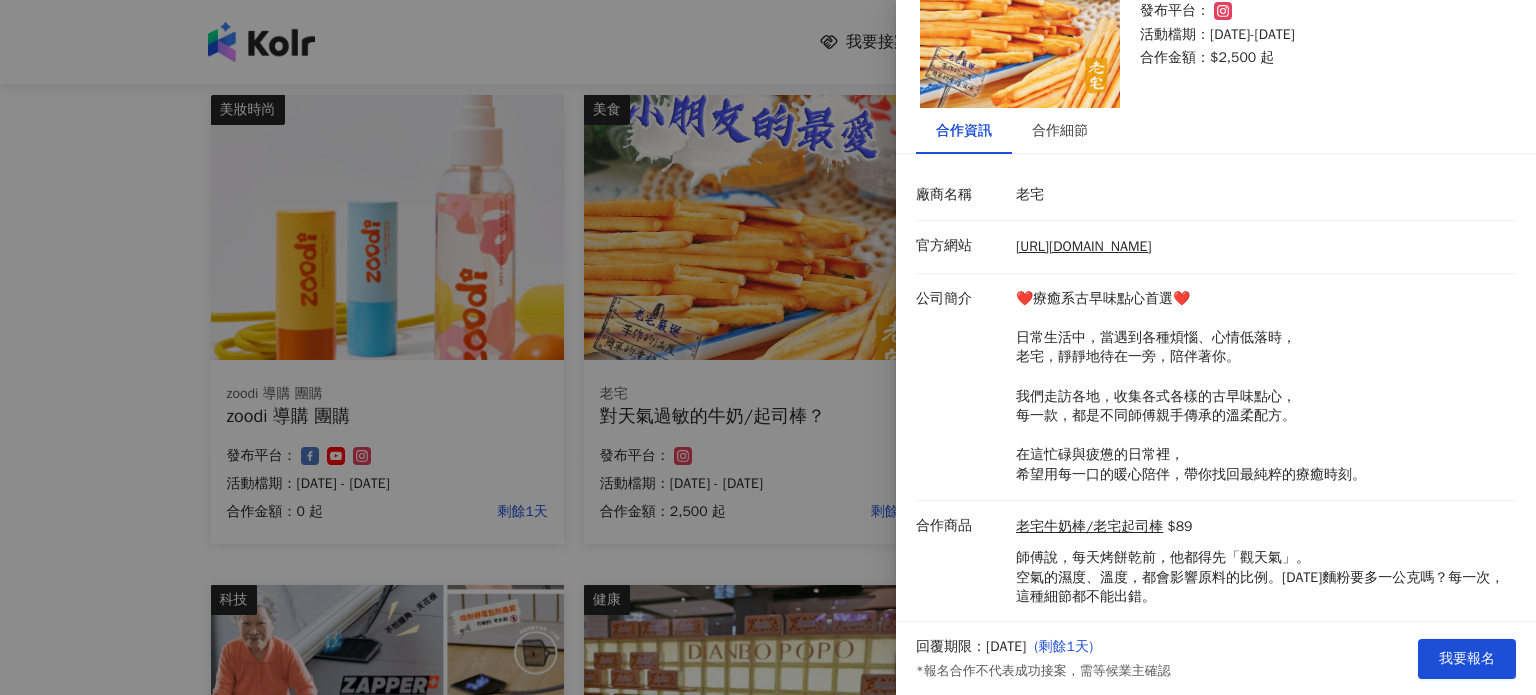 scroll, scrollTop: 0, scrollLeft: 0, axis: both 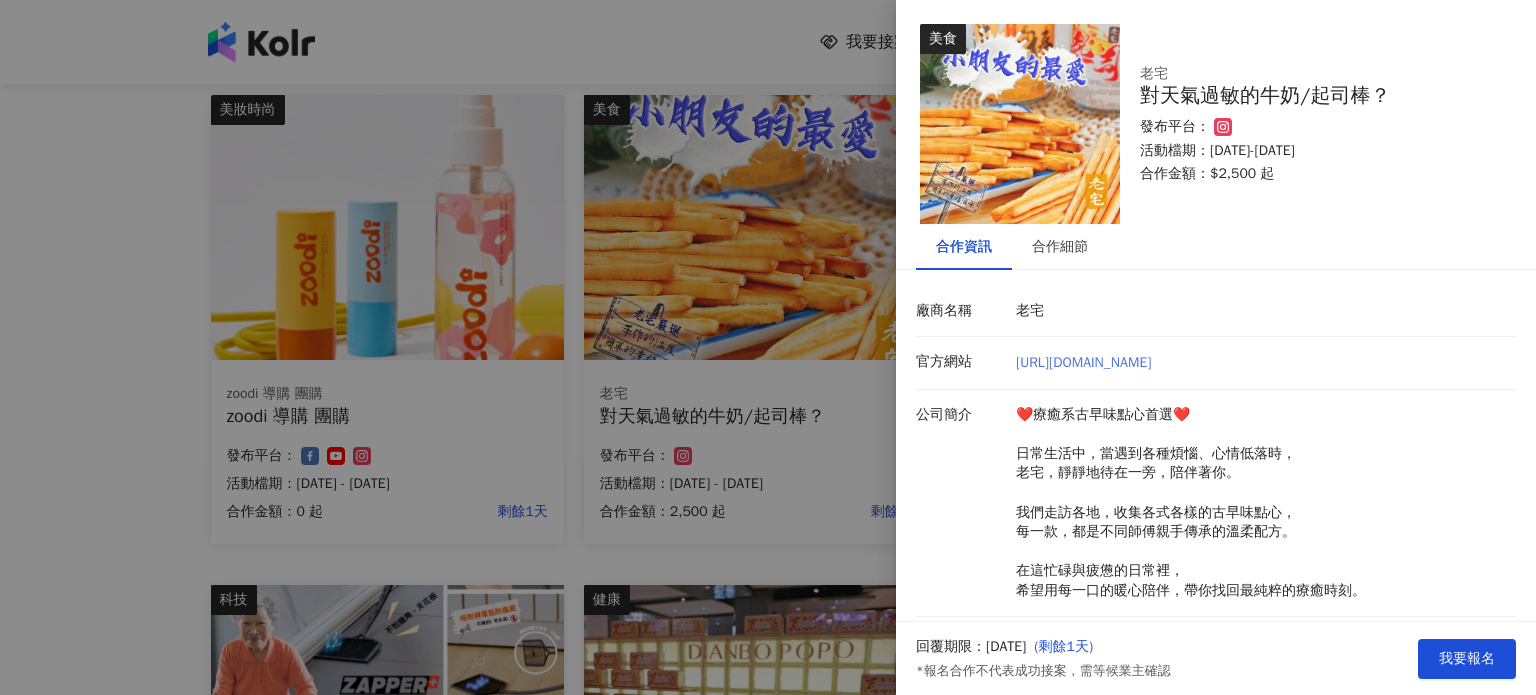 click on "[URL][DOMAIN_NAME]" at bounding box center (1083, 362) 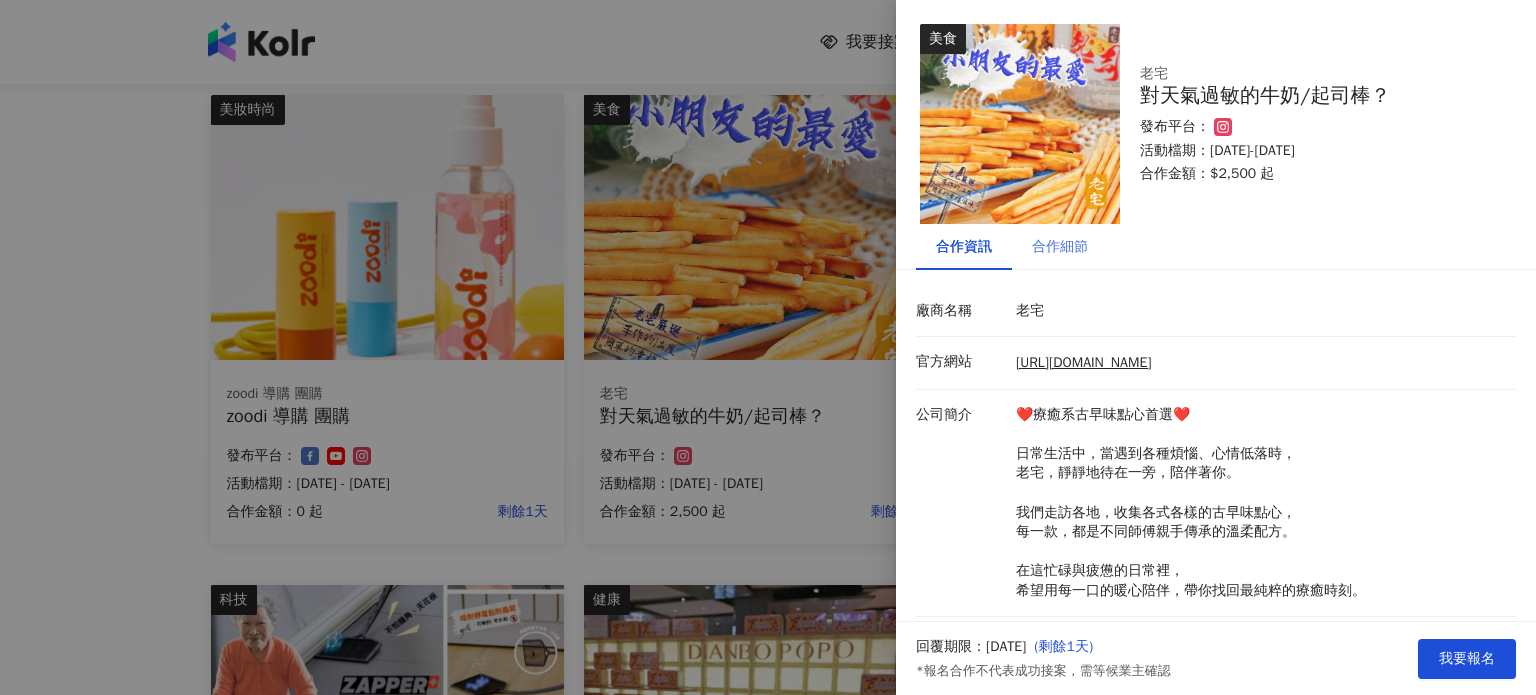 click on "合作細節" at bounding box center (1060, 247) 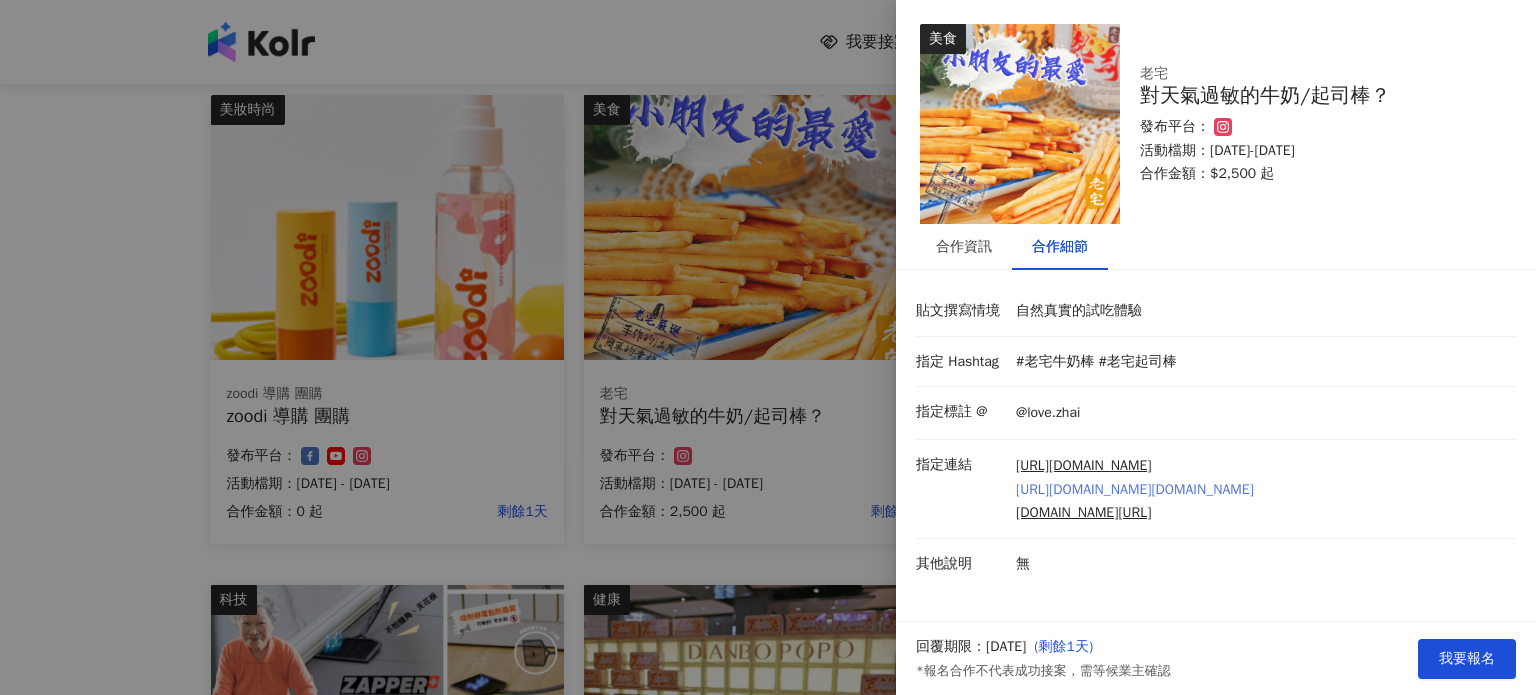 click on "[URL][DOMAIN_NAME][DOMAIN_NAME]" at bounding box center (1135, 490) 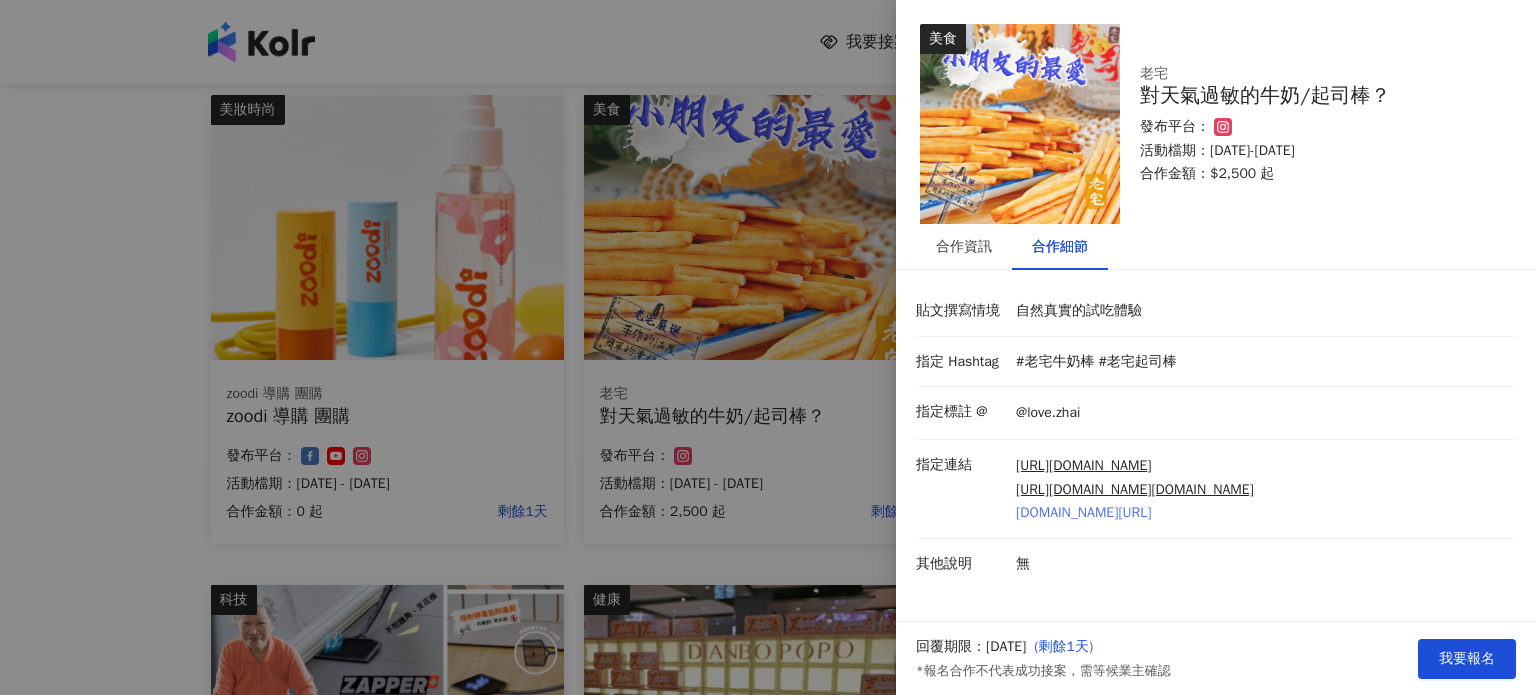 click on "[DOMAIN_NAME][URL]" at bounding box center (1135, 513) 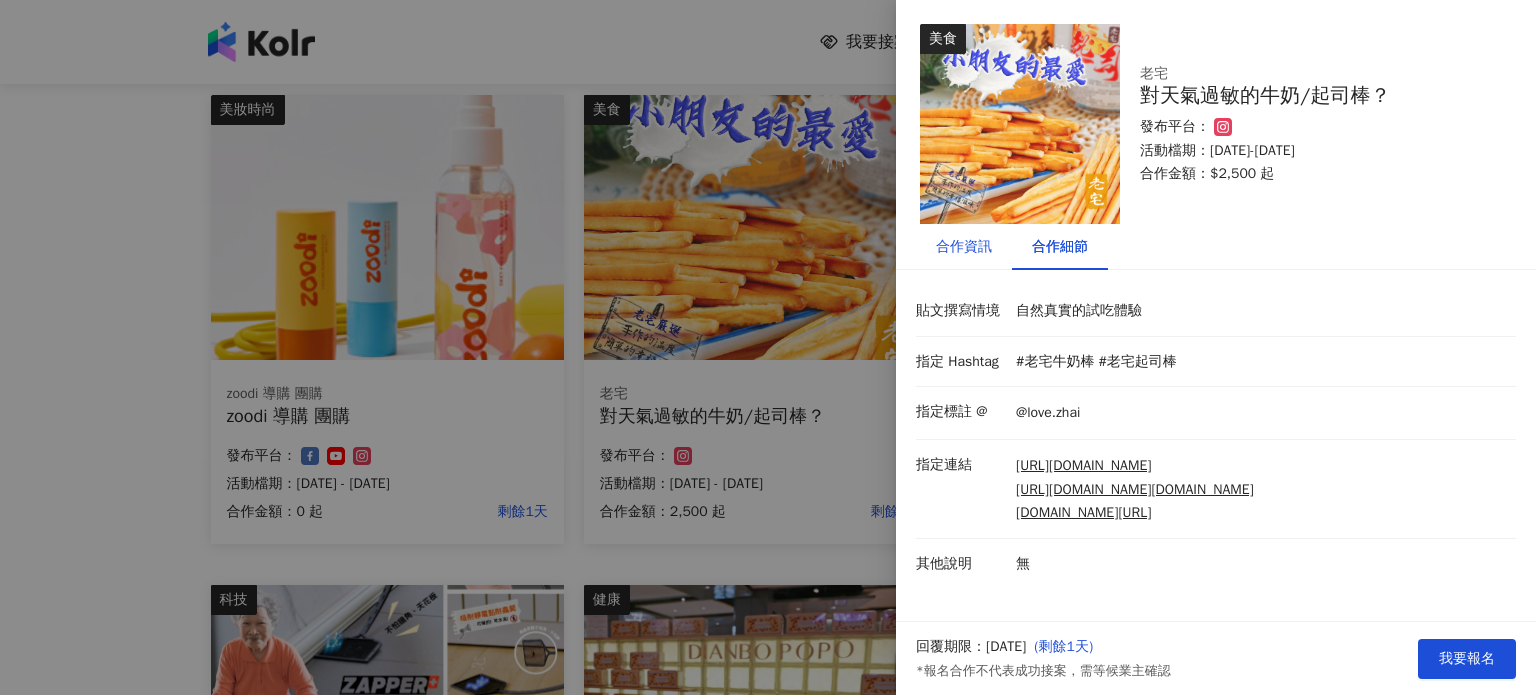 click on "合作資訊" at bounding box center [964, 247] 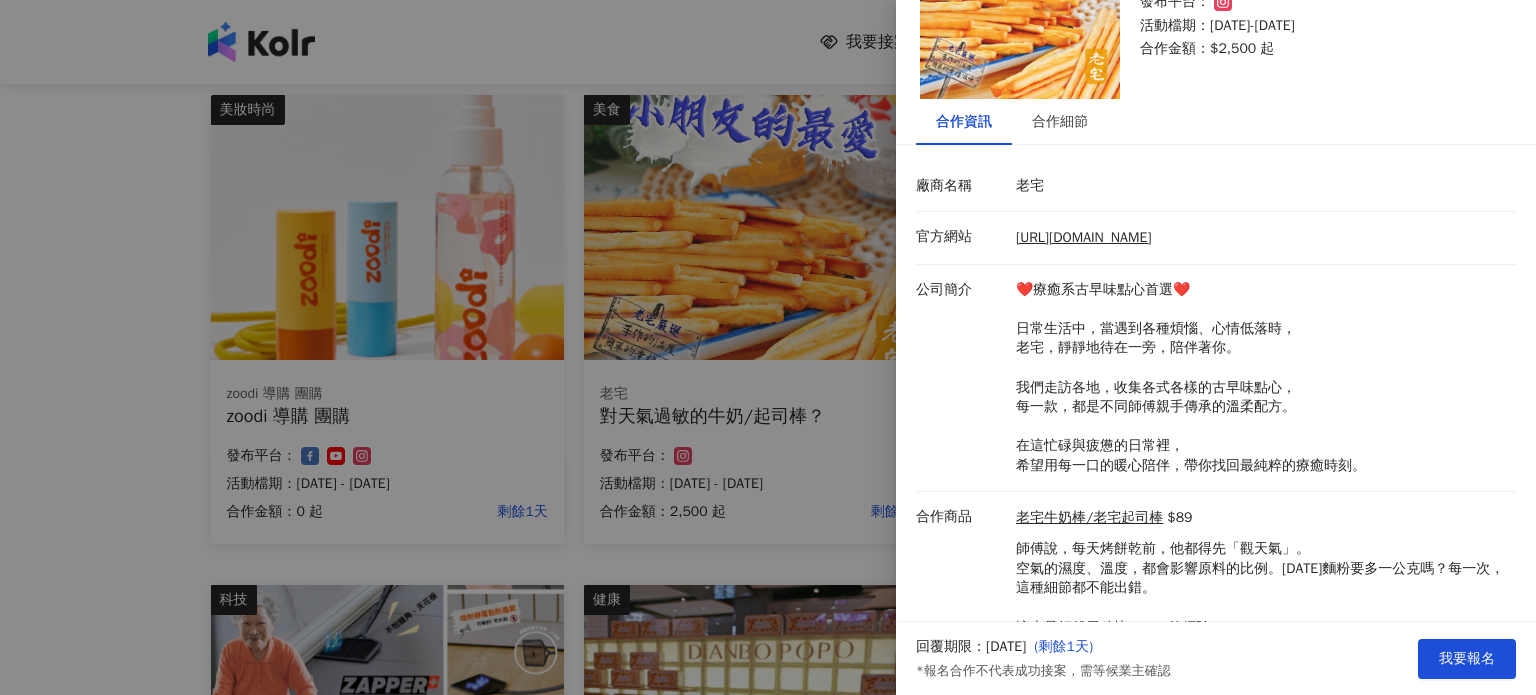scroll, scrollTop: 224, scrollLeft: 0, axis: vertical 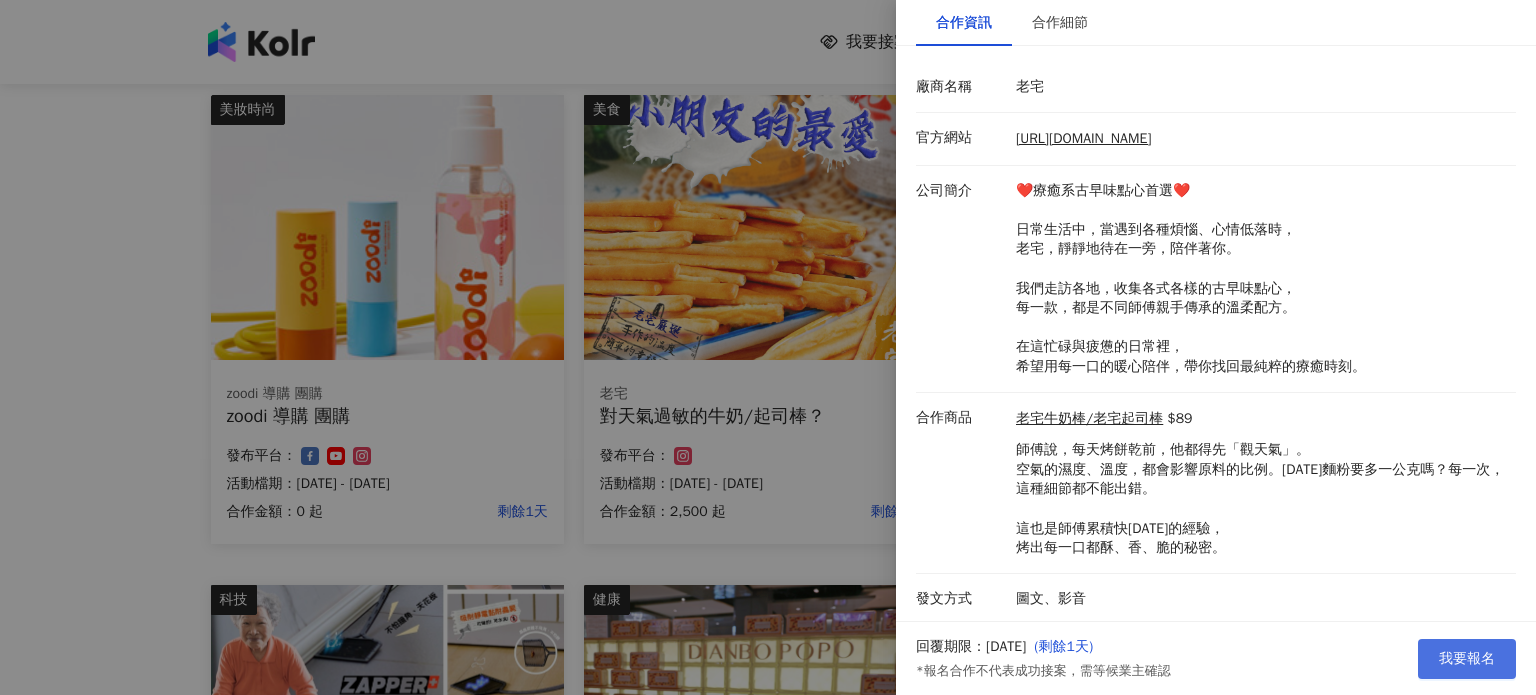 click on "我要報名" at bounding box center (1467, 659) 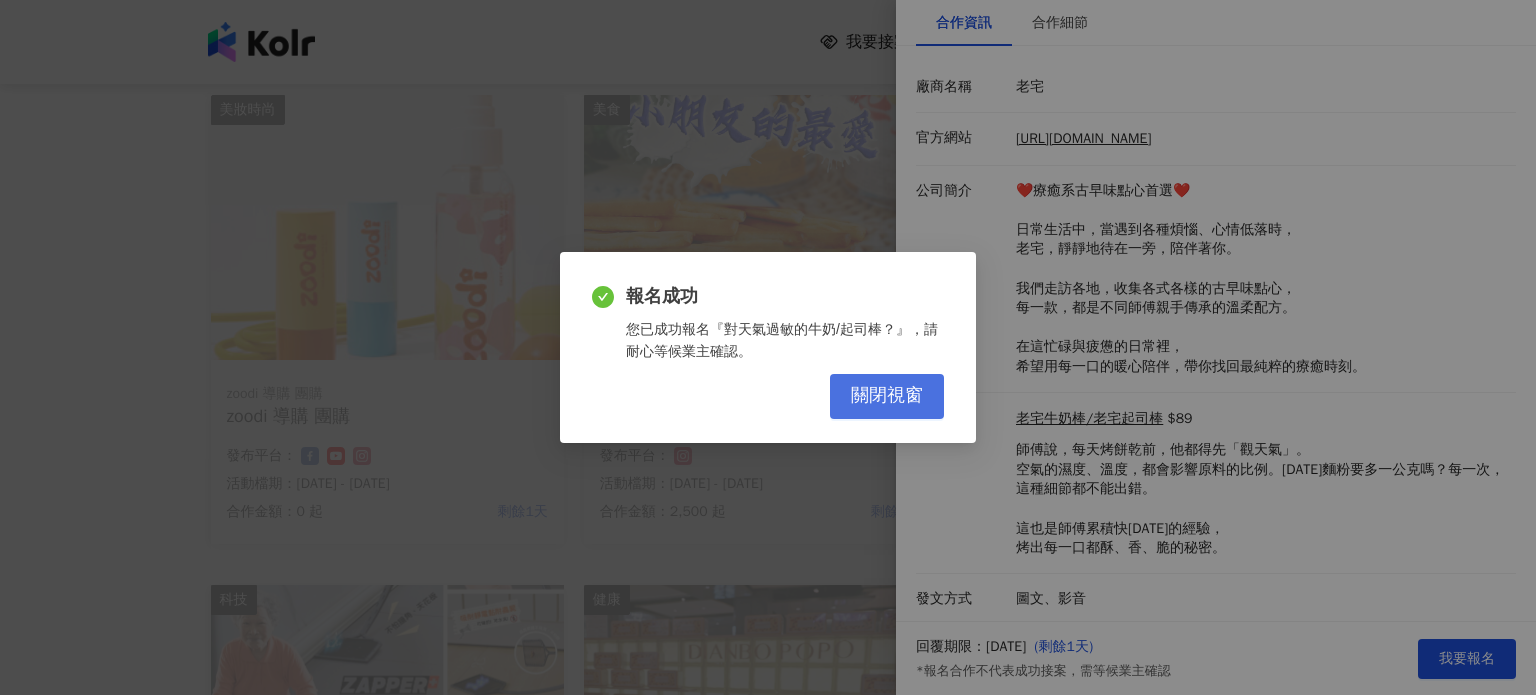 click on "關閉視窗" at bounding box center [887, 396] 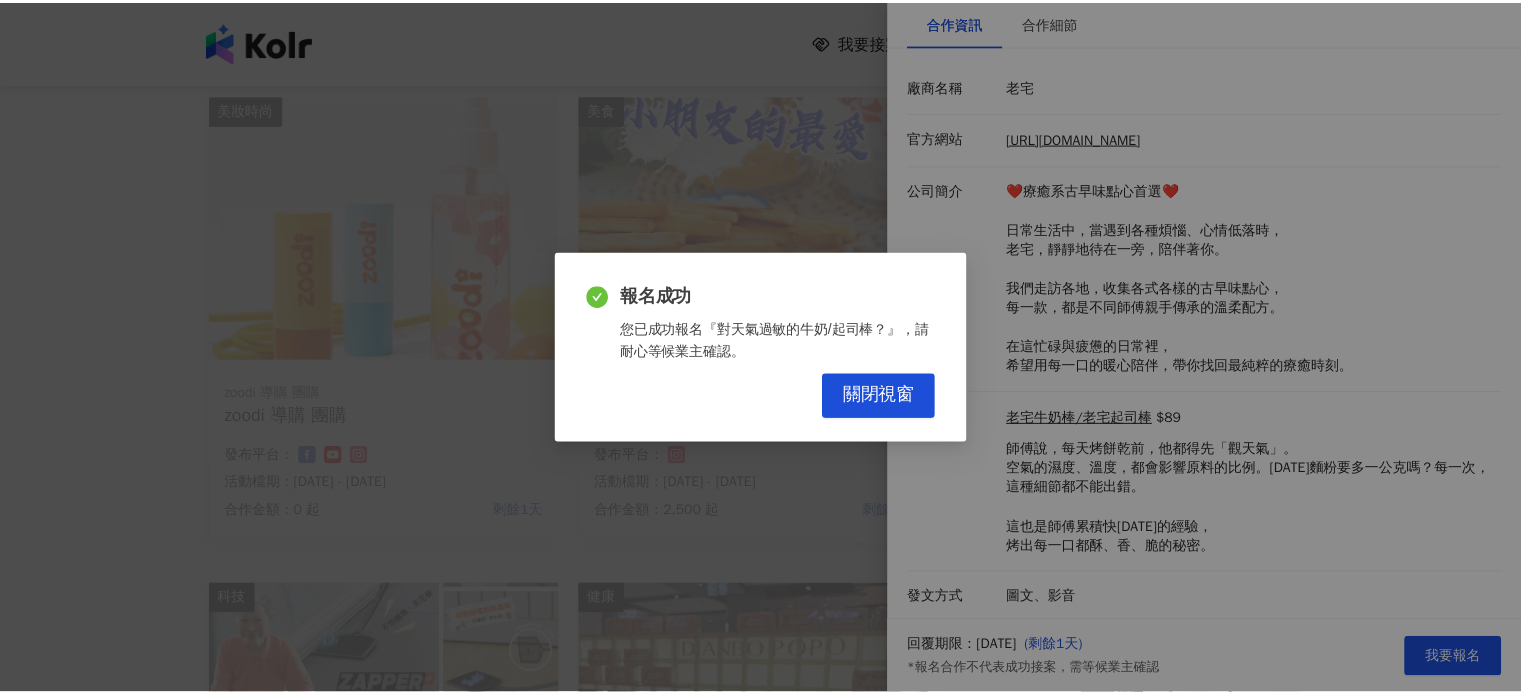 scroll, scrollTop: 0, scrollLeft: 0, axis: both 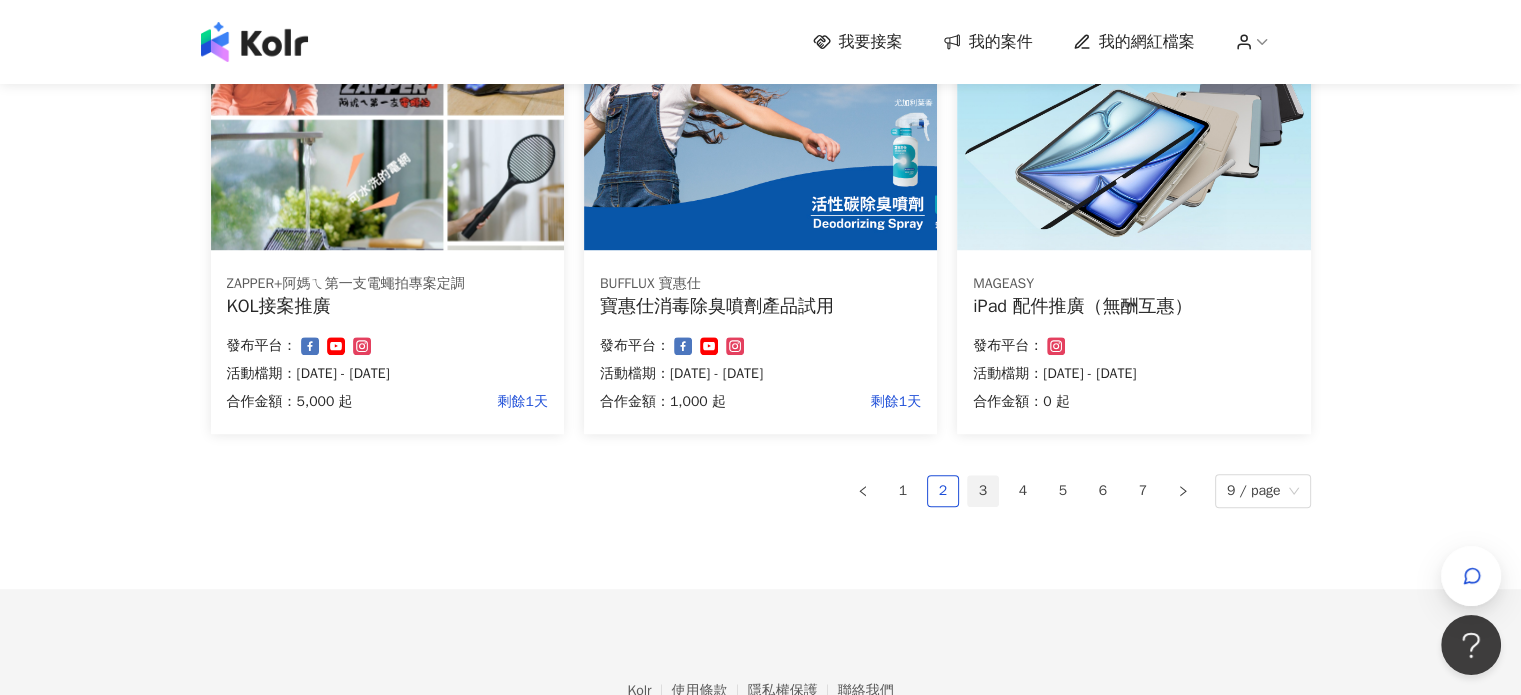 click on "3" at bounding box center (983, 491) 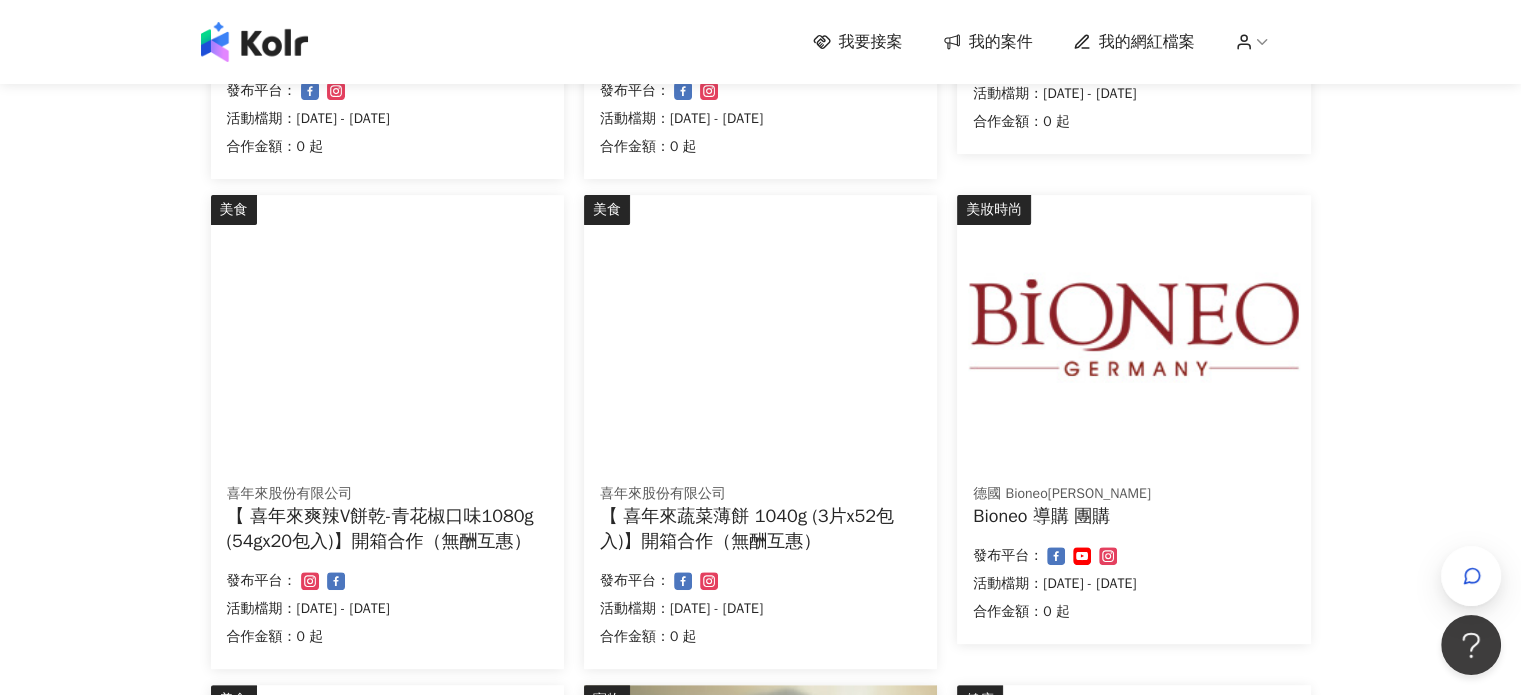 scroll, scrollTop: 1200, scrollLeft: 0, axis: vertical 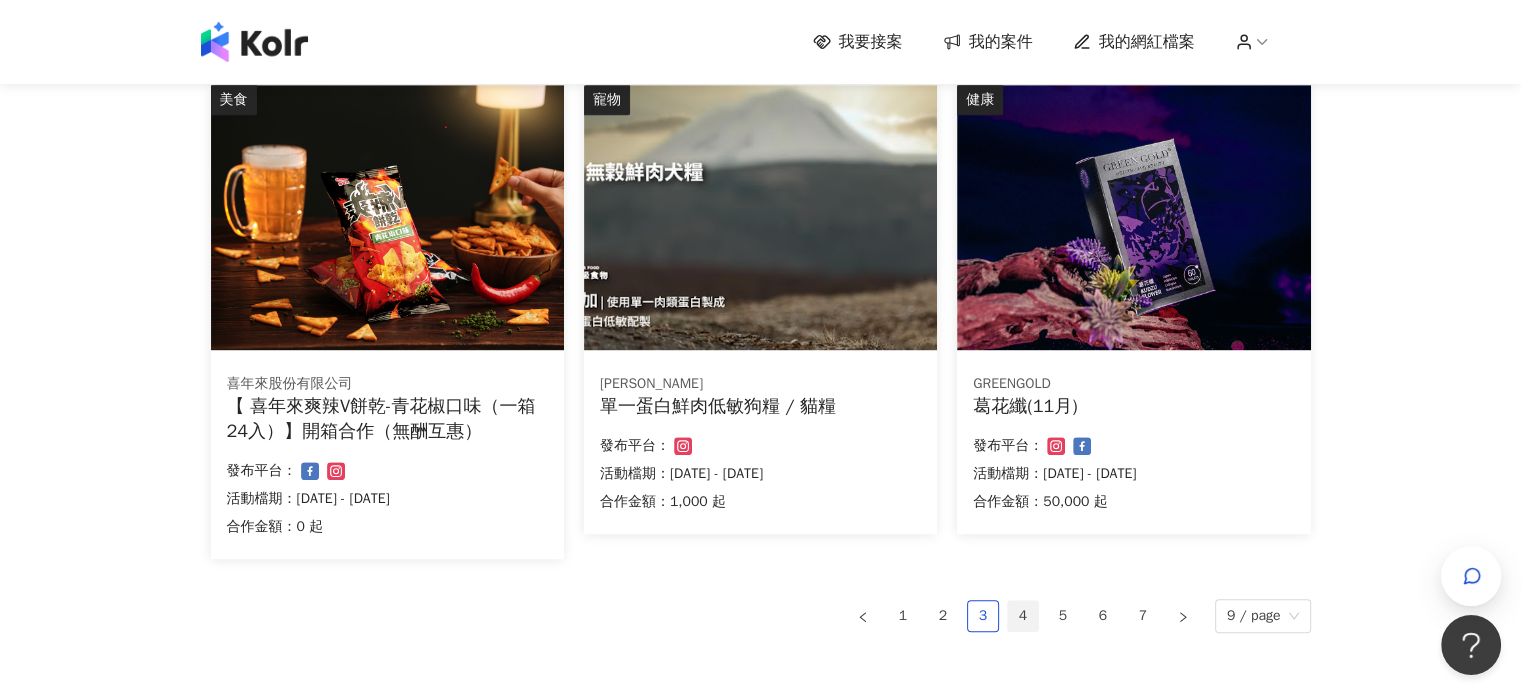click on "4" at bounding box center [1023, 616] 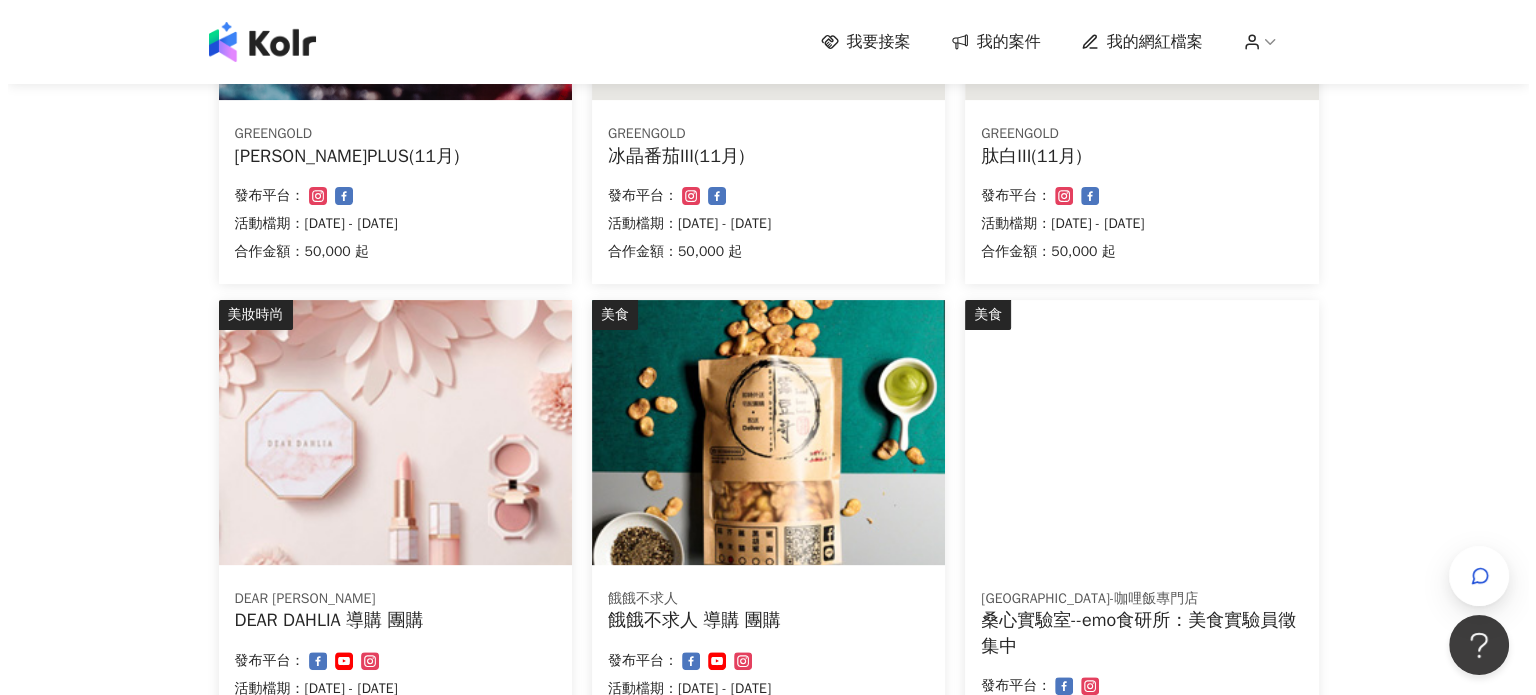 scroll, scrollTop: 574, scrollLeft: 0, axis: vertical 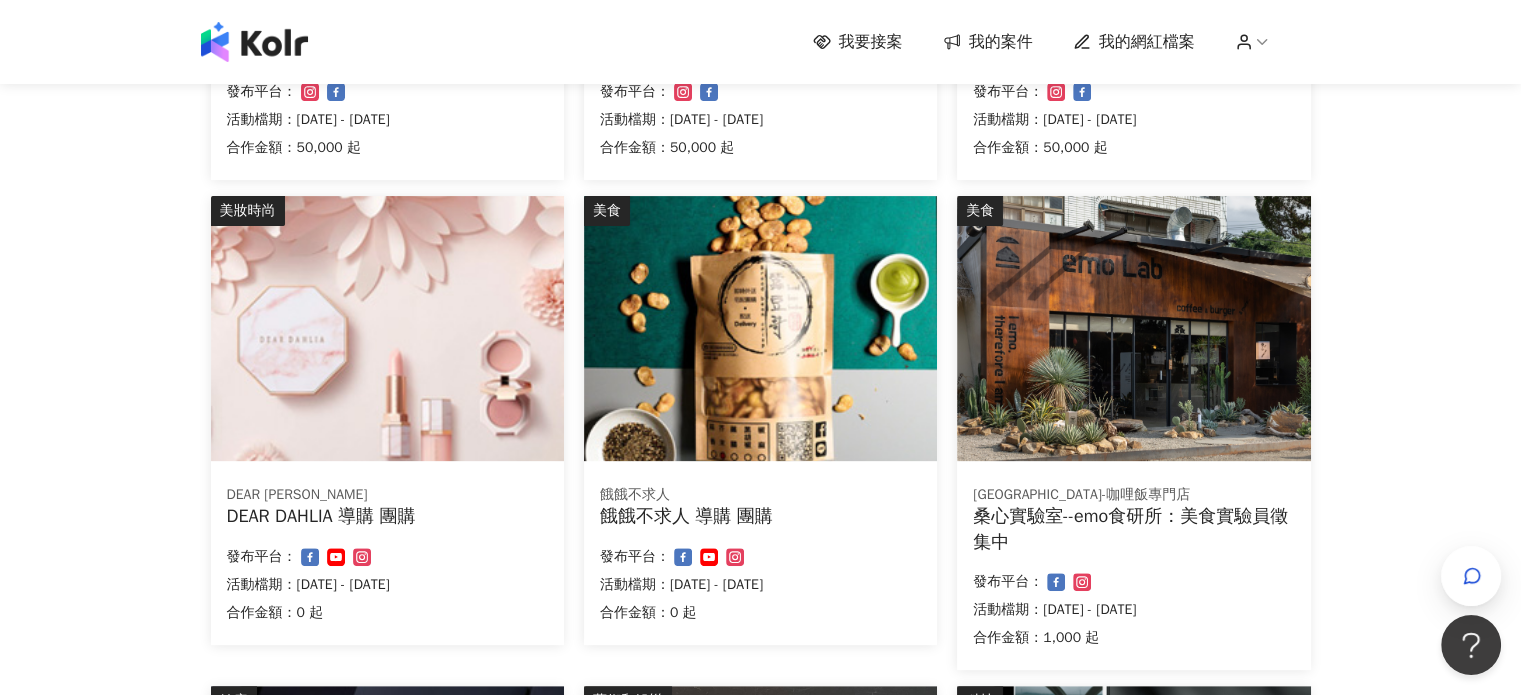click on "[GEOGRAPHIC_DATA]-咖哩飯專門店" at bounding box center [1133, 495] 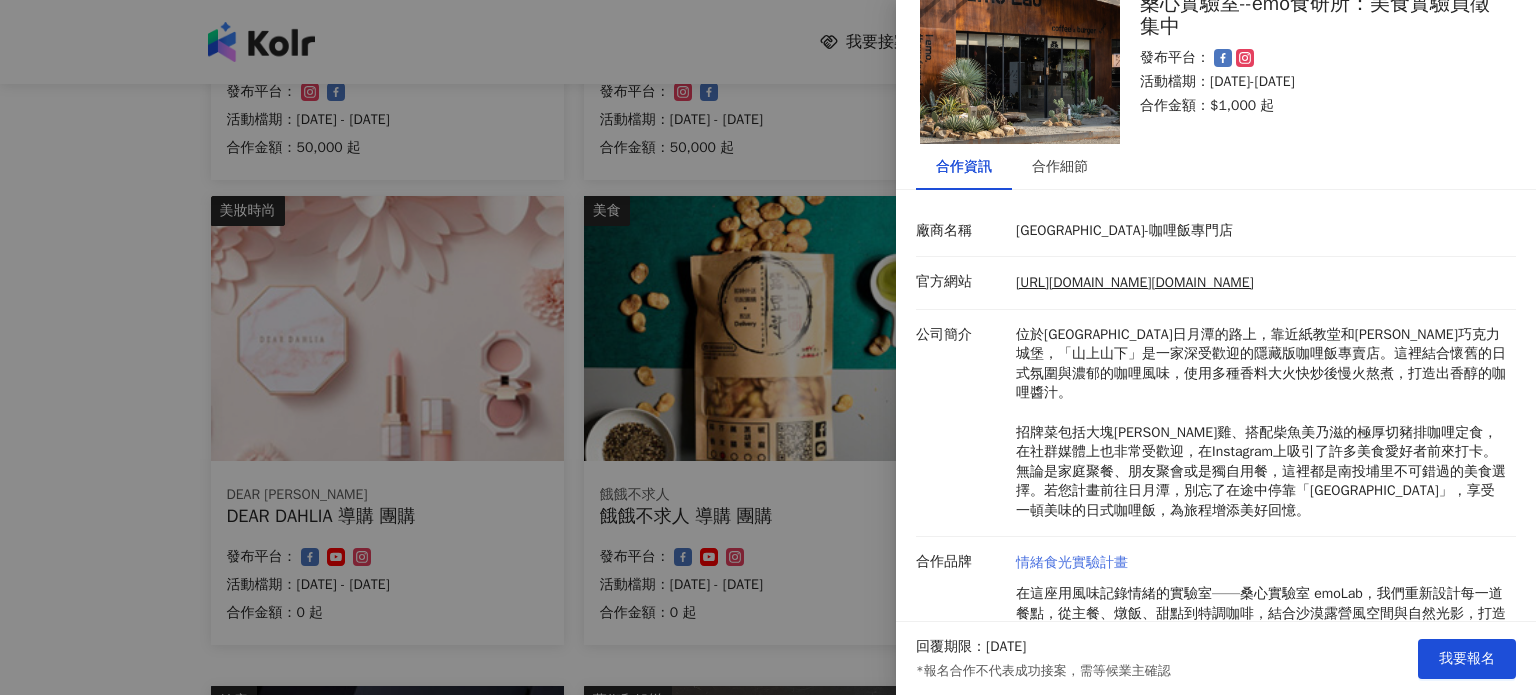 scroll, scrollTop: 146, scrollLeft: 0, axis: vertical 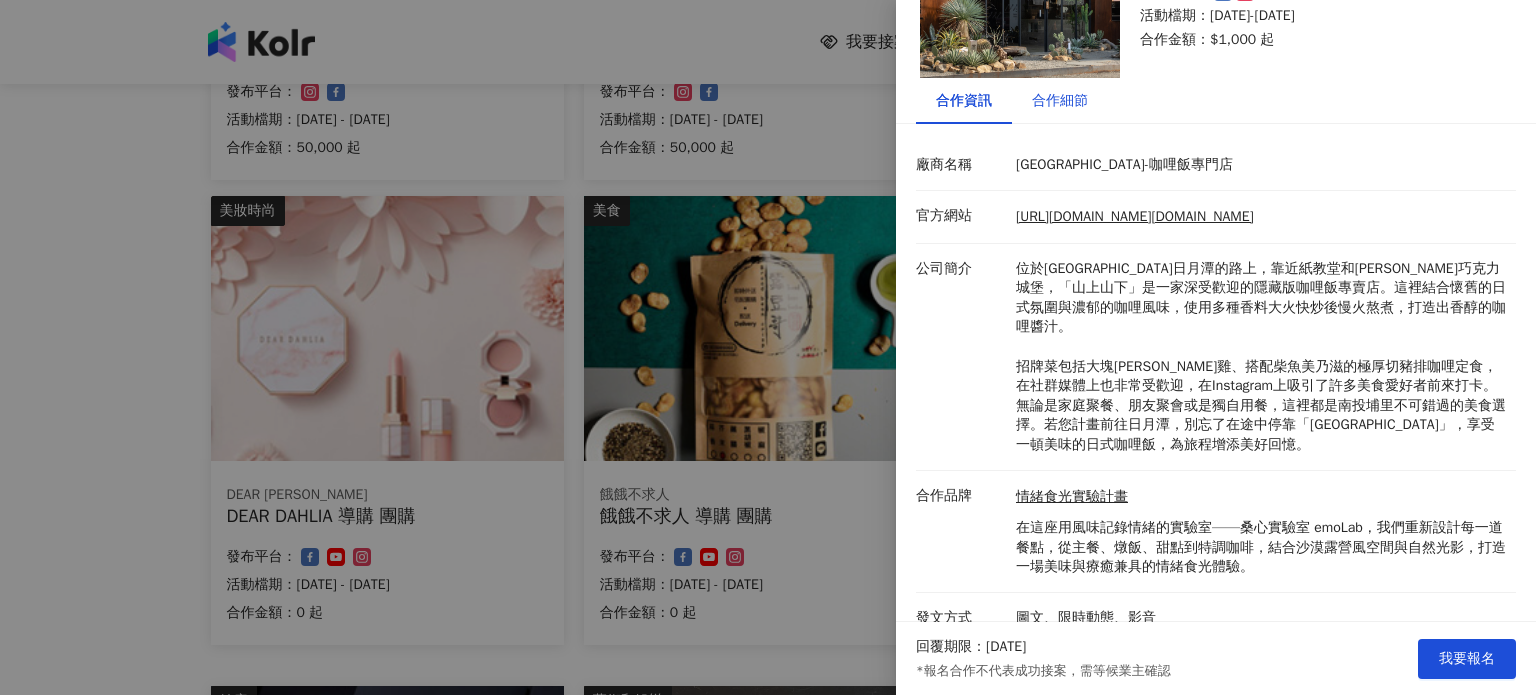 click on "合作細節" at bounding box center [1060, 101] 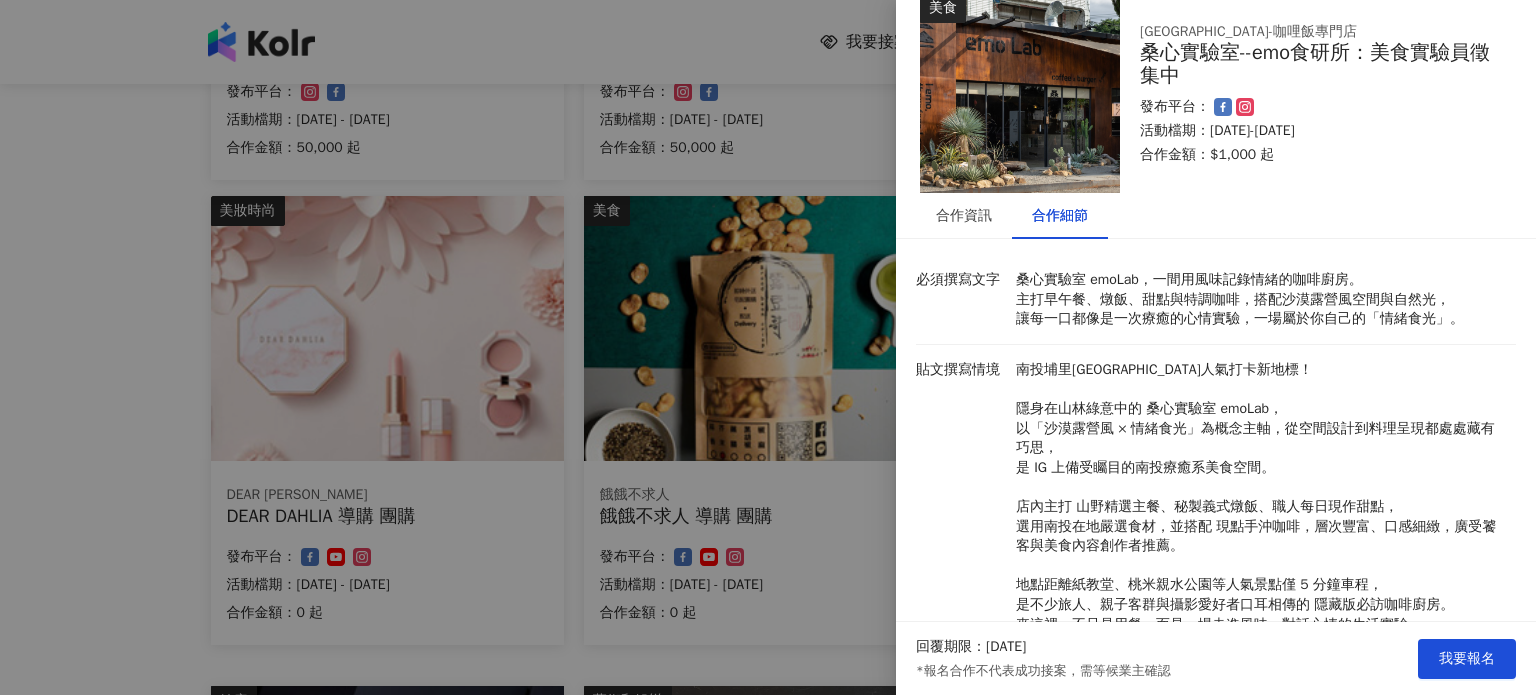 scroll, scrollTop: 0, scrollLeft: 0, axis: both 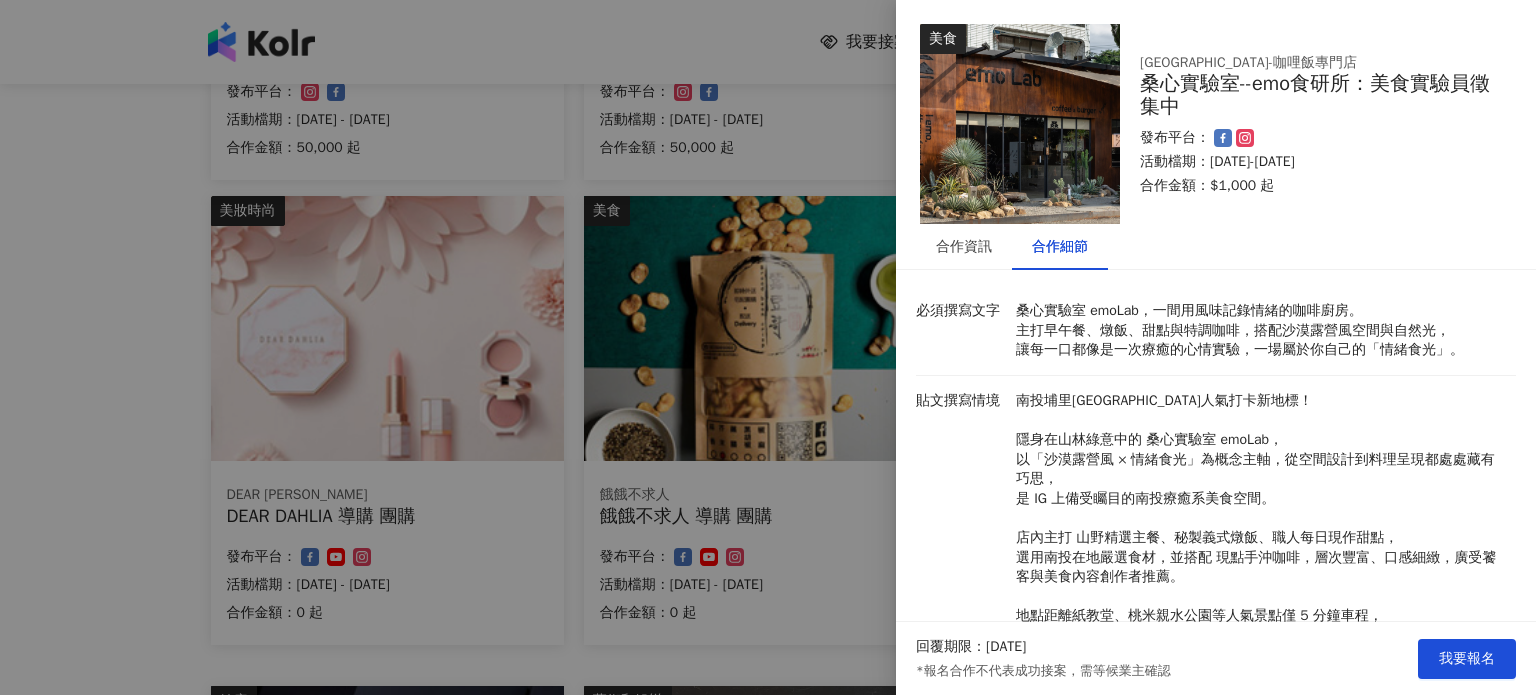 click at bounding box center (768, 347) 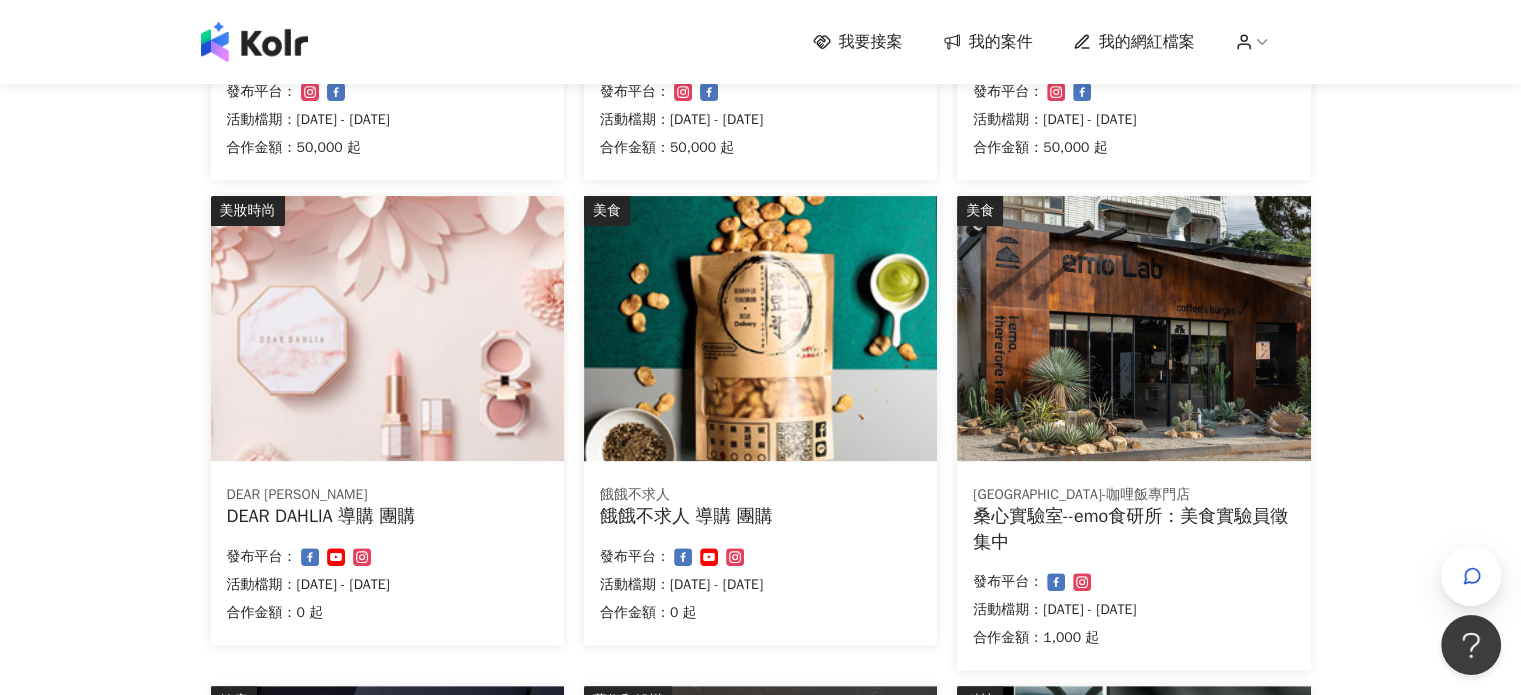 click at bounding box center [760, 328] 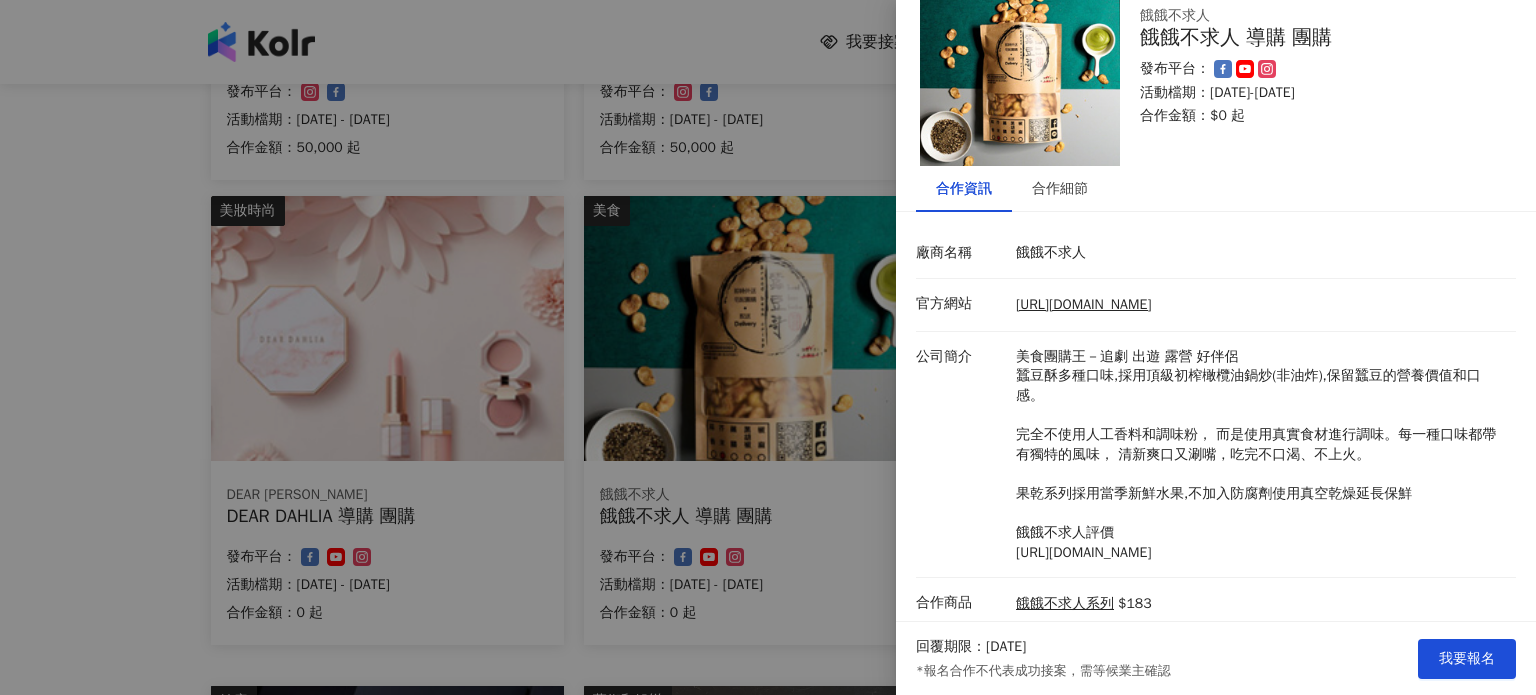 scroll, scrollTop: 146, scrollLeft: 0, axis: vertical 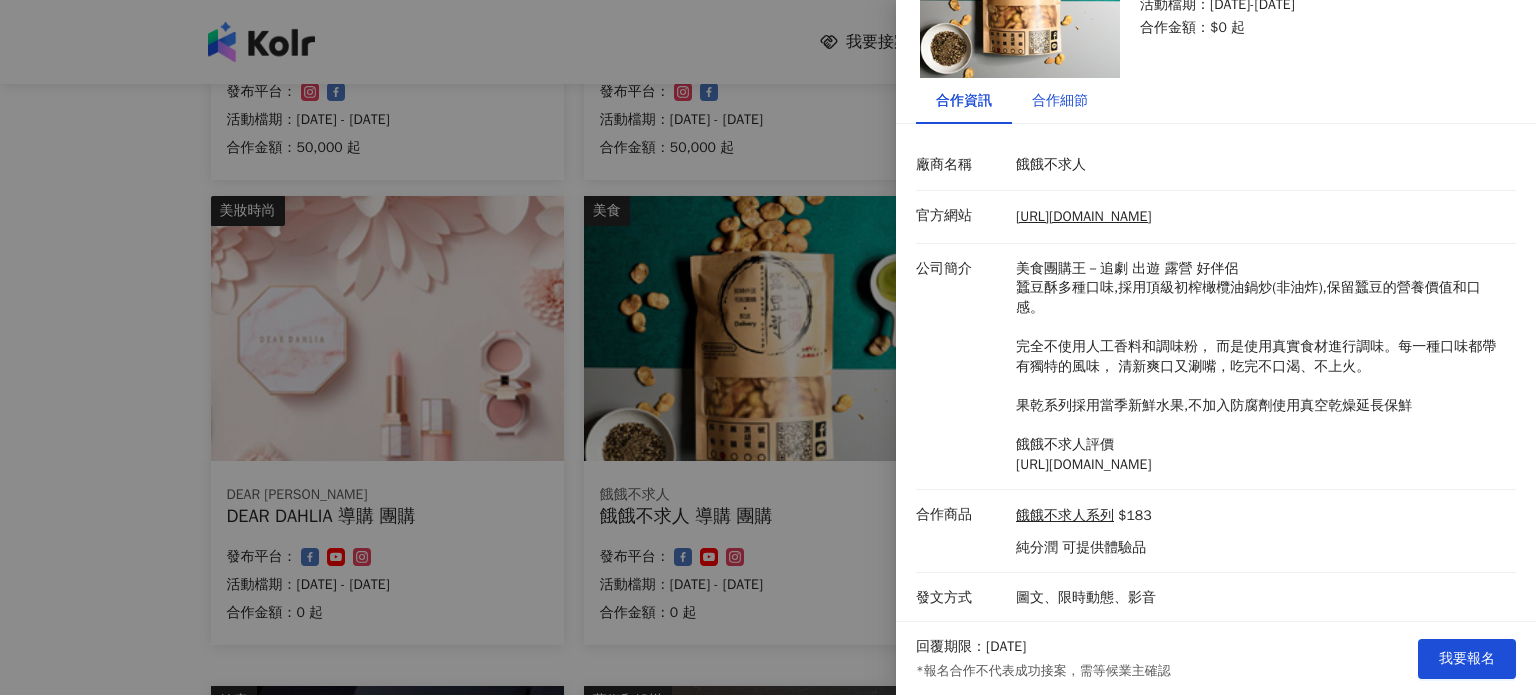 click on "合作細節" at bounding box center (1060, 101) 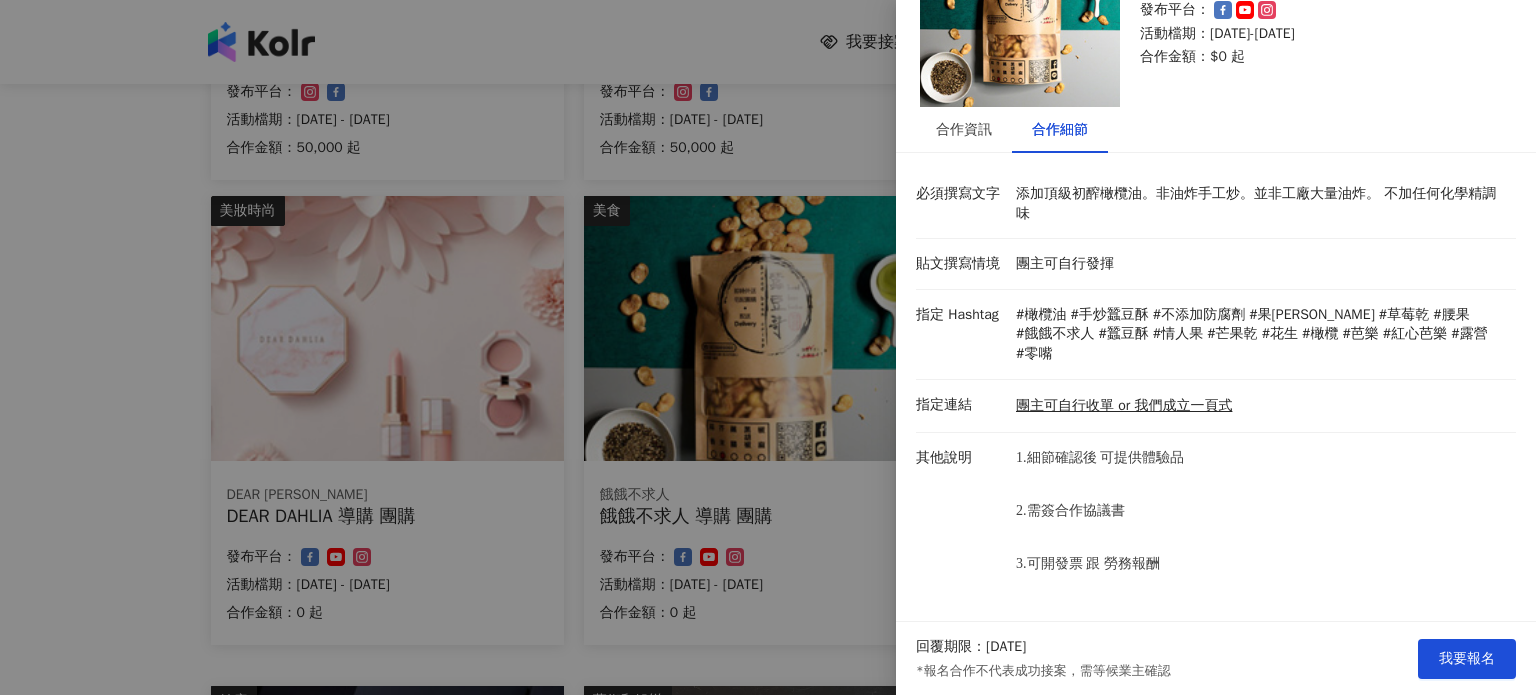 scroll, scrollTop: 96, scrollLeft: 0, axis: vertical 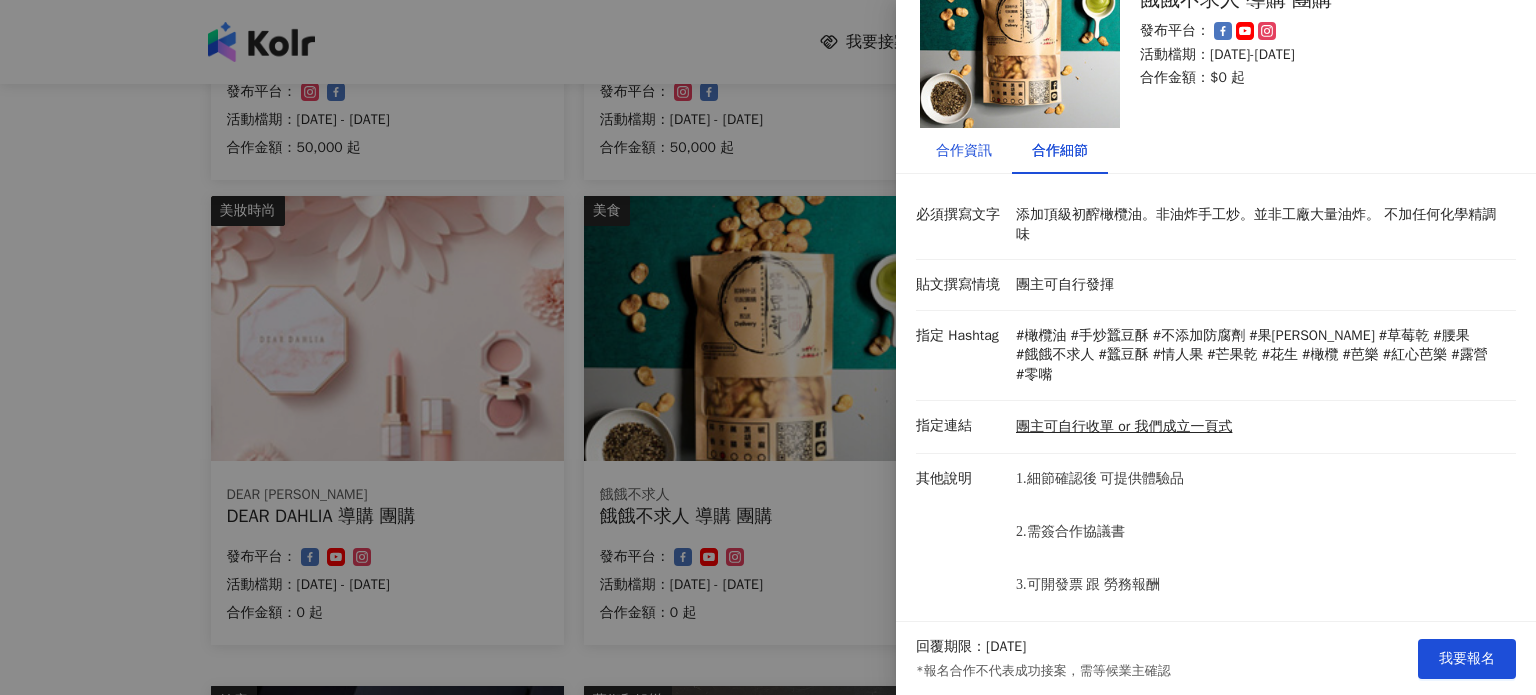 click on "合作資訊" at bounding box center (964, 151) 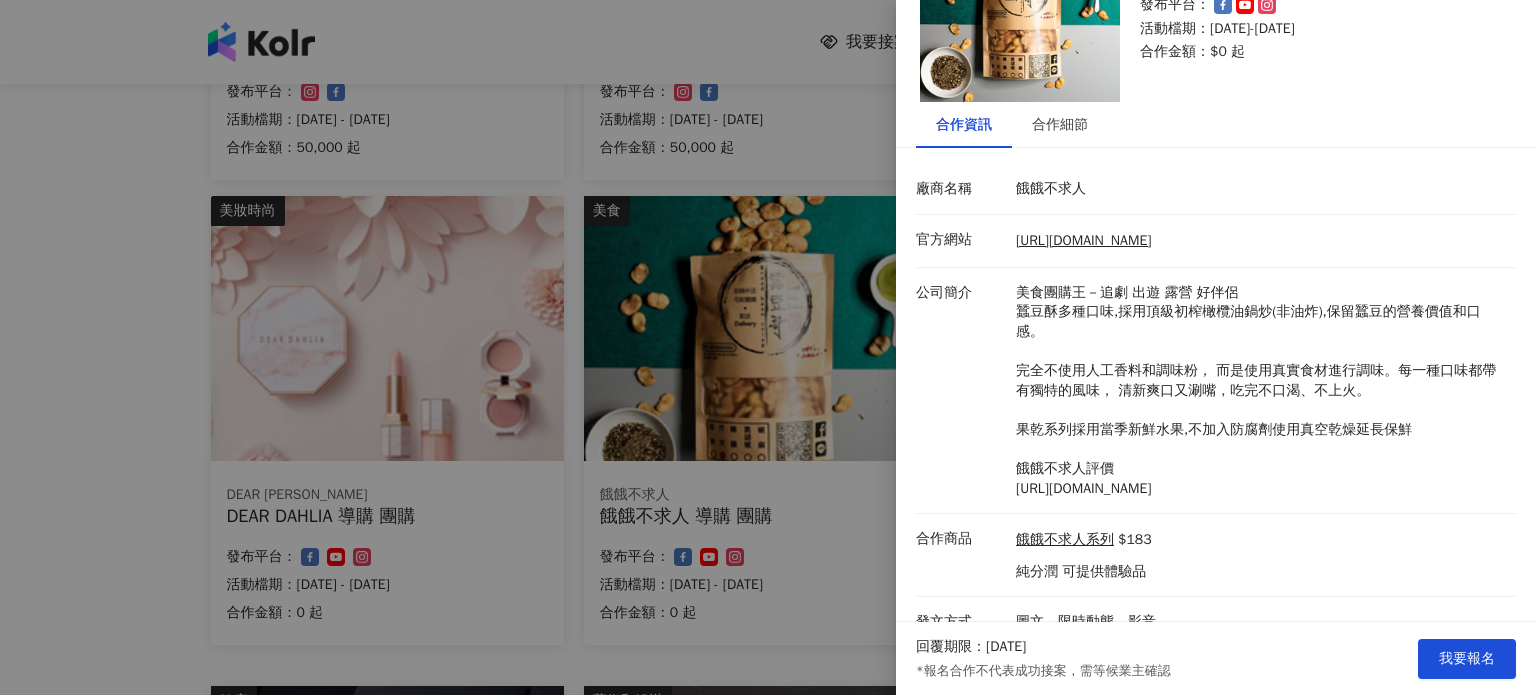 scroll, scrollTop: 146, scrollLeft: 0, axis: vertical 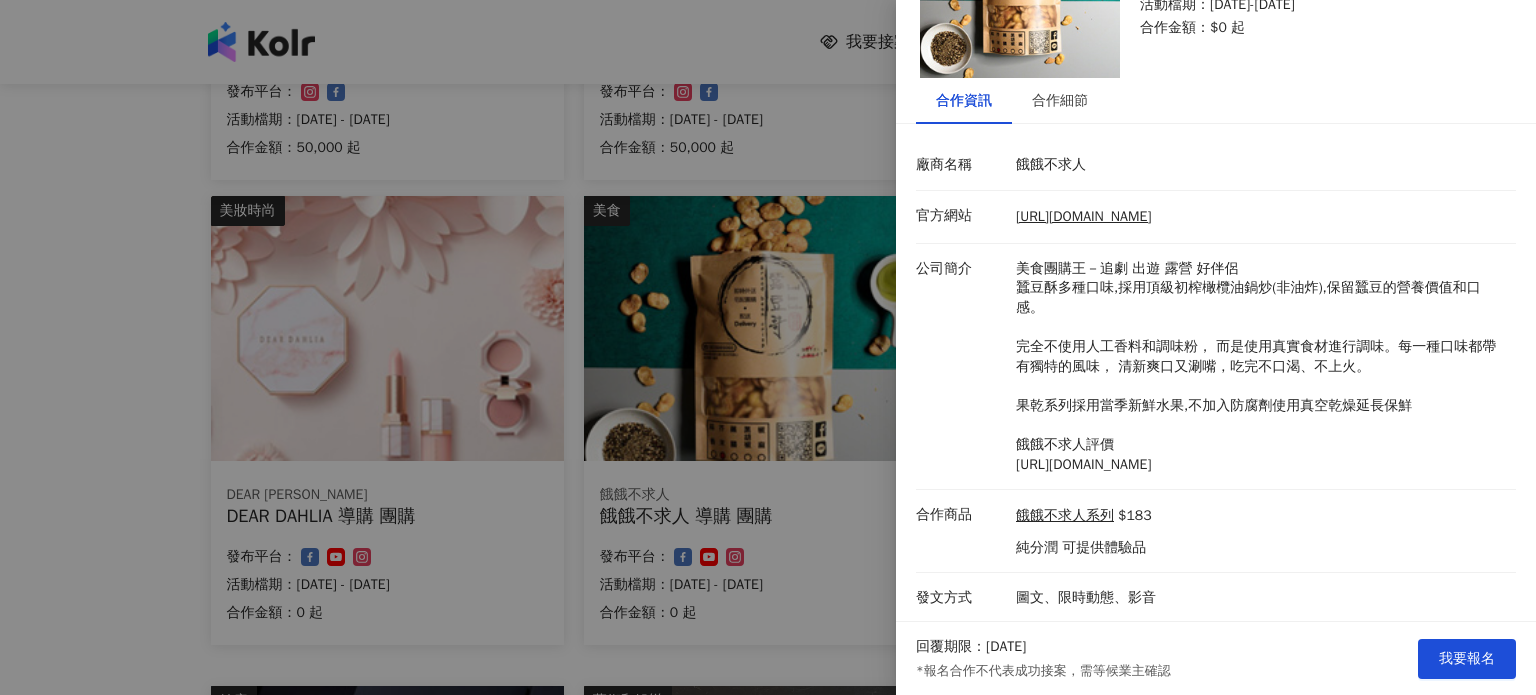 click at bounding box center [768, 347] 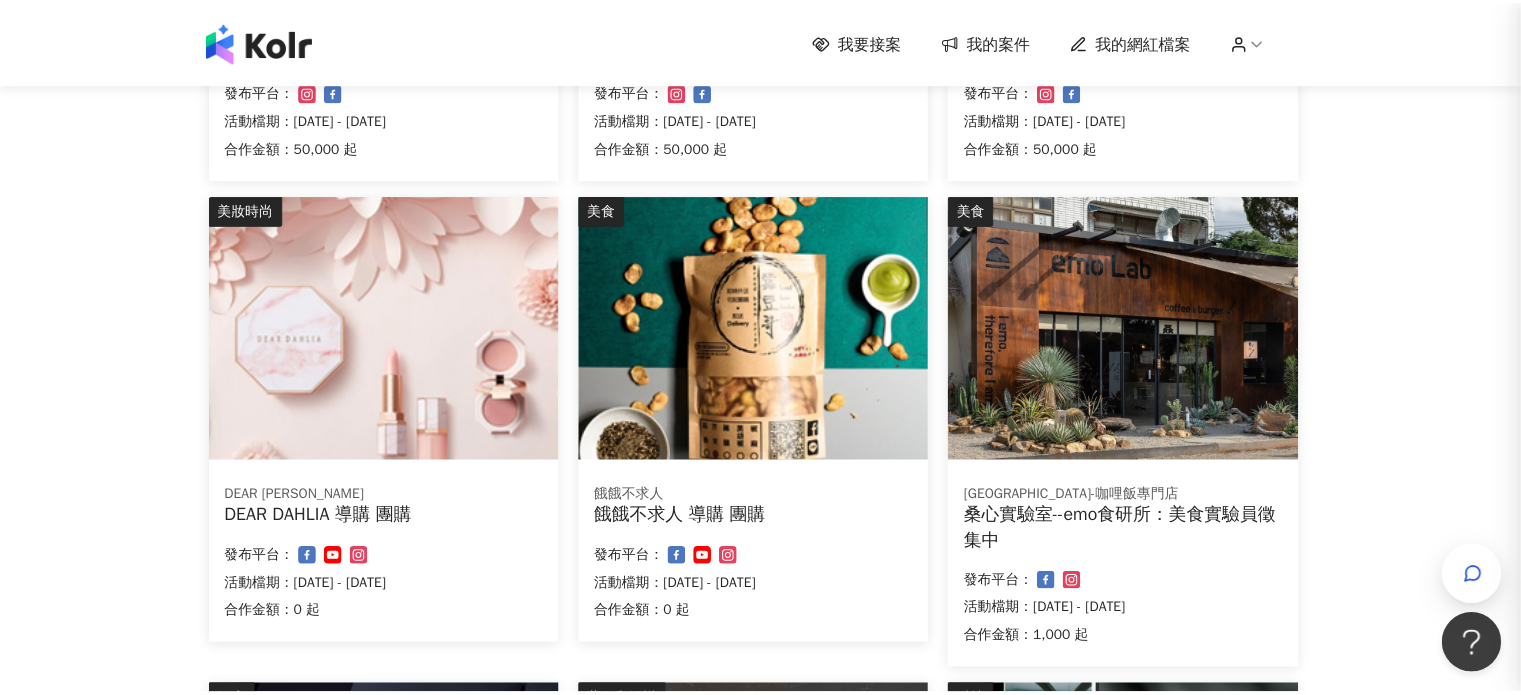 scroll, scrollTop: 0, scrollLeft: 0, axis: both 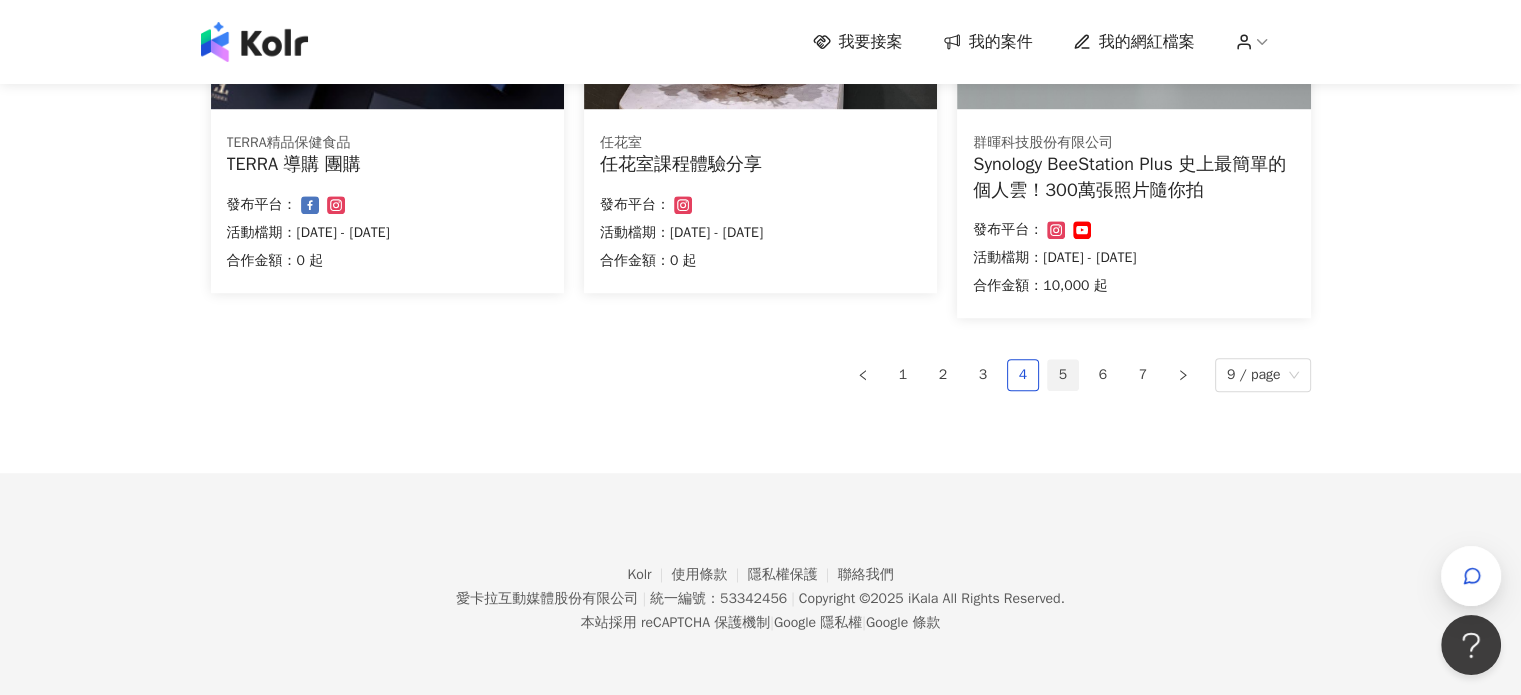 click on "5" at bounding box center [1063, 375] 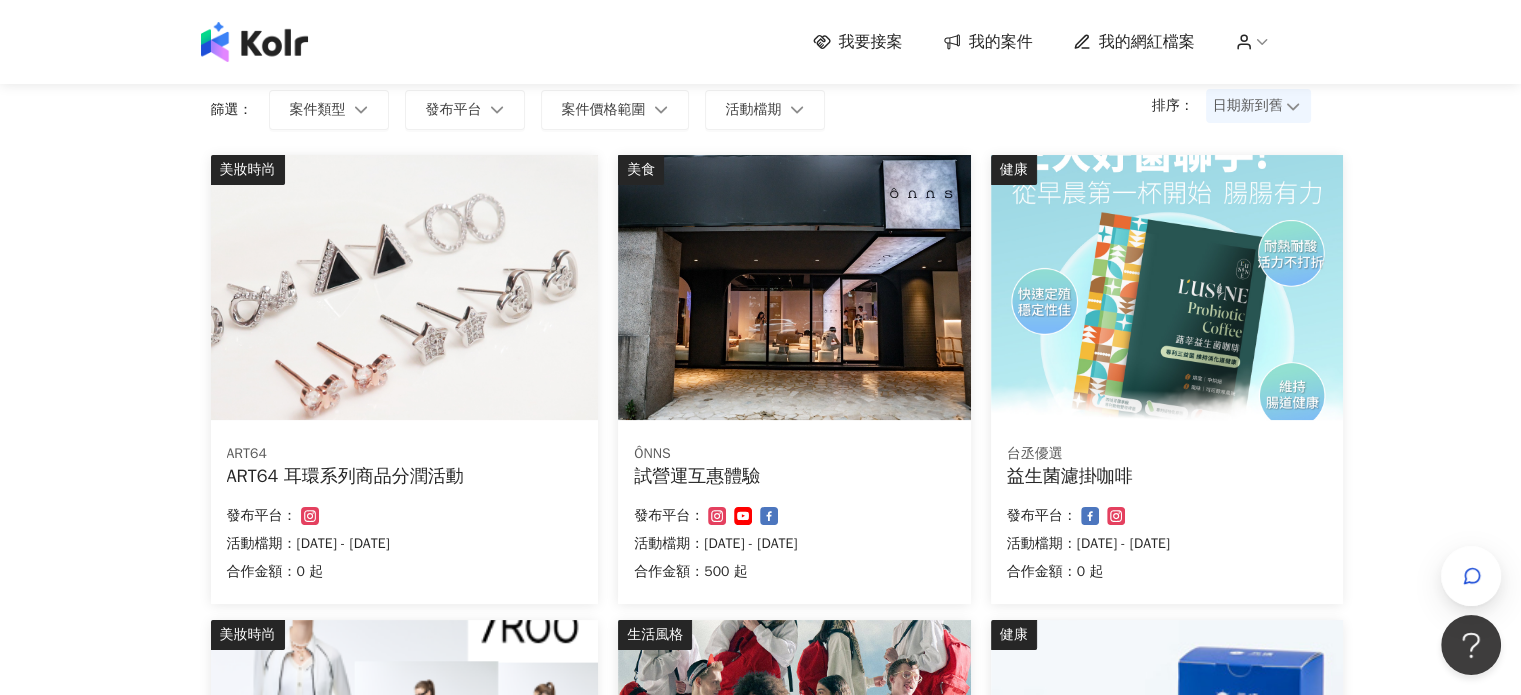 scroll, scrollTop: 116, scrollLeft: 0, axis: vertical 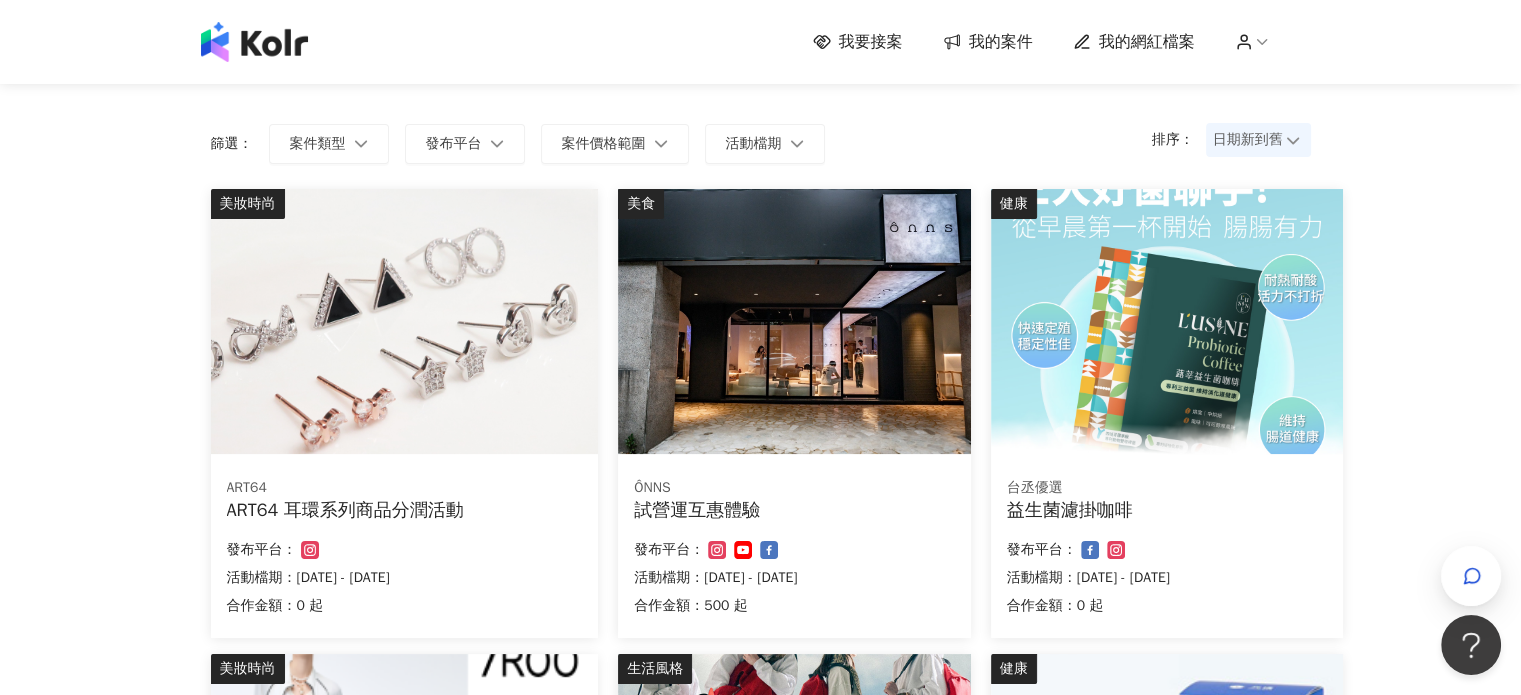 click at bounding box center [794, 321] 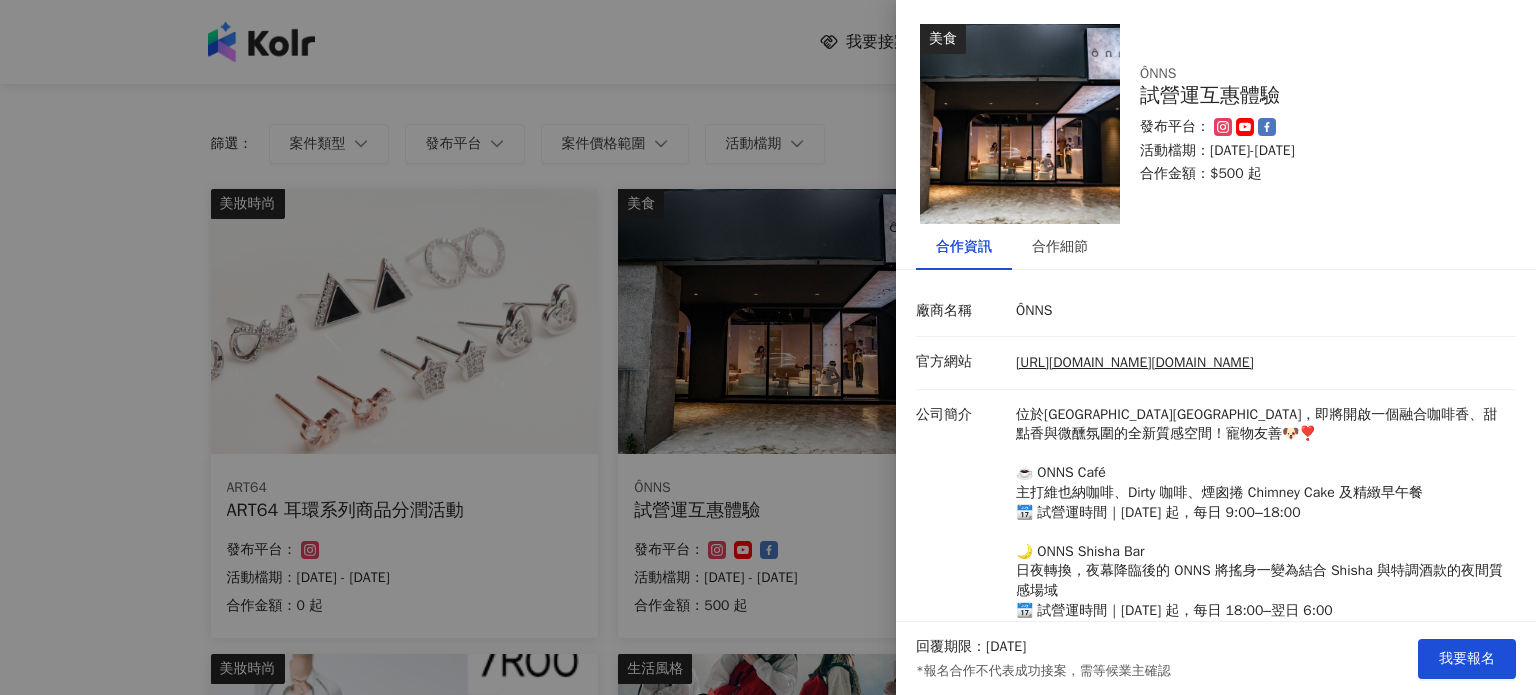click at bounding box center [768, 347] 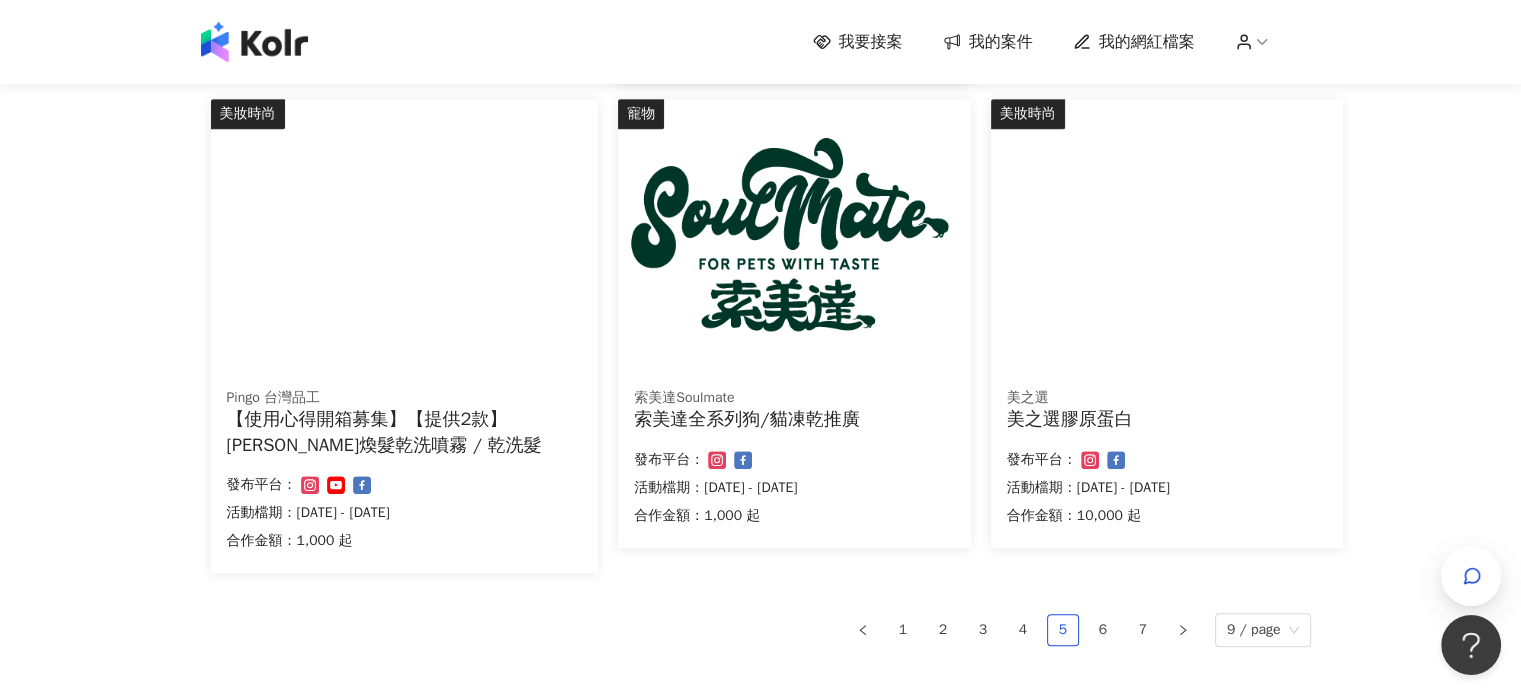 scroll, scrollTop: 1216, scrollLeft: 0, axis: vertical 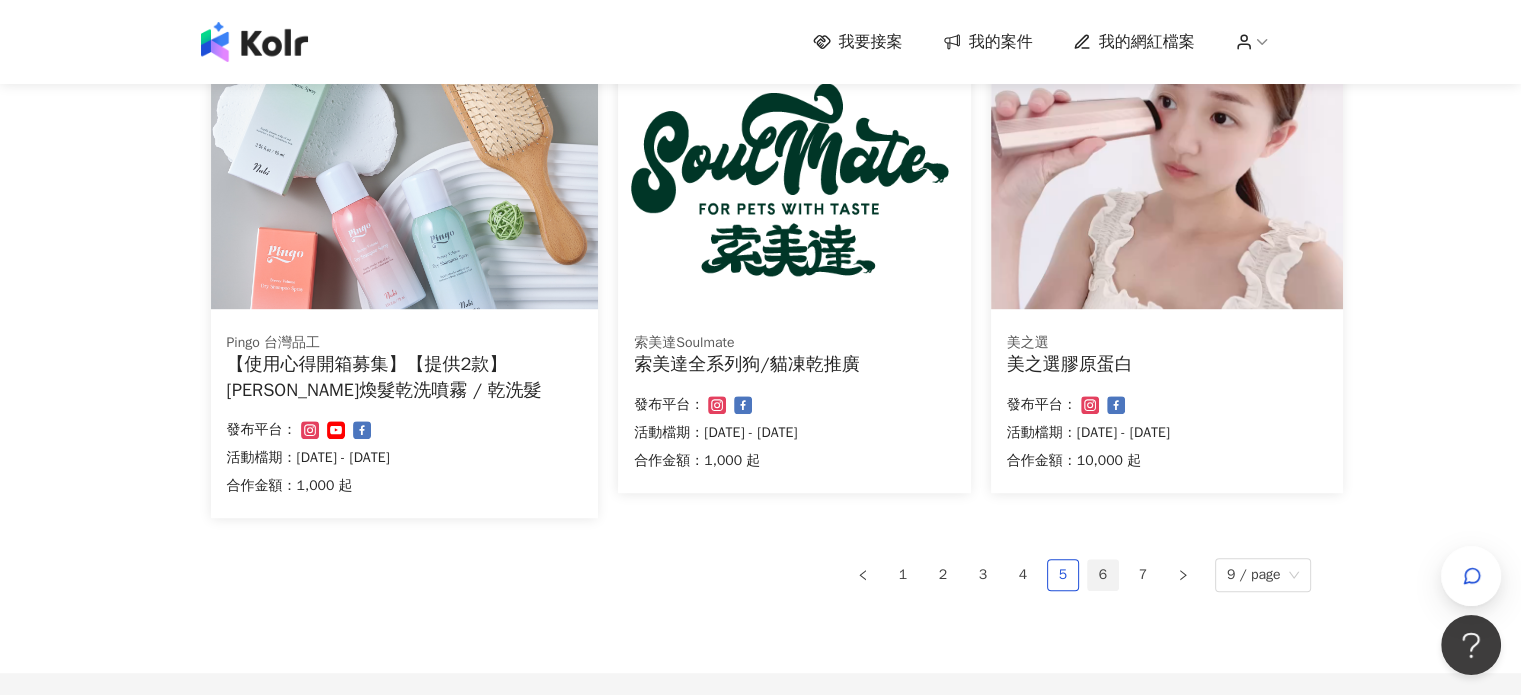 click on "6" at bounding box center [1103, 575] 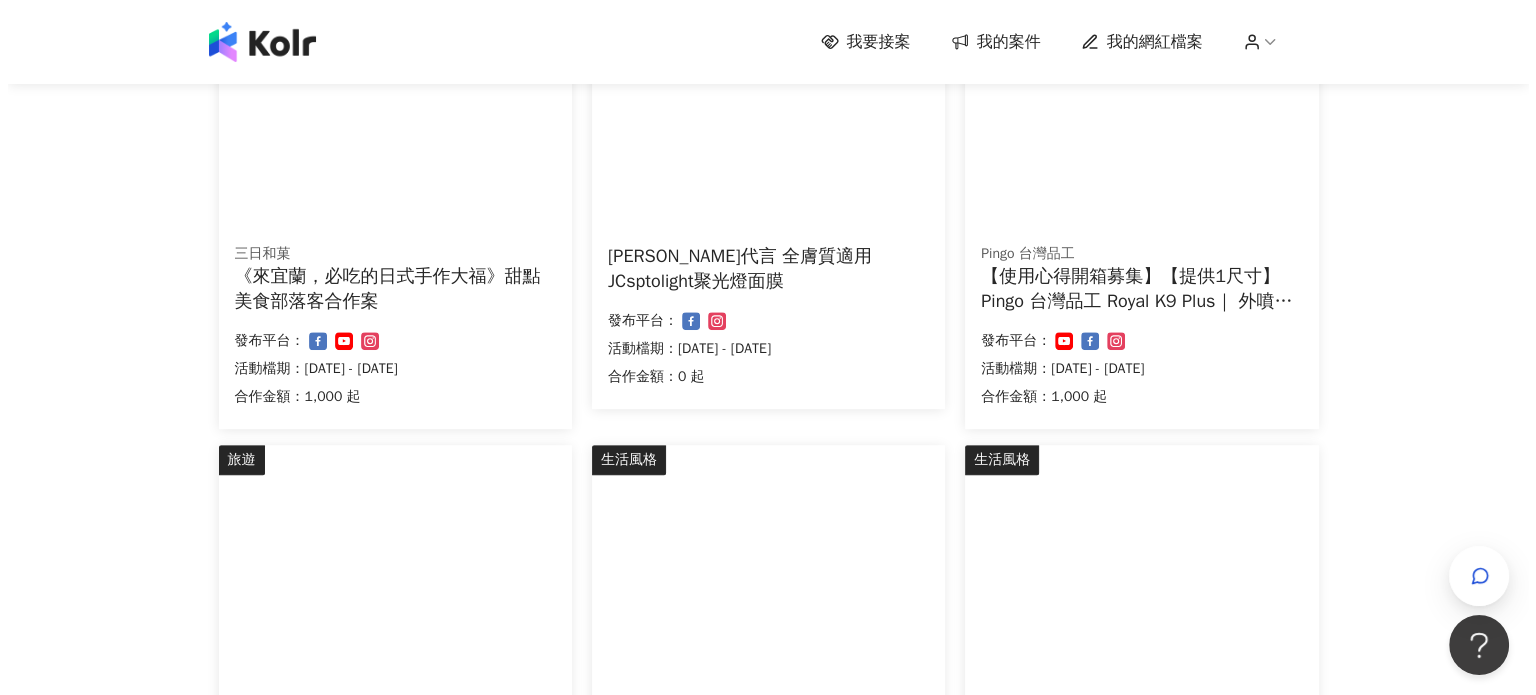 scroll, scrollTop: 1100, scrollLeft: 0, axis: vertical 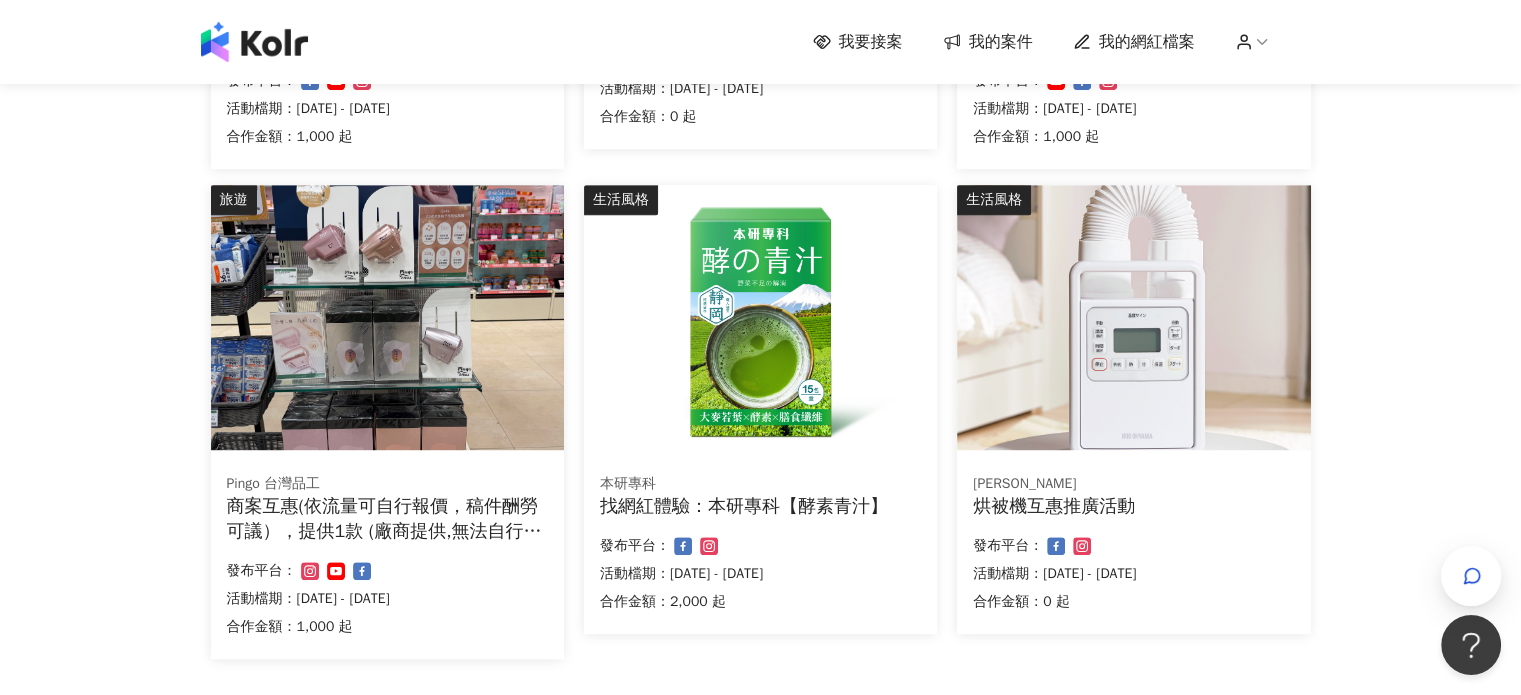 click at bounding box center (760, 317) 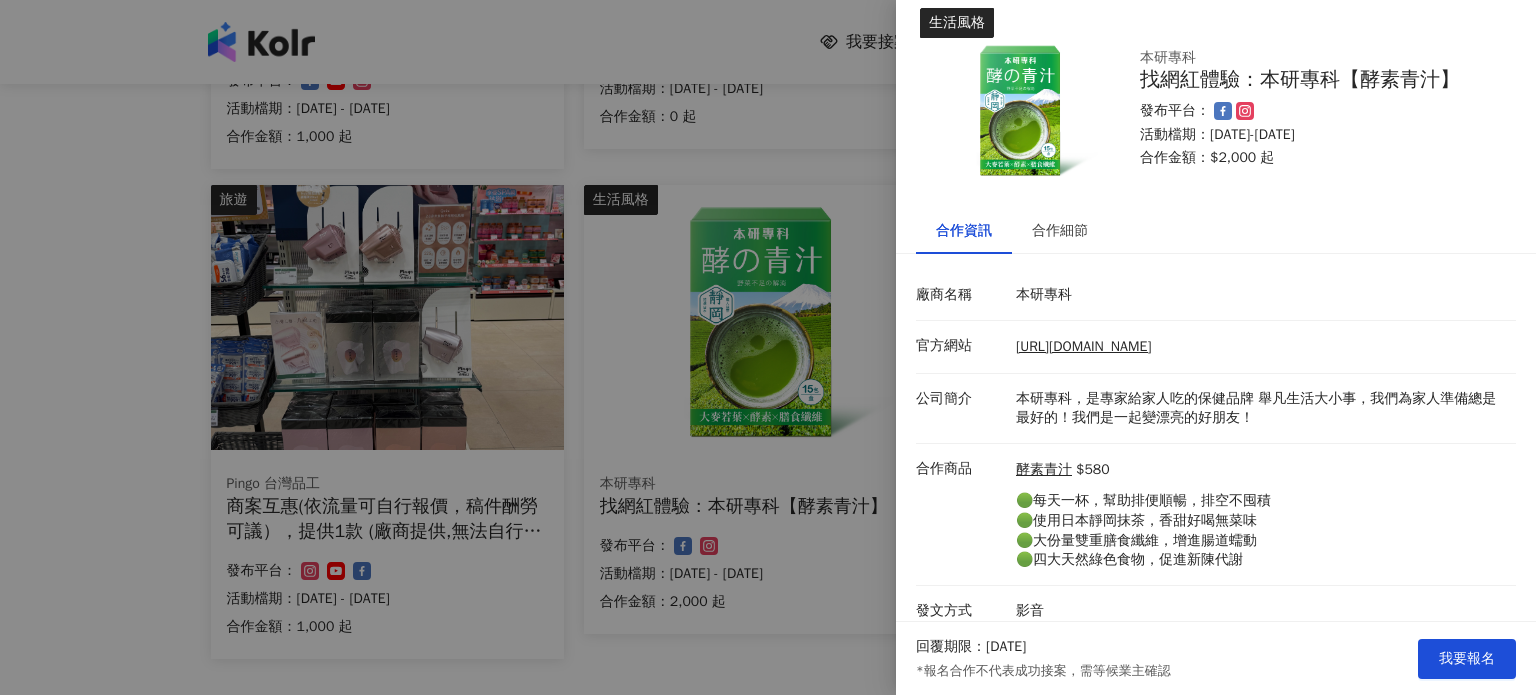 scroll, scrollTop: 48, scrollLeft: 0, axis: vertical 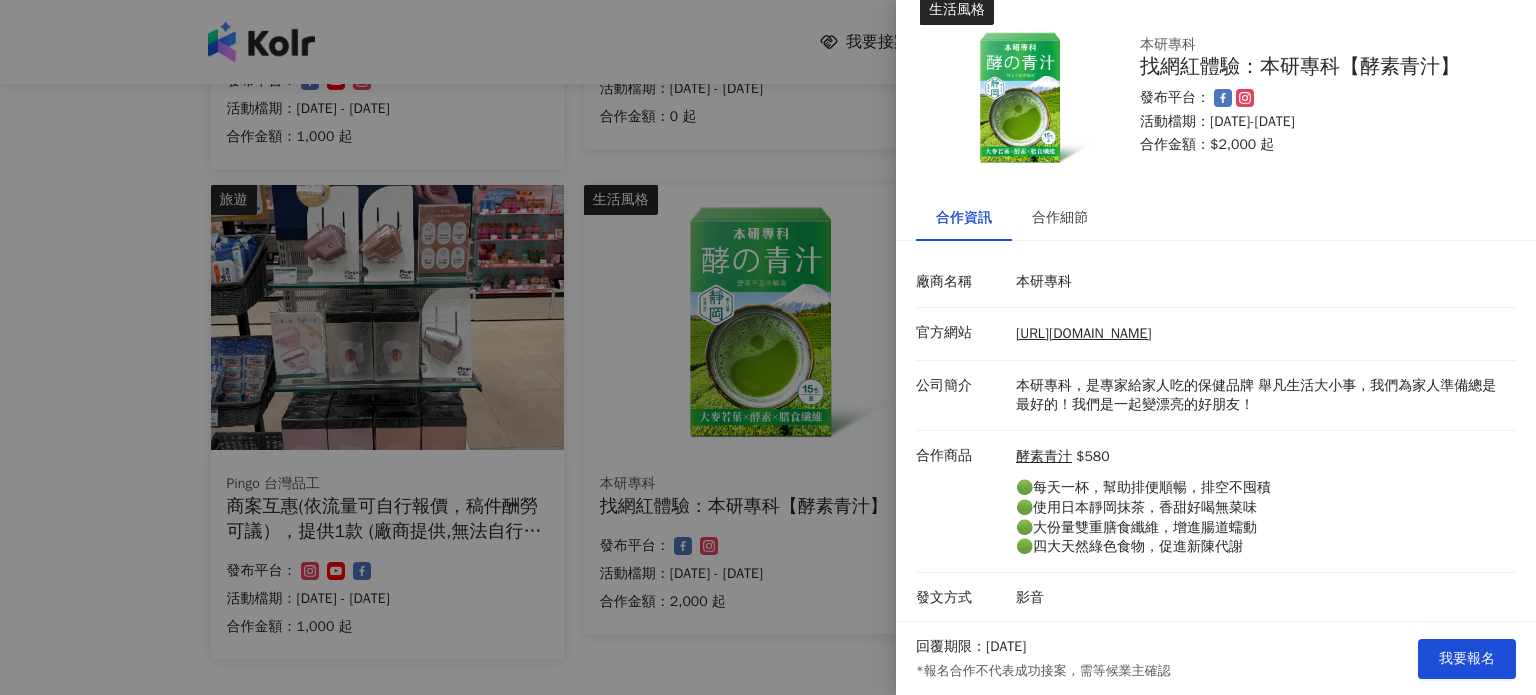 click at bounding box center (768, 347) 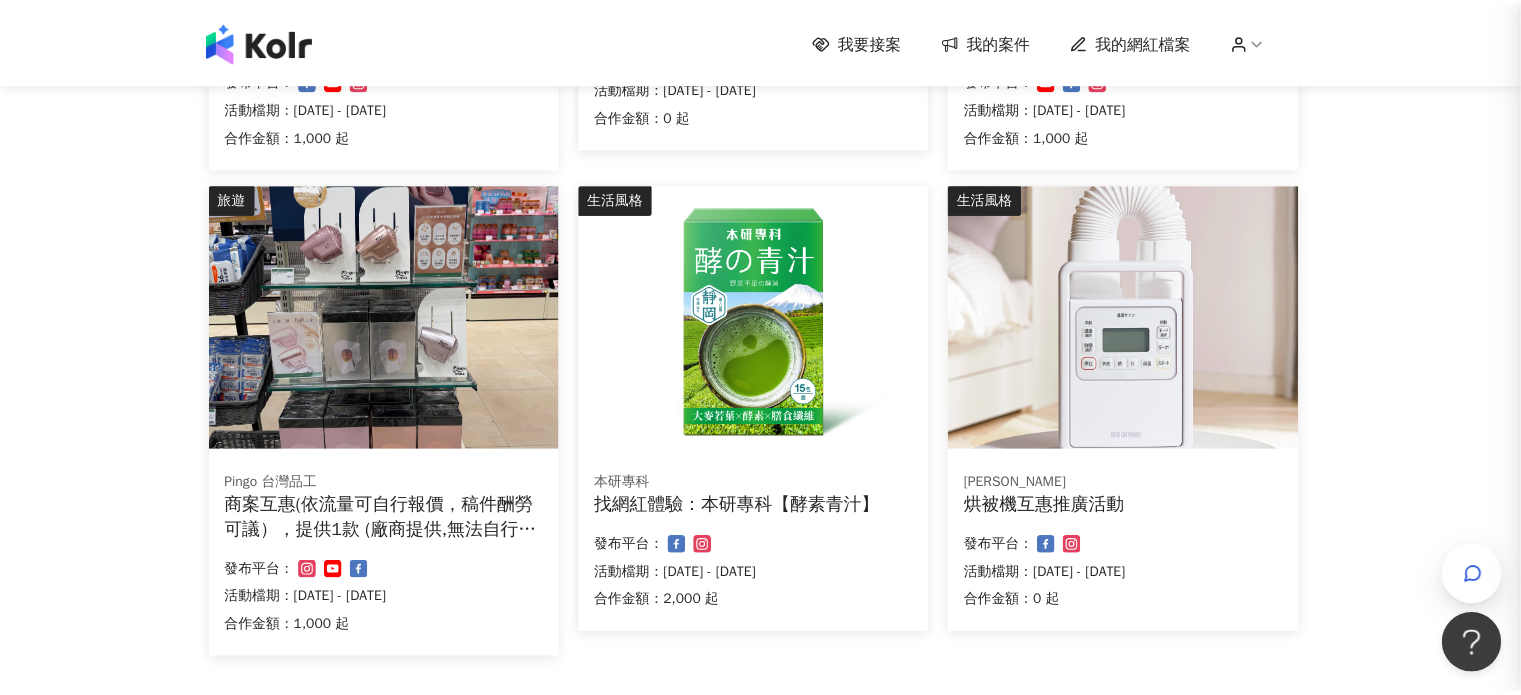 scroll, scrollTop: 0, scrollLeft: 0, axis: both 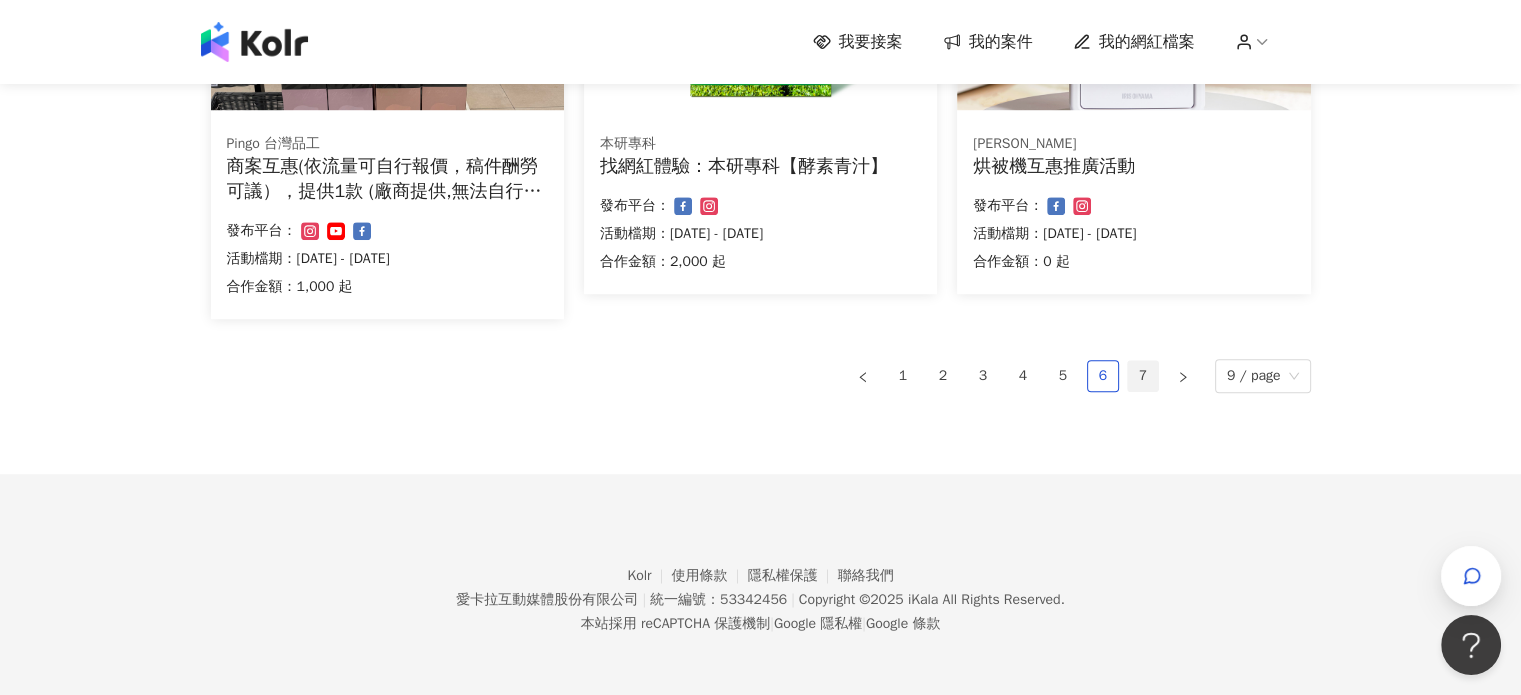 click on "7" at bounding box center [1143, 376] 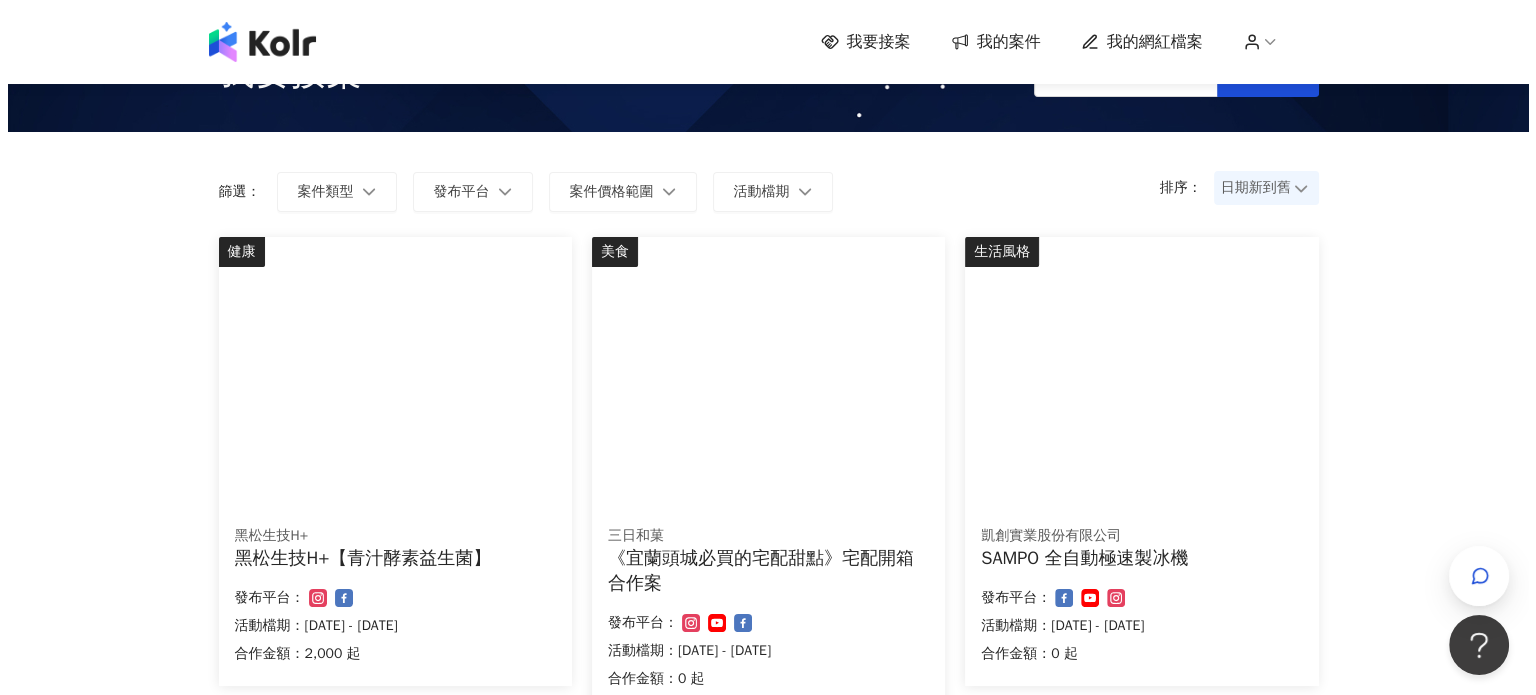 scroll, scrollTop: 116, scrollLeft: 0, axis: vertical 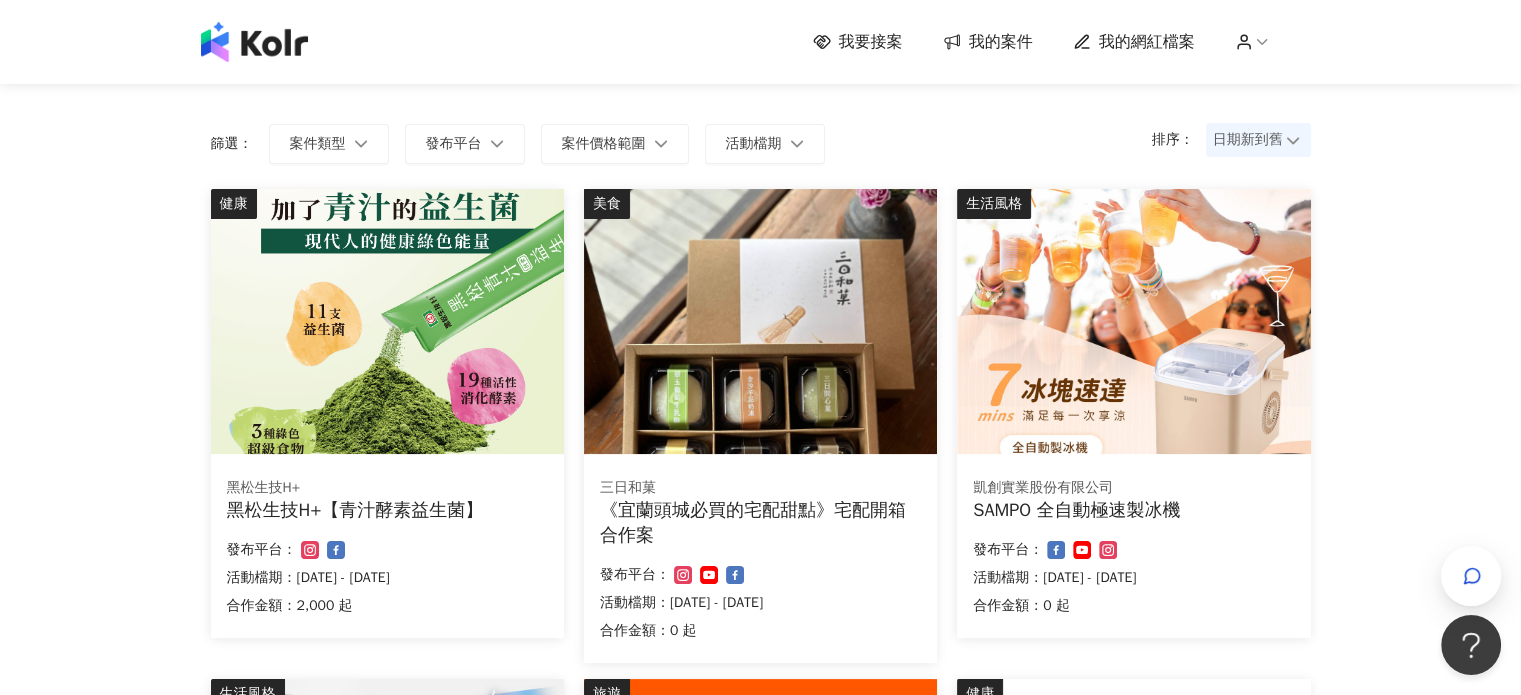 click at bounding box center (760, 321) 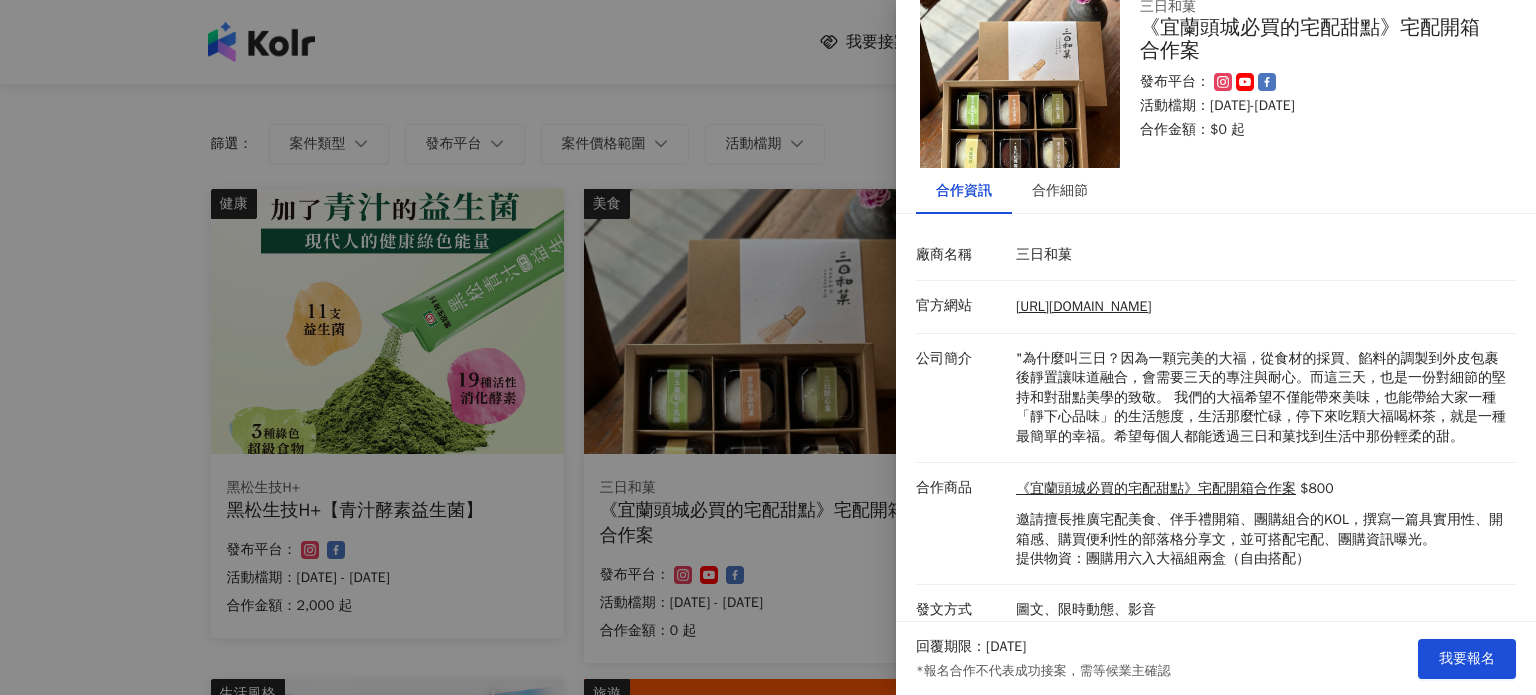 scroll, scrollTop: 88, scrollLeft: 0, axis: vertical 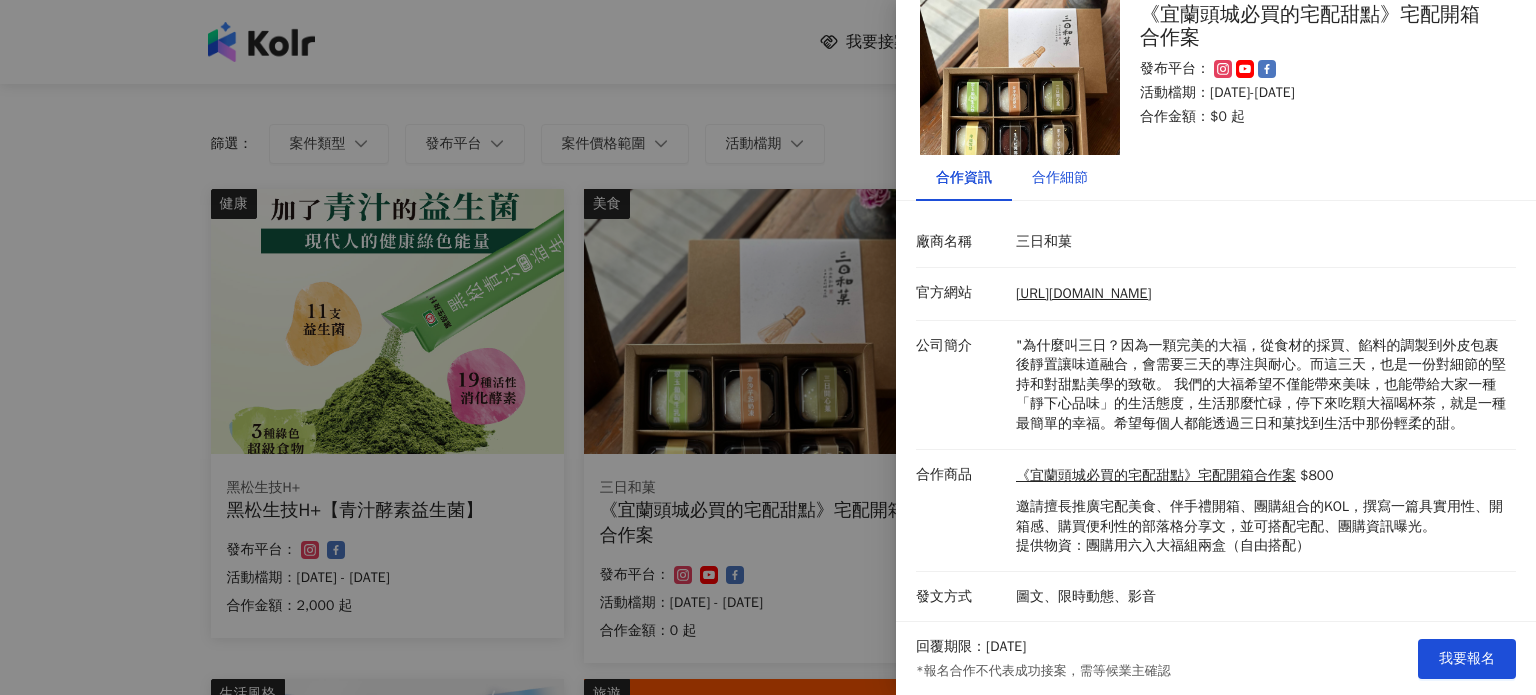click on "合作細節" at bounding box center [1060, 178] 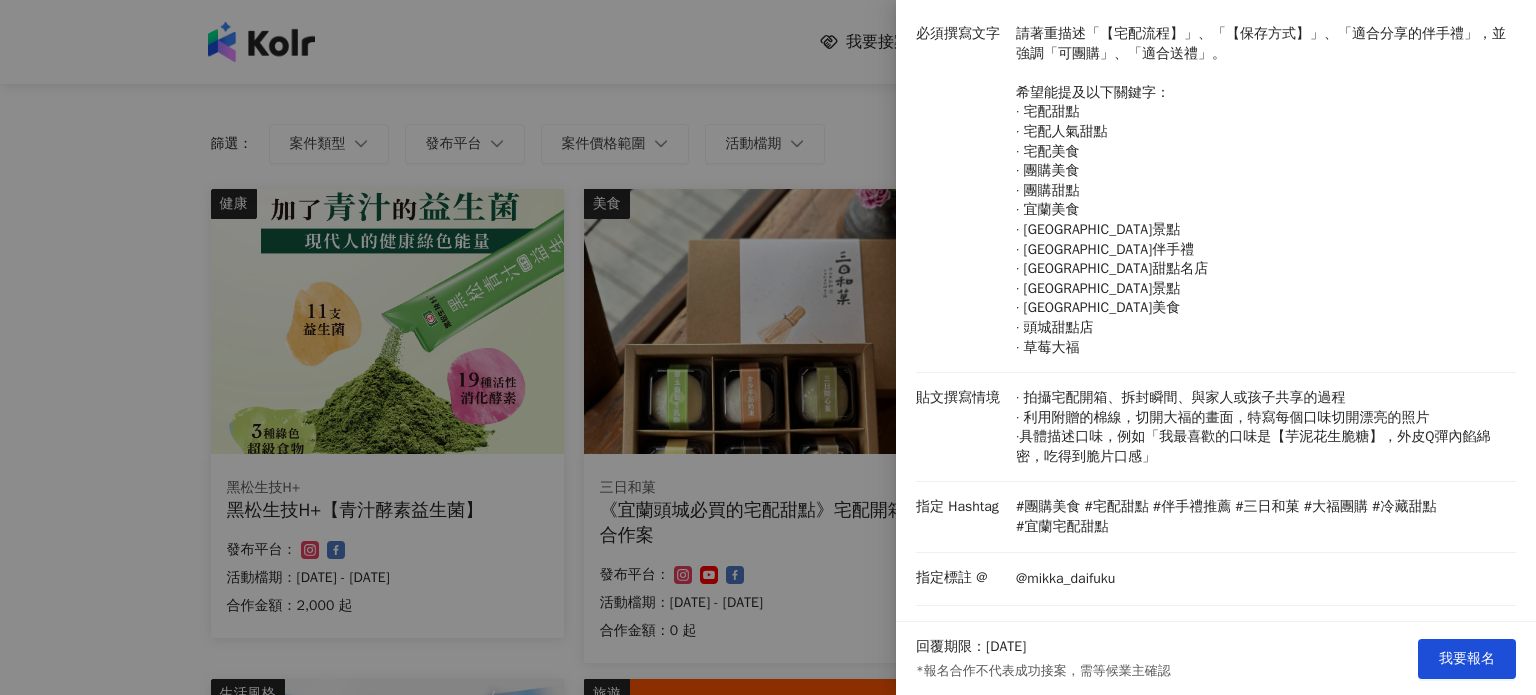 scroll, scrollTop: 288, scrollLeft: 0, axis: vertical 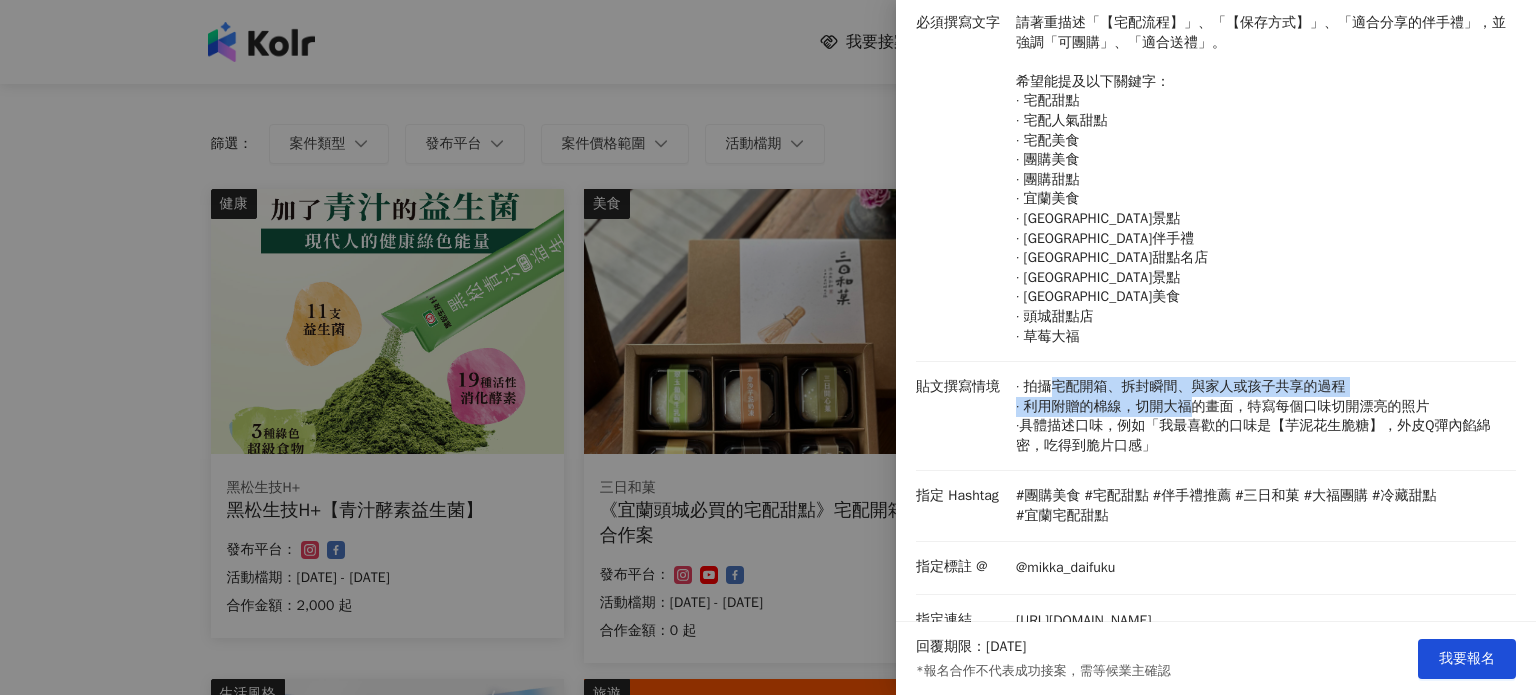 drag, startPoint x: 1072, startPoint y: 387, endPoint x: 1203, endPoint y: 402, distance: 131.85599 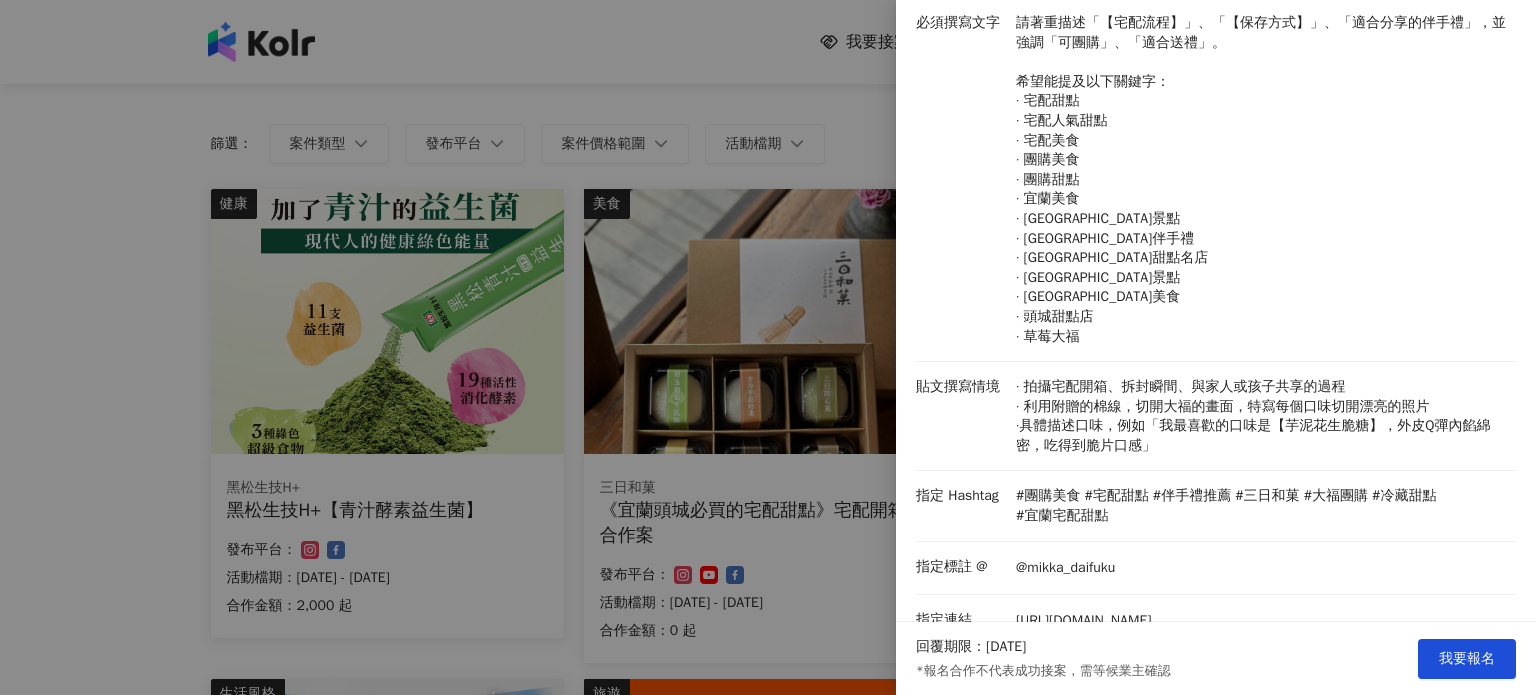 click on "· 拍攝宅配開箱、拆封瞬間、與家人或孩子共享的過程
· 利用附贈的棉線，切開大福的畫面，特寫每個口味切開漂亮的照片
·具體描述口味，例如「我最喜歡的口味是【芋泥花生脆糖】，外皮Q彈內餡綿密，吃得到脆片口感」" at bounding box center [1261, 416] 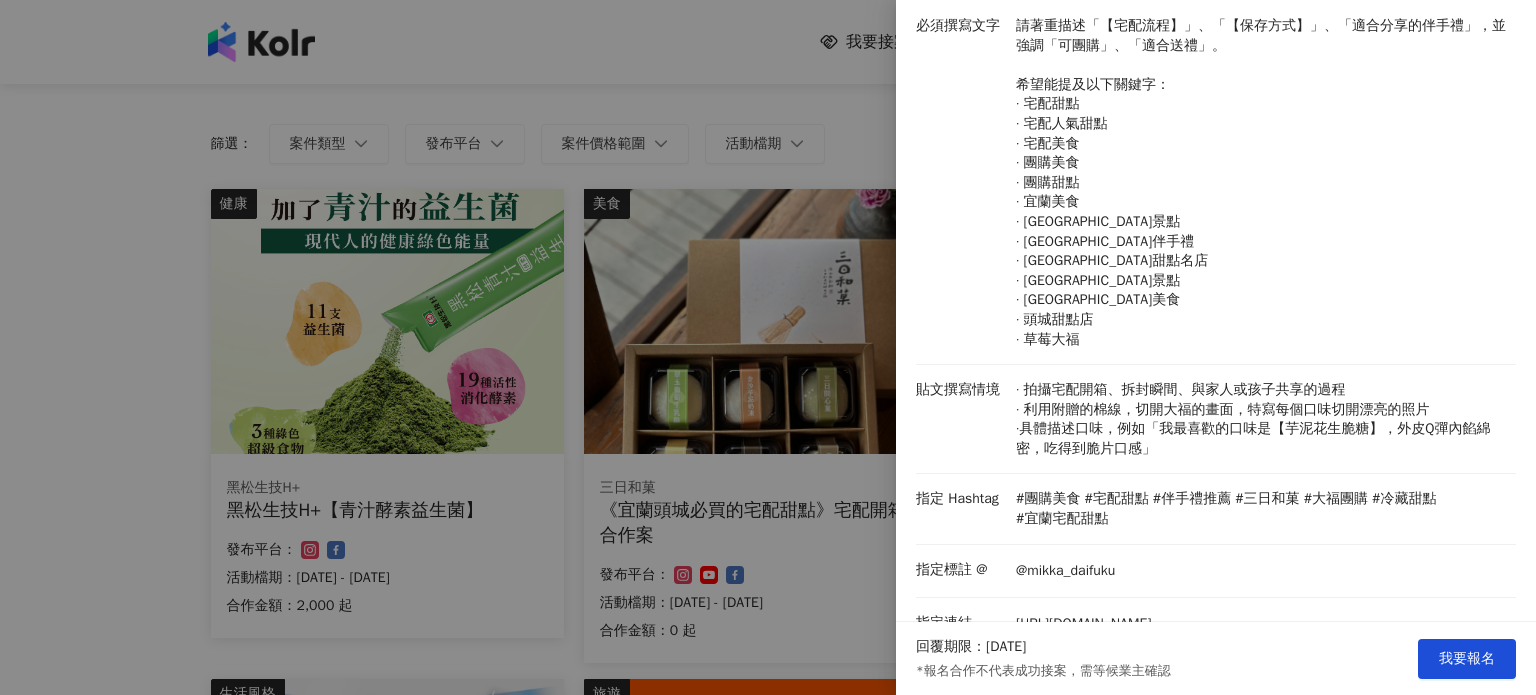 scroll, scrollTop: 0, scrollLeft: 0, axis: both 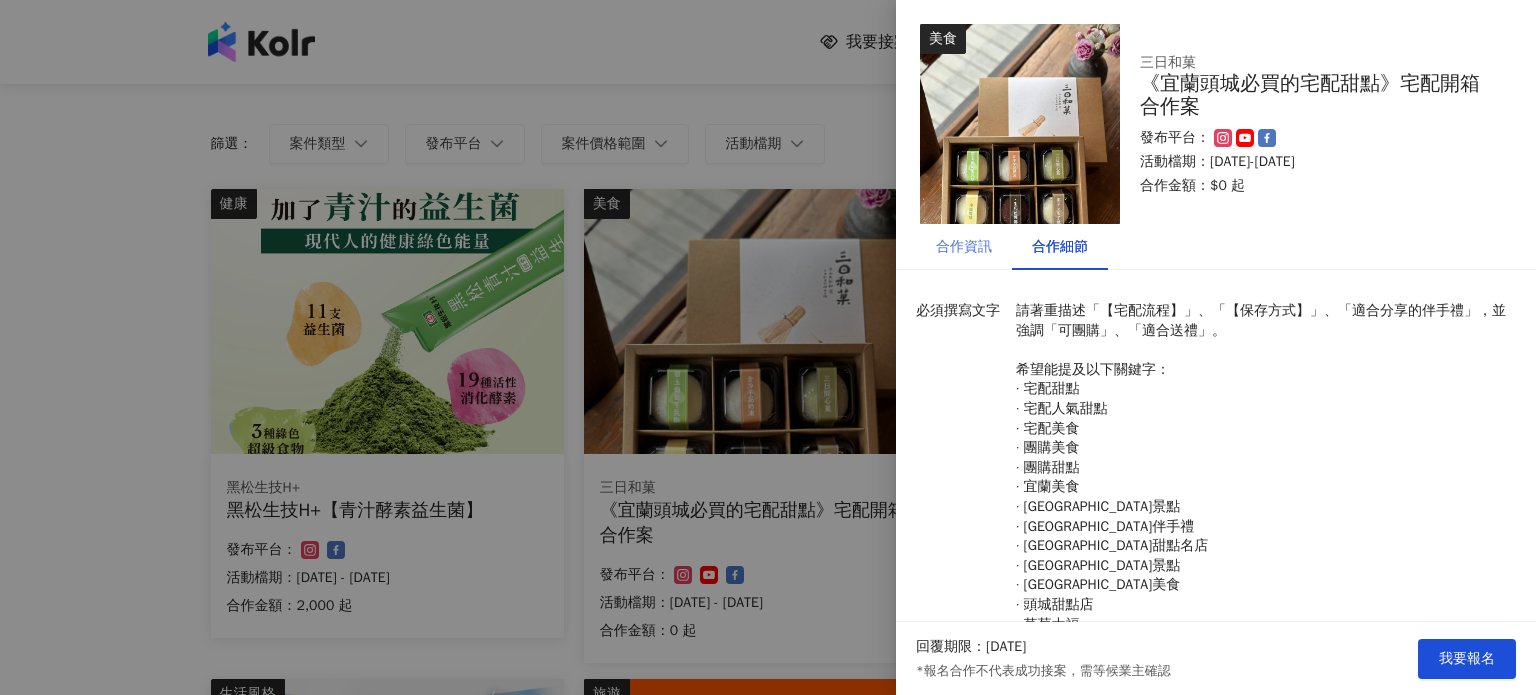 click on "合作資訊" at bounding box center [964, 247] 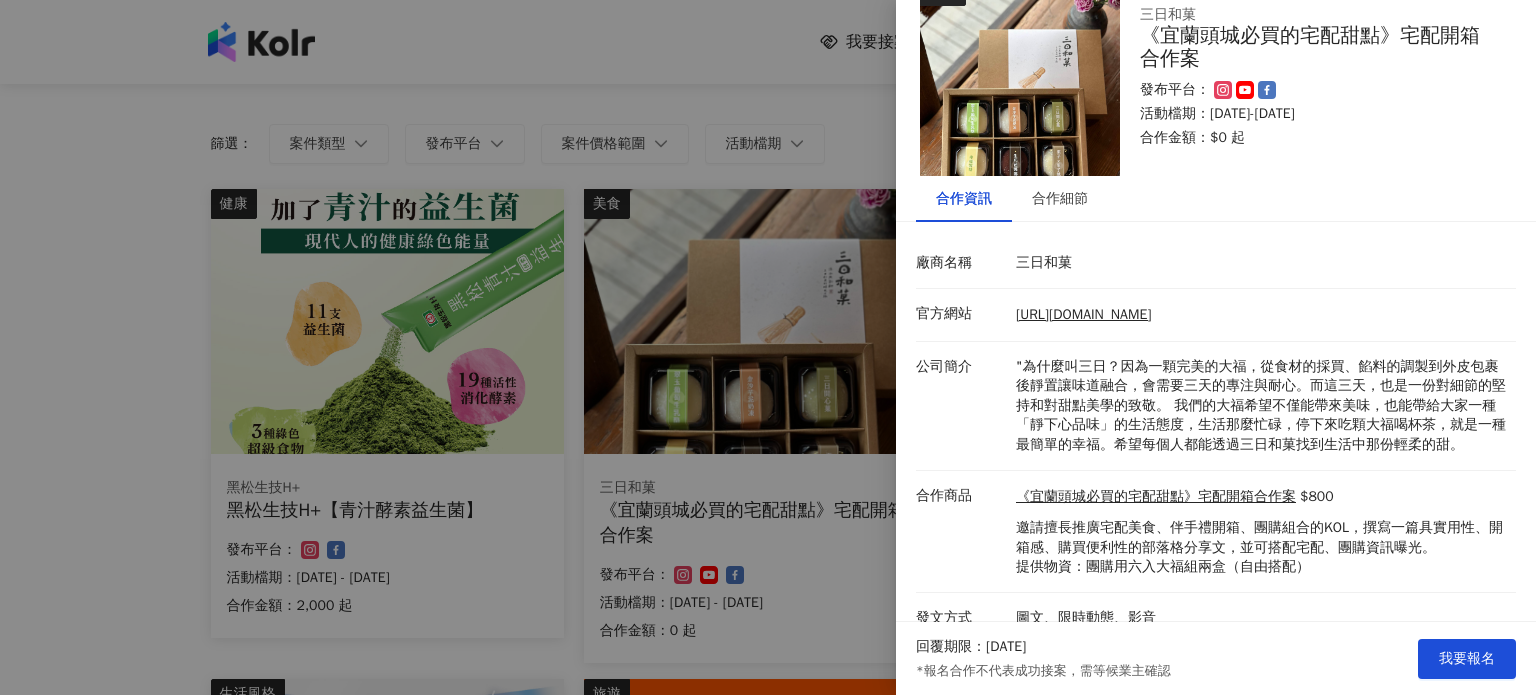 scroll, scrollTop: 88, scrollLeft: 0, axis: vertical 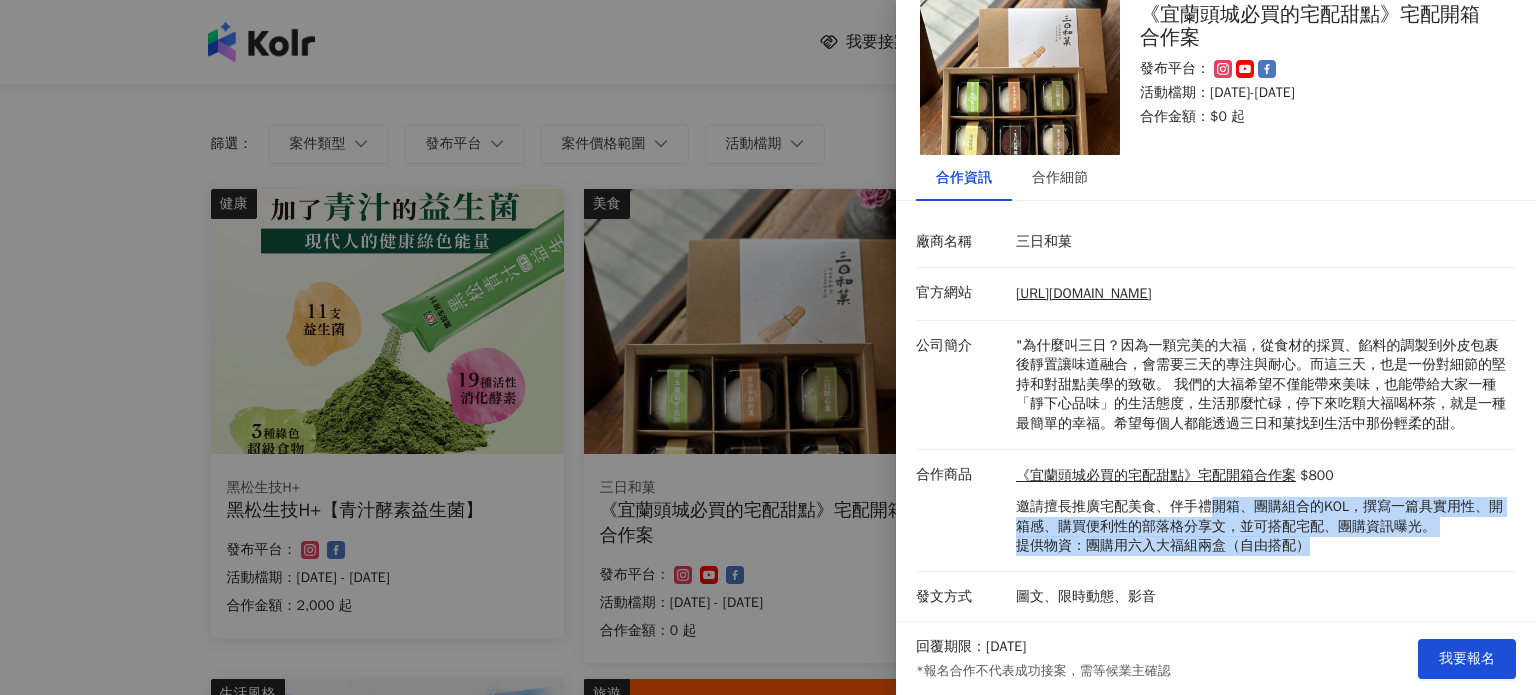 drag, startPoint x: 1205, startPoint y: 510, endPoint x: 1314, endPoint y: 539, distance: 112.79185 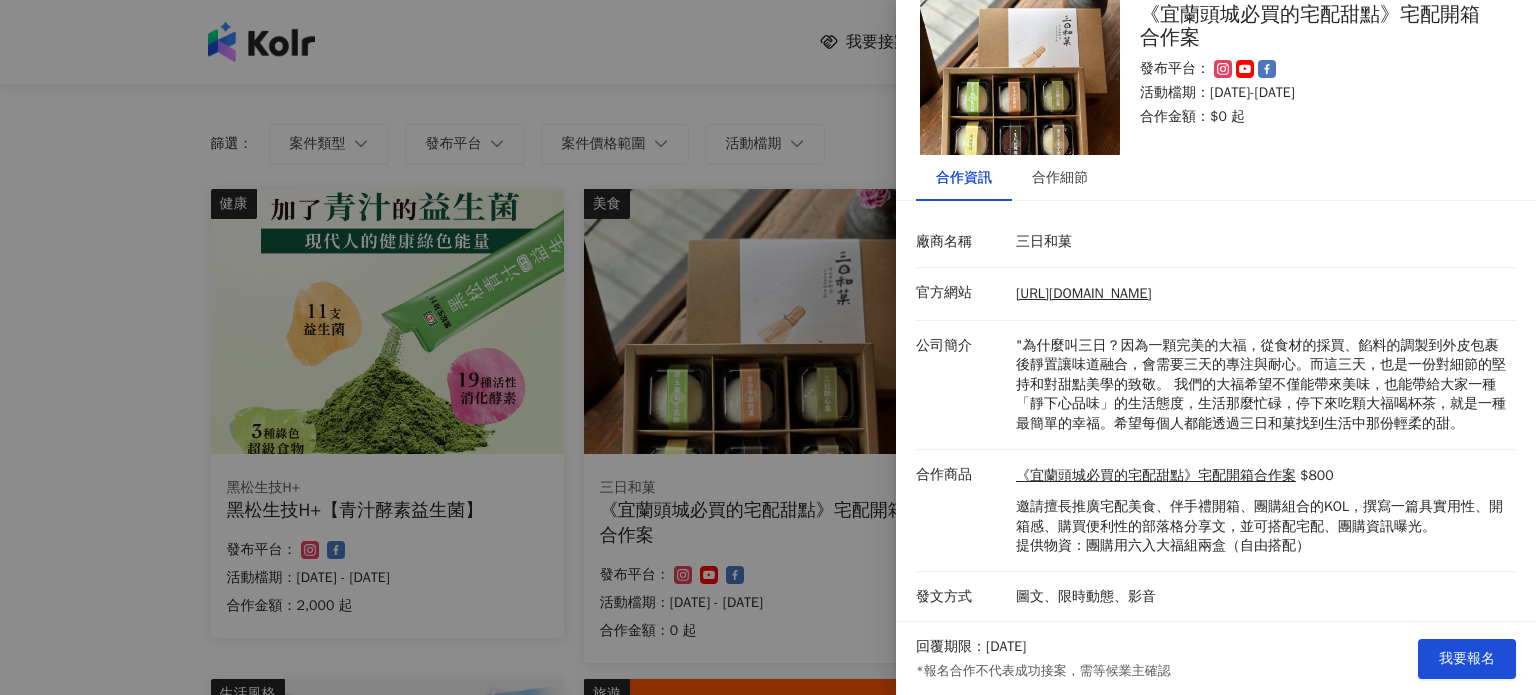 click on "合作商品 《宜蘭頭城必買的宅配甜點》宅配開箱合作案 $800 邀請擅長推廣宅配美食、伴手禮開箱、團購組合的KOL，撰寫一篇具實用性、開箱感、購買便利性的部落格分享文，並可搭配宅配、團購資訊曝光。
提供物資：團購用六入大福組兩盒（自由搭配）" at bounding box center (1216, 511) 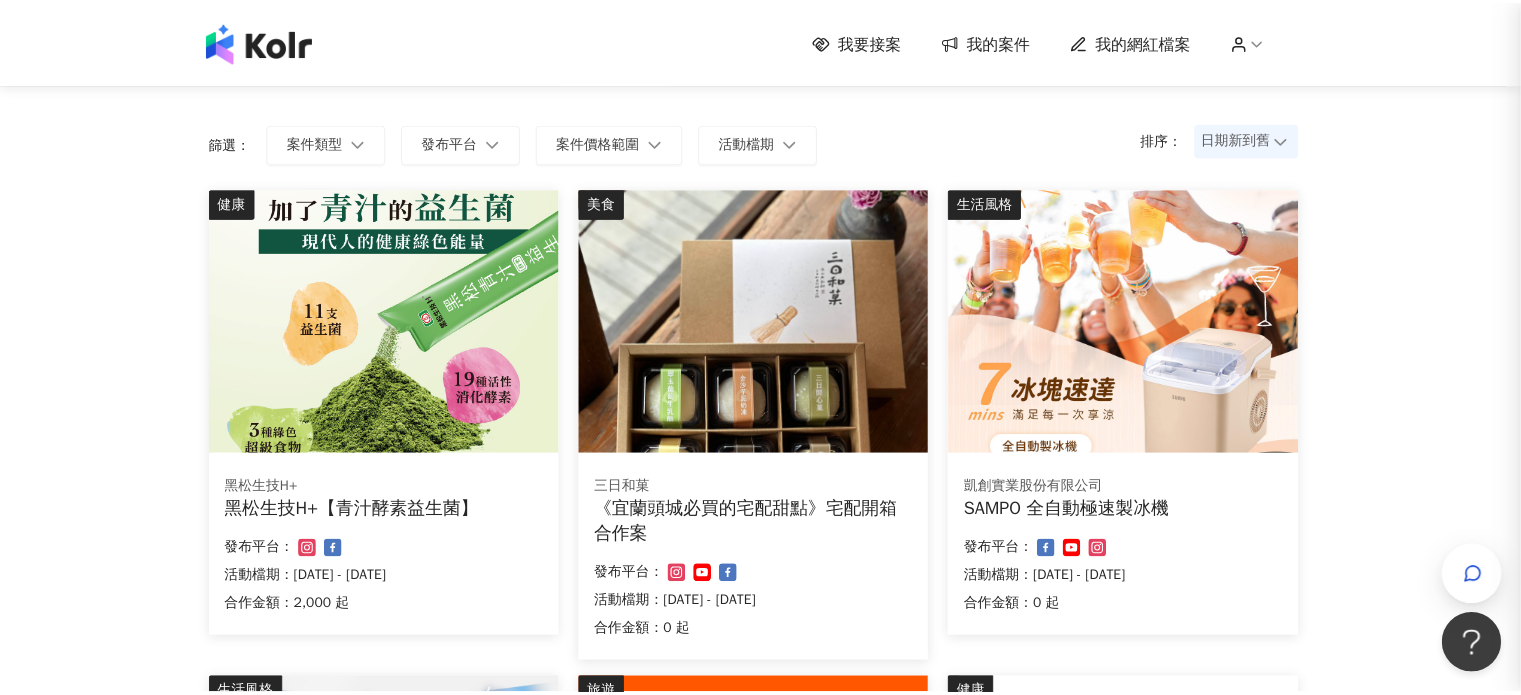 scroll, scrollTop: 0, scrollLeft: 0, axis: both 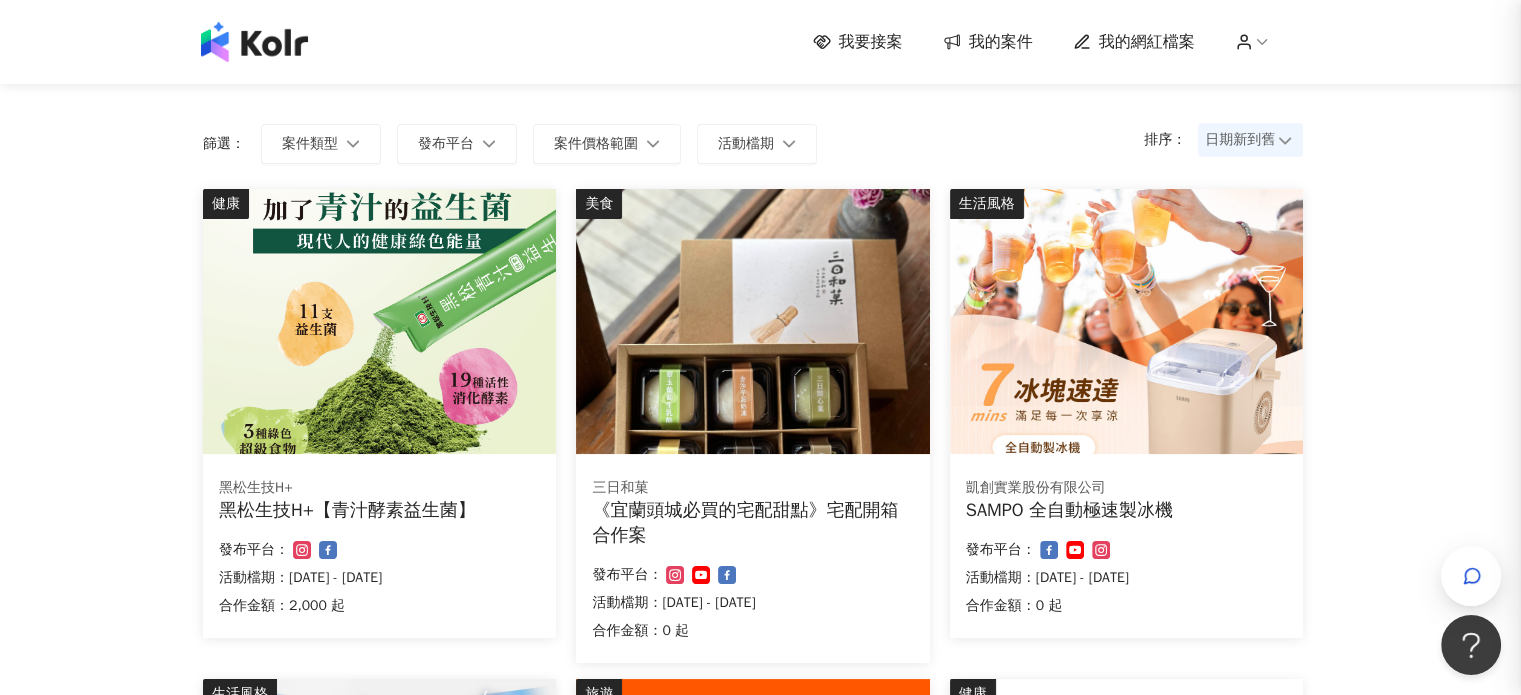 click on "《宜蘭頭城必買的宅配甜點》宅配開箱合作案" at bounding box center [752, 523] 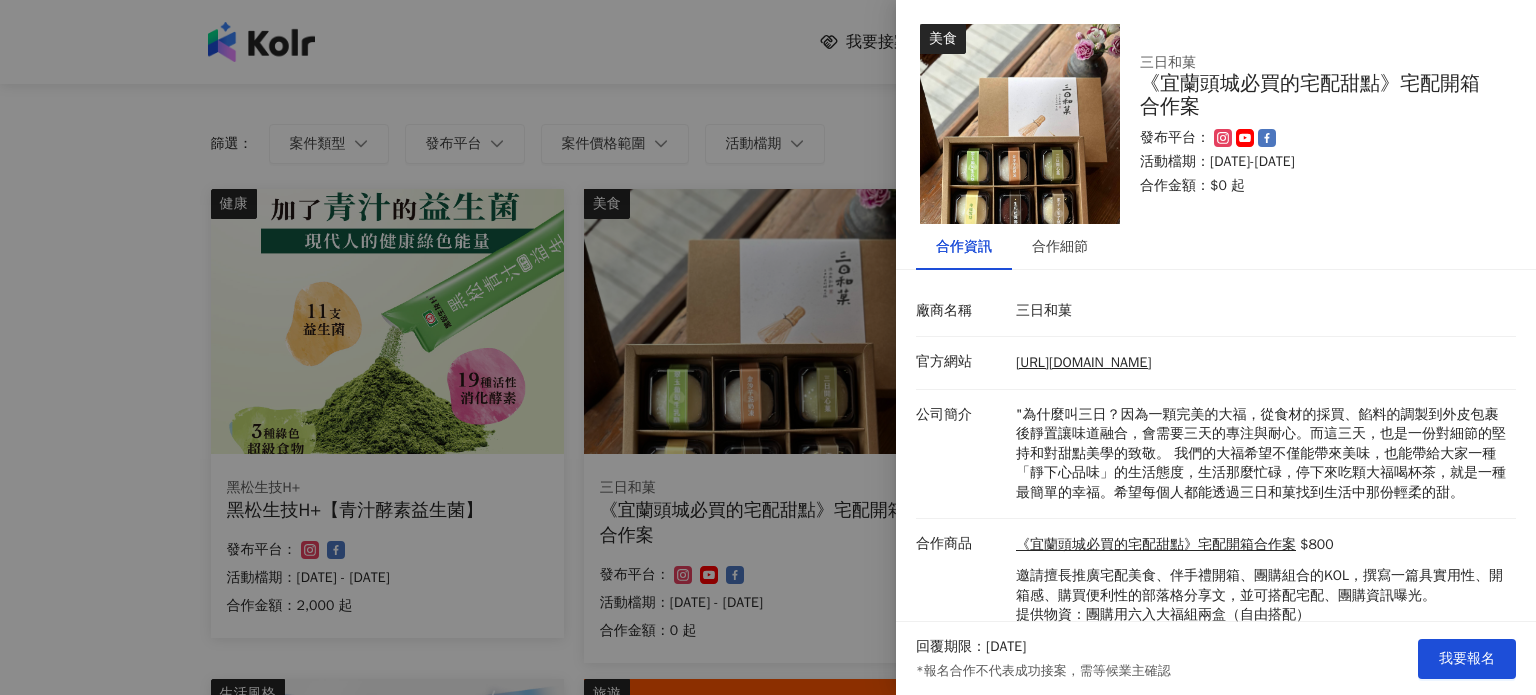 click at bounding box center (768, 347) 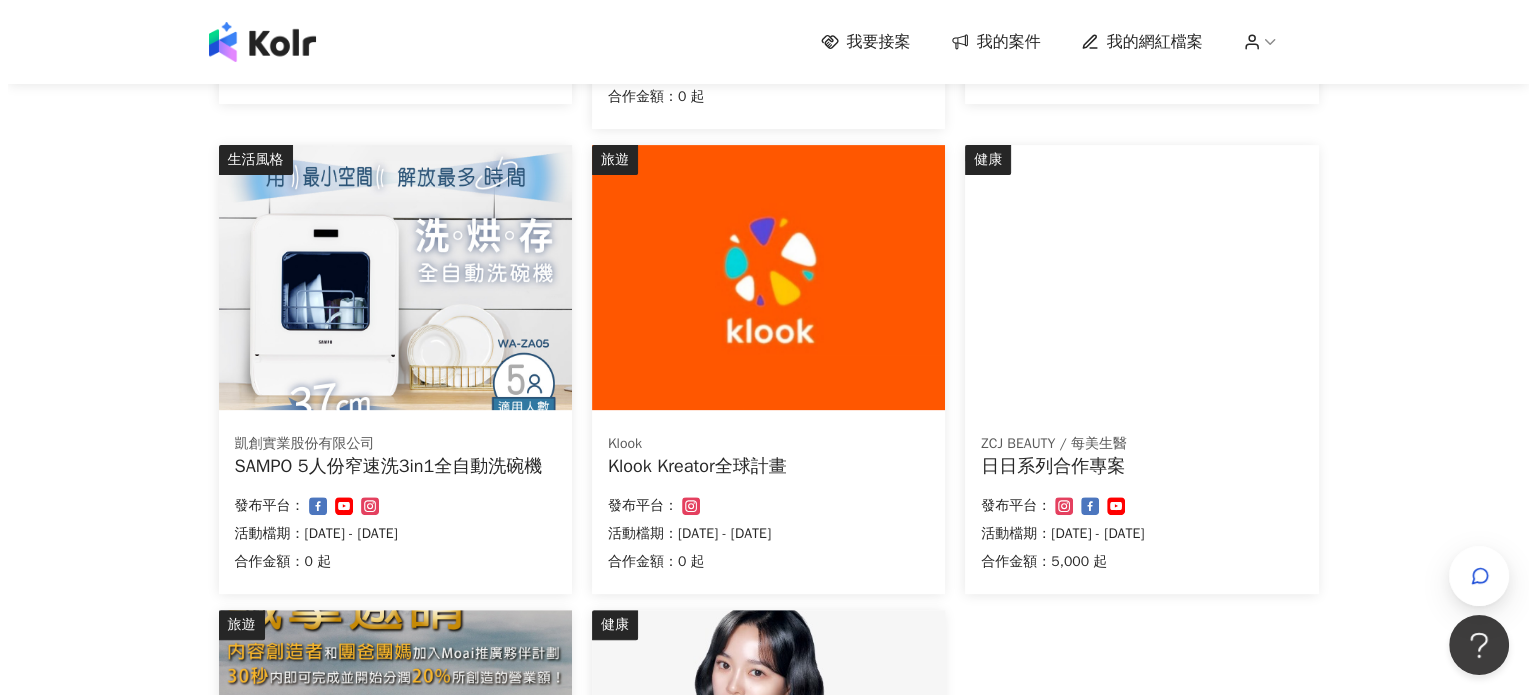 scroll, scrollTop: 616, scrollLeft: 0, axis: vertical 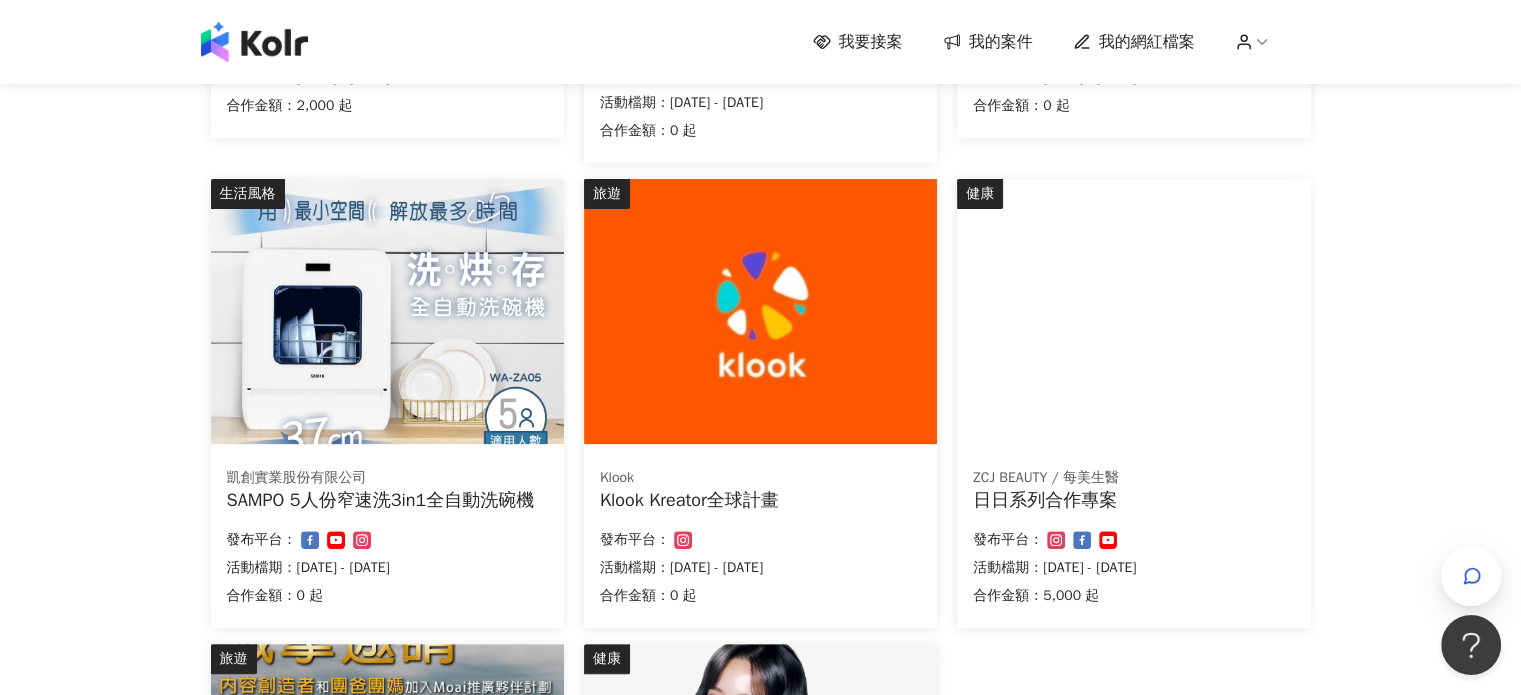 click at bounding box center (993, 190) 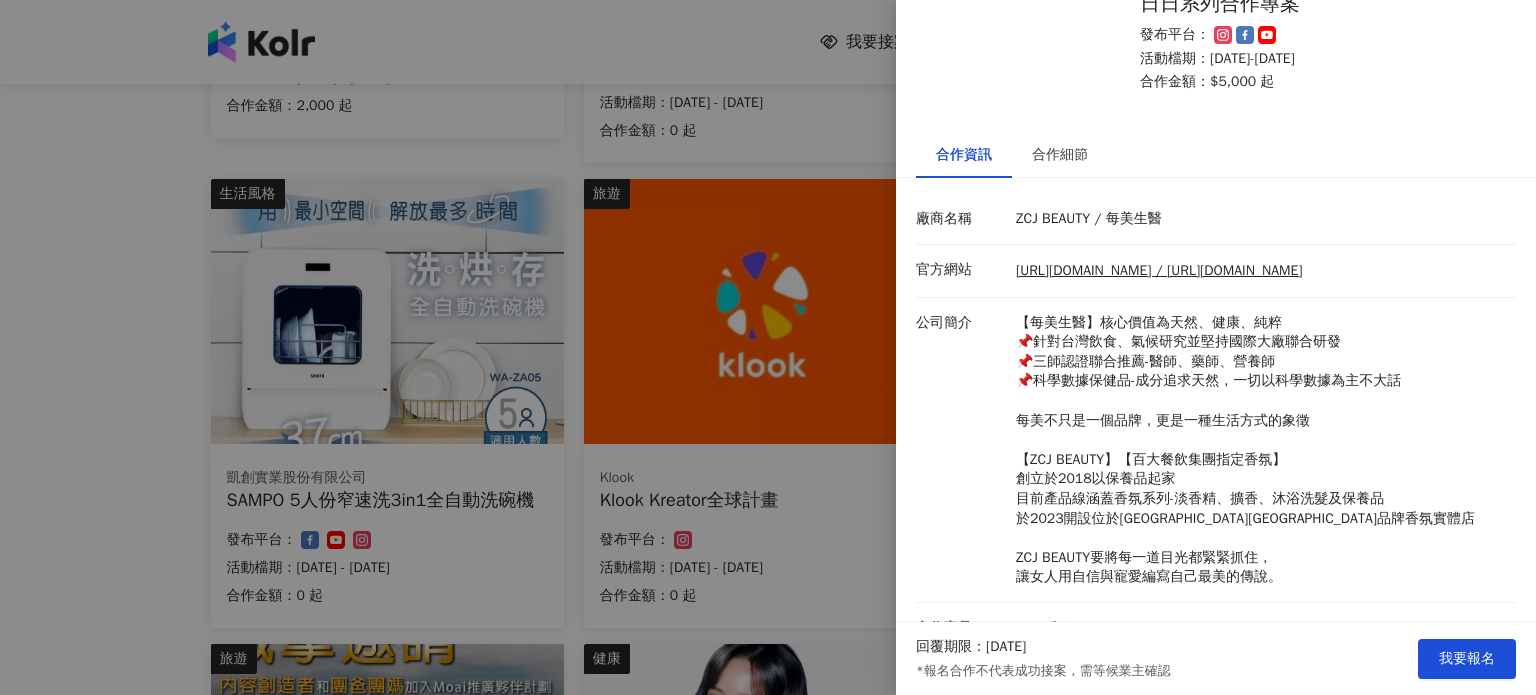 scroll, scrollTop: 0, scrollLeft: 0, axis: both 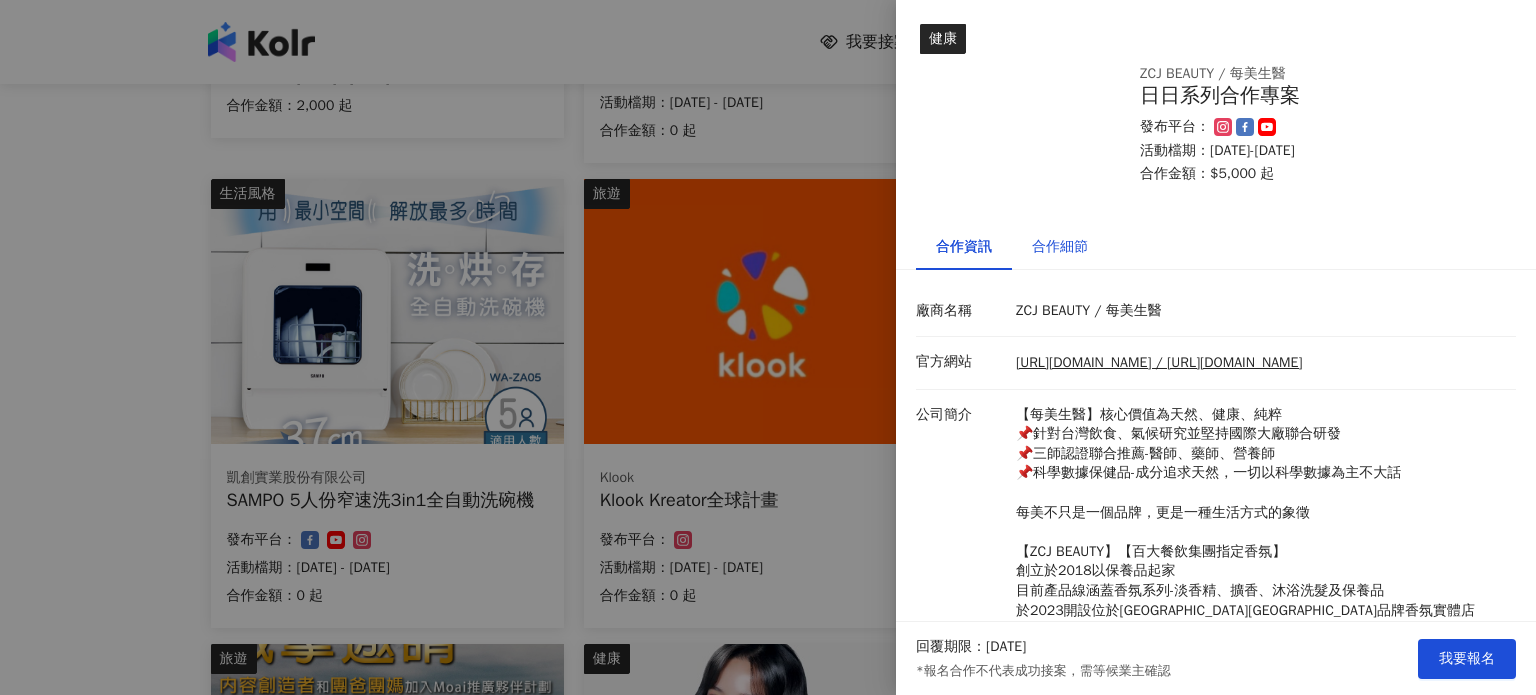 click on "合作細節" at bounding box center [1060, 247] 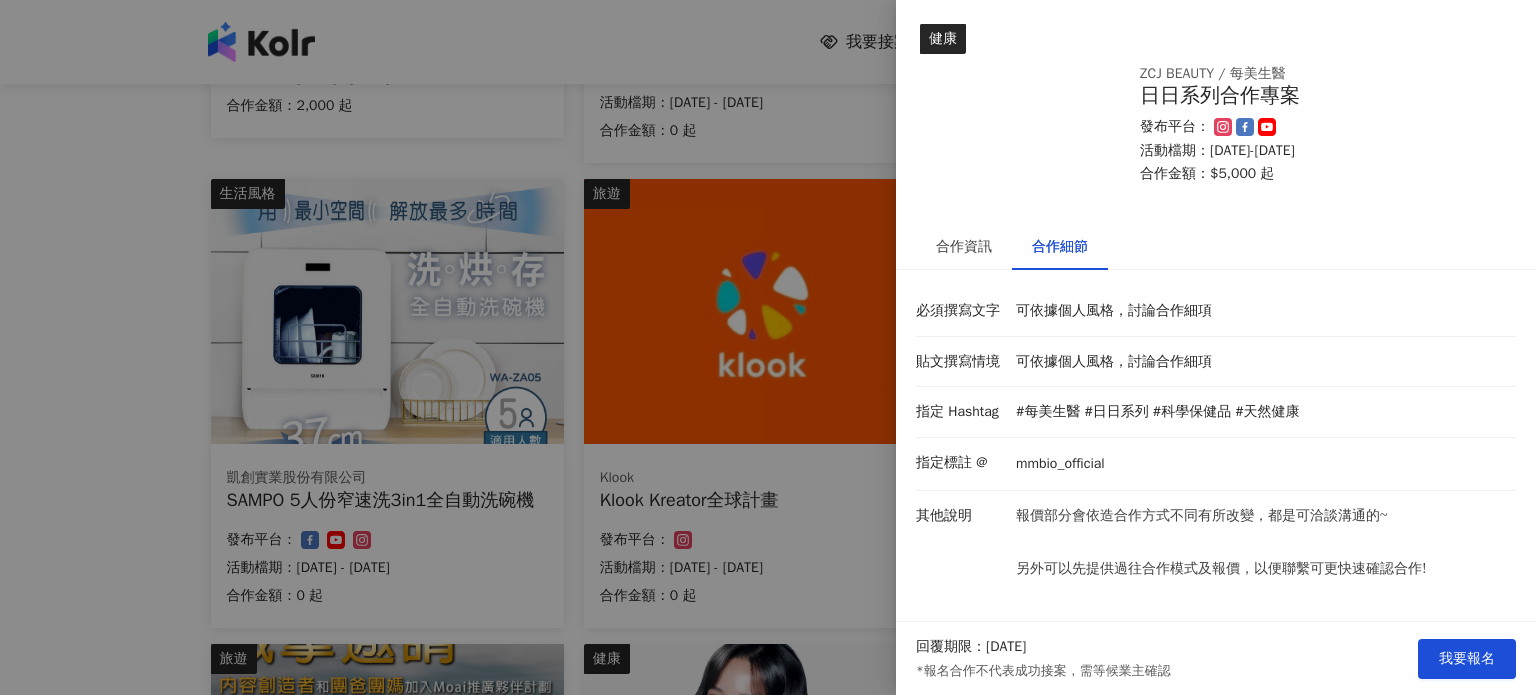 scroll, scrollTop: 4, scrollLeft: 0, axis: vertical 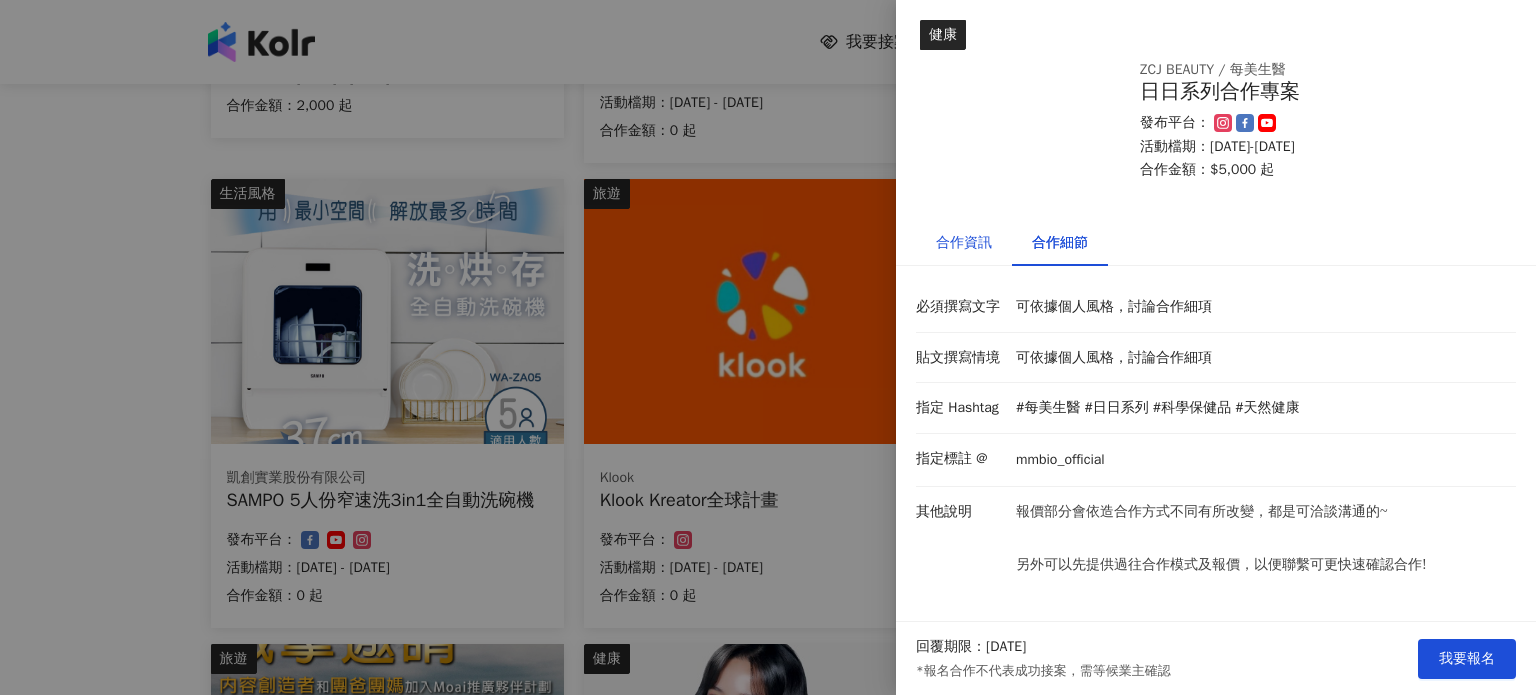 click on "合作資訊" at bounding box center (964, 243) 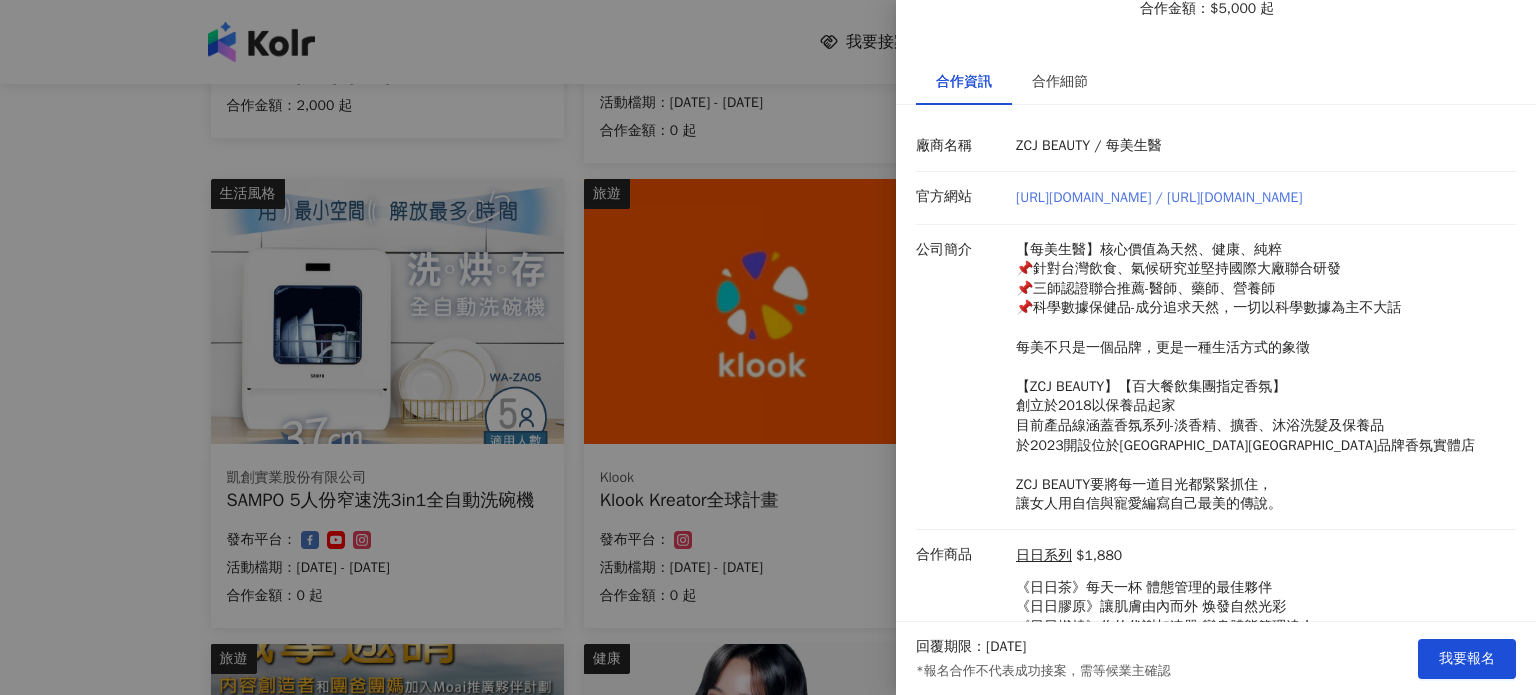 scroll, scrollTop: 0, scrollLeft: 0, axis: both 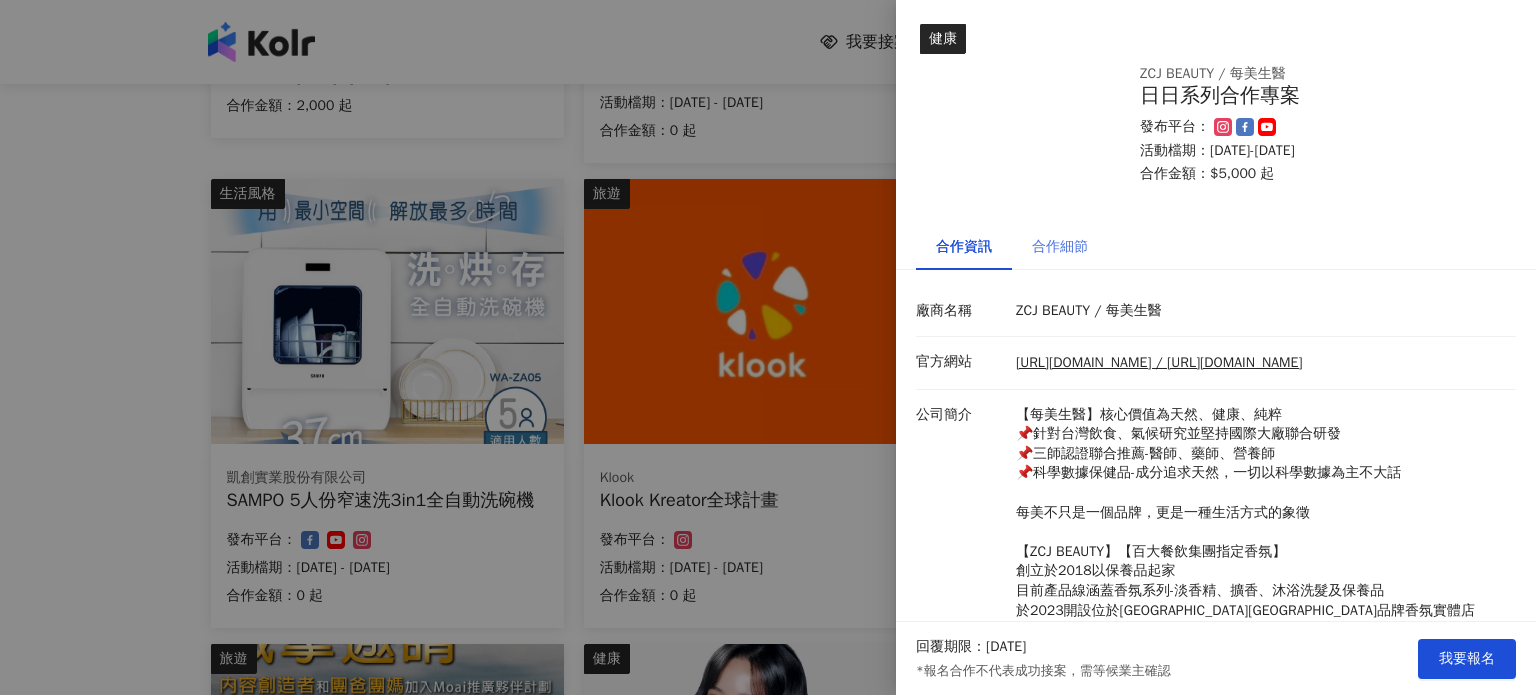 click on "合作細節" at bounding box center [1060, 247] 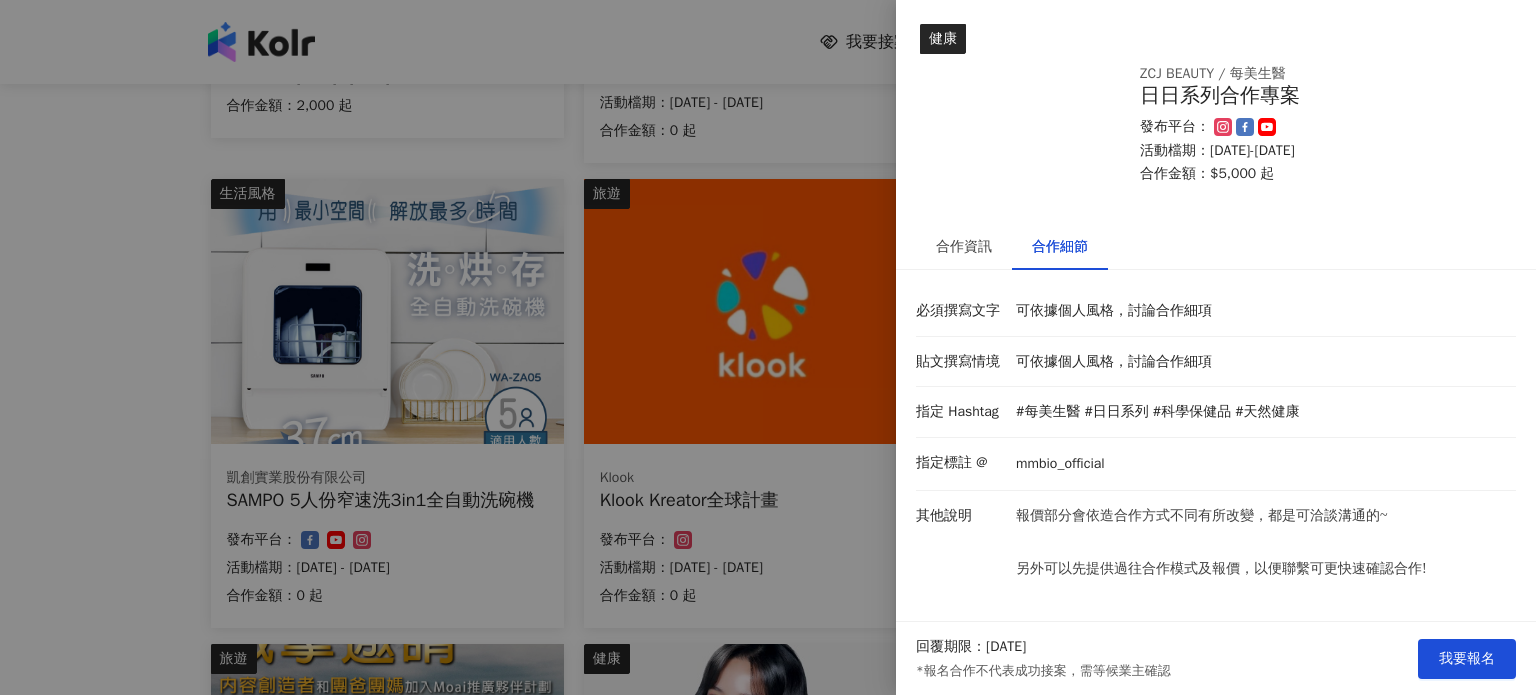 scroll, scrollTop: 4, scrollLeft: 0, axis: vertical 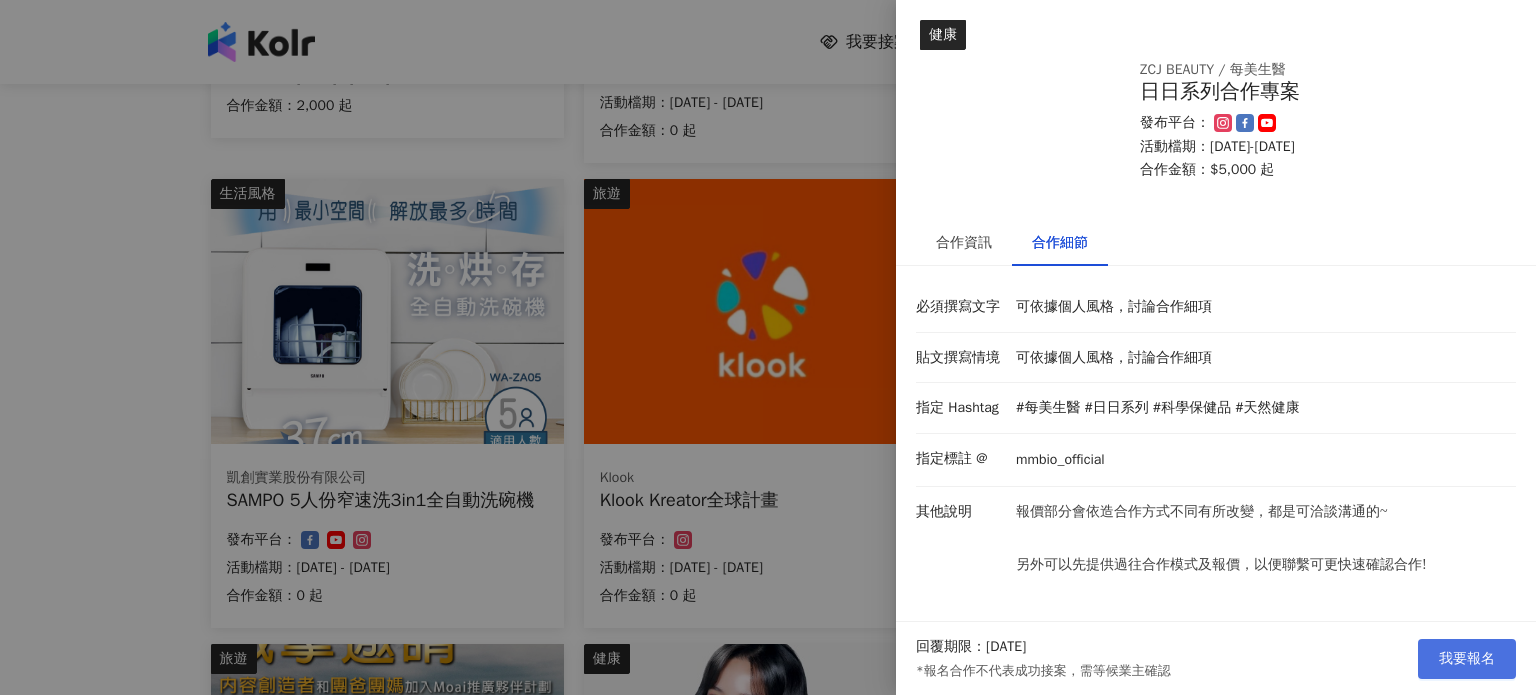 click on "我要報名" at bounding box center [1467, 659] 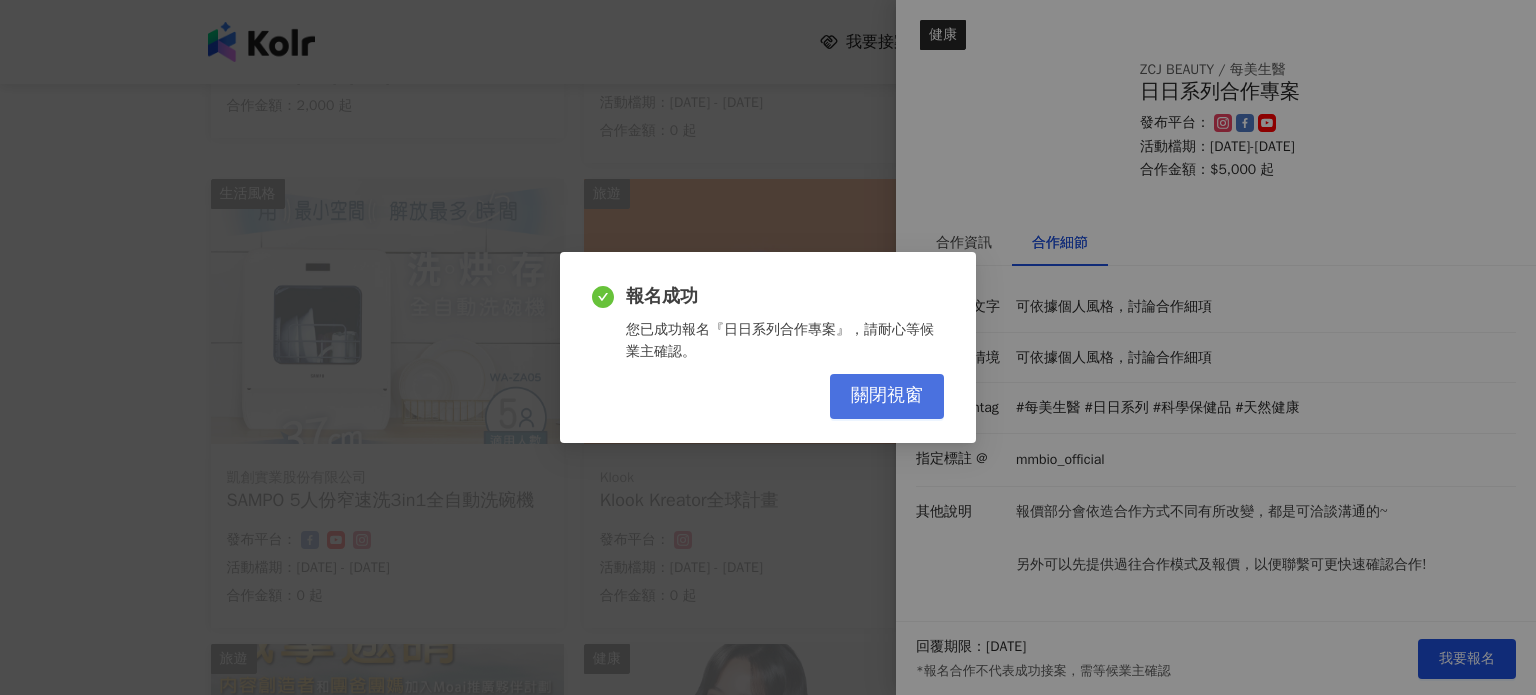 click on "關閉視窗" at bounding box center (887, 396) 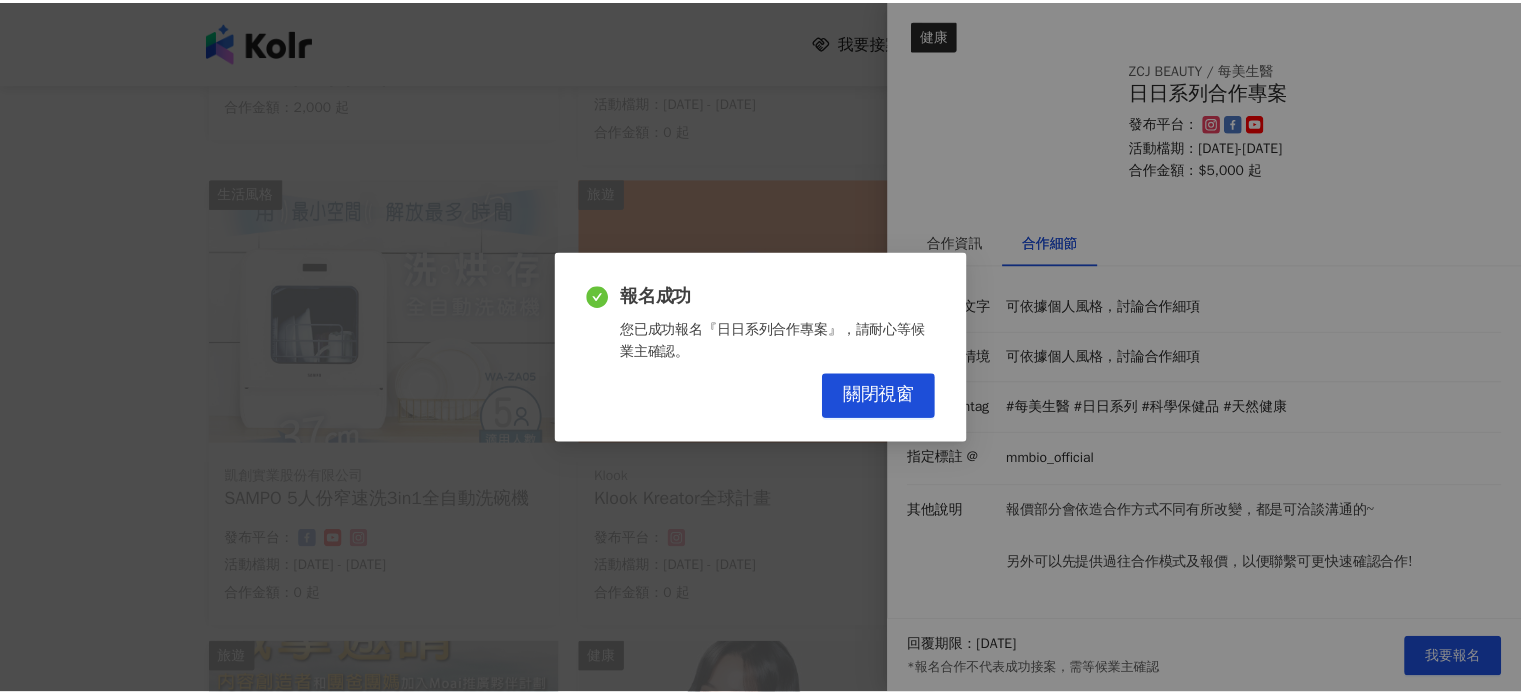 scroll, scrollTop: 0, scrollLeft: 0, axis: both 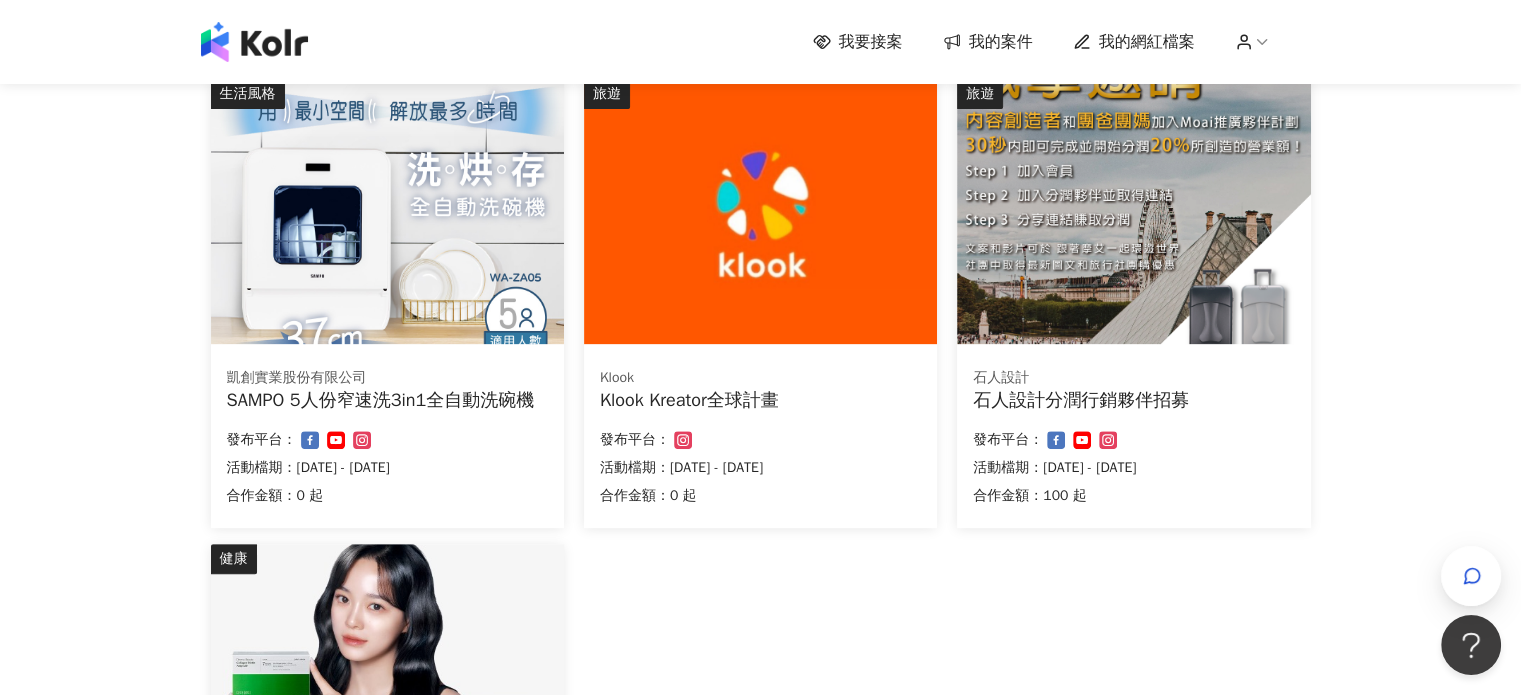 click on "Klook  Klook Kreator全球計畫 合作金額： 0 起 發布平台： 活動檔期：[DATE] - [DATE]" at bounding box center (760, 440) 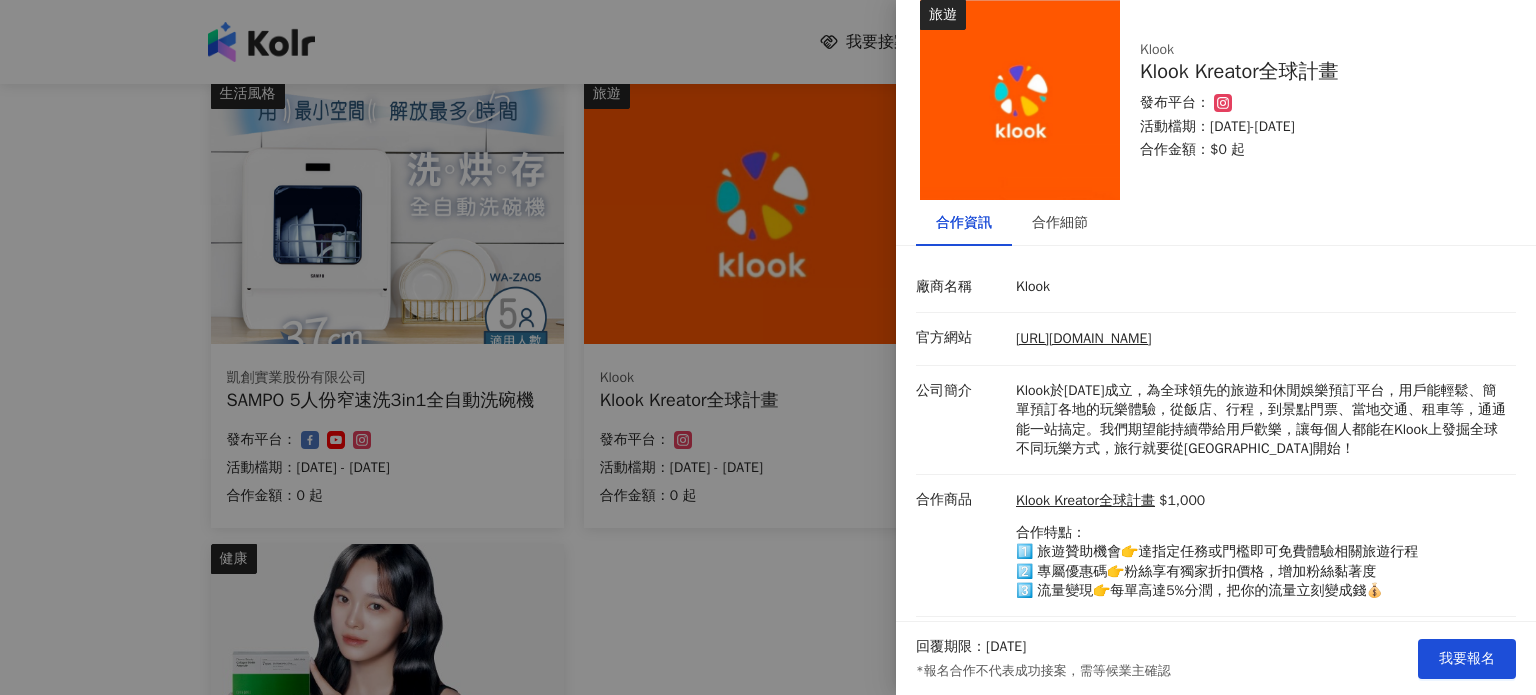 scroll, scrollTop: 0, scrollLeft: 0, axis: both 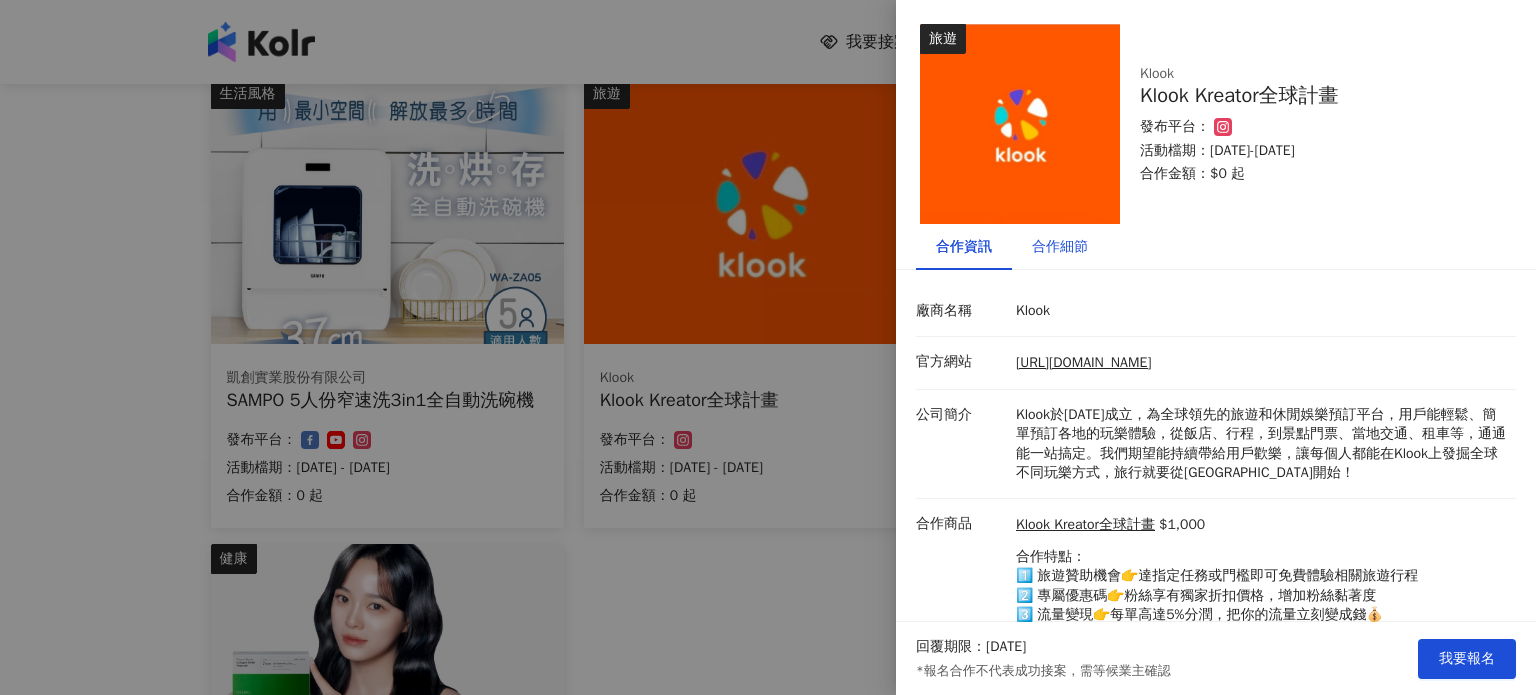 click on "合作細節" at bounding box center (1060, 247) 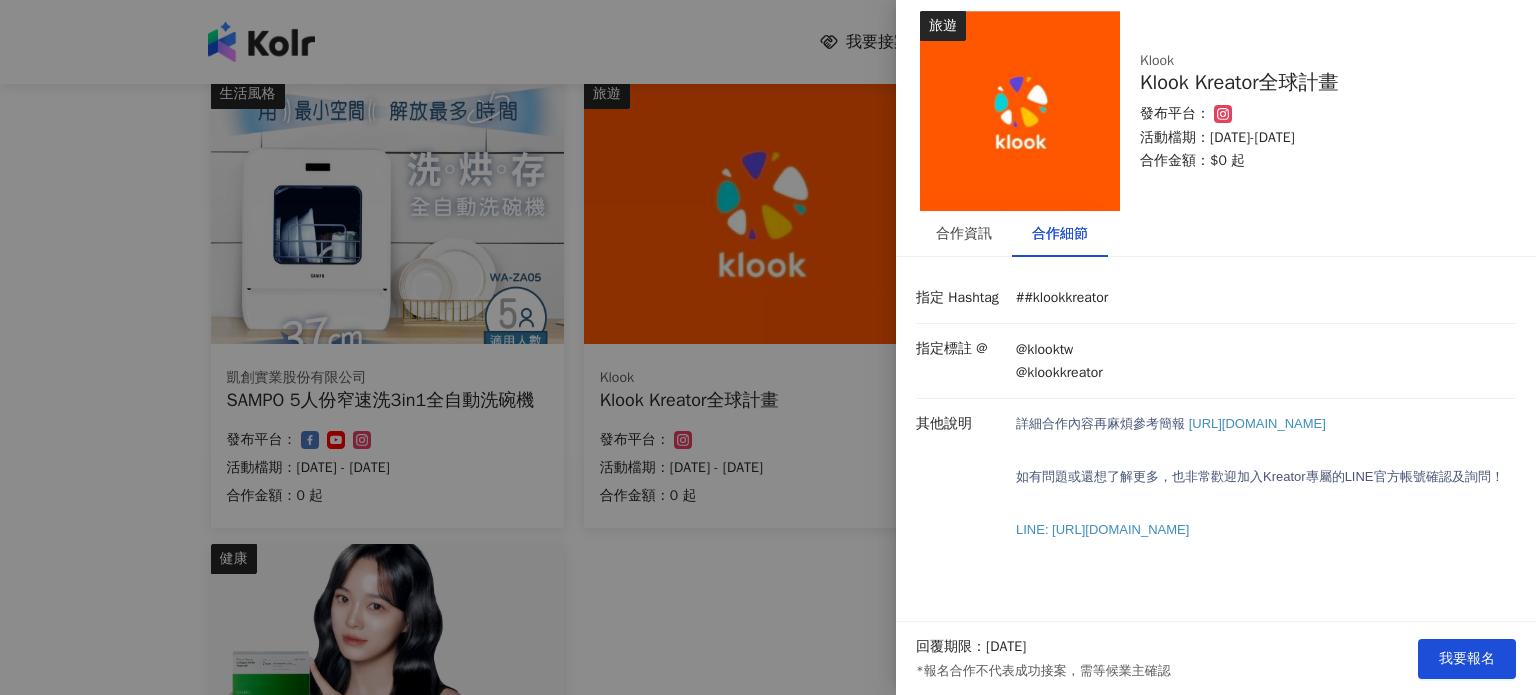 scroll, scrollTop: 56, scrollLeft: 0, axis: vertical 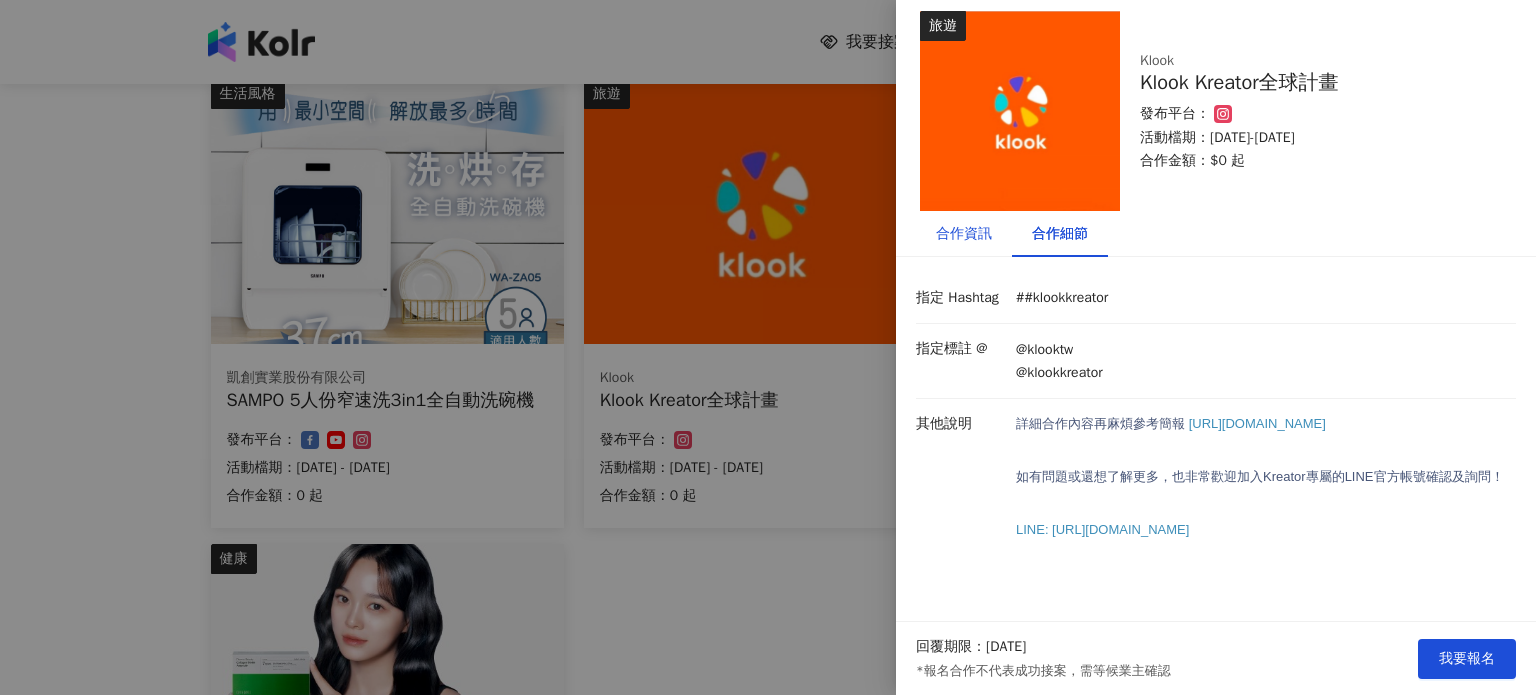 click on "合作資訊" at bounding box center (964, 234) 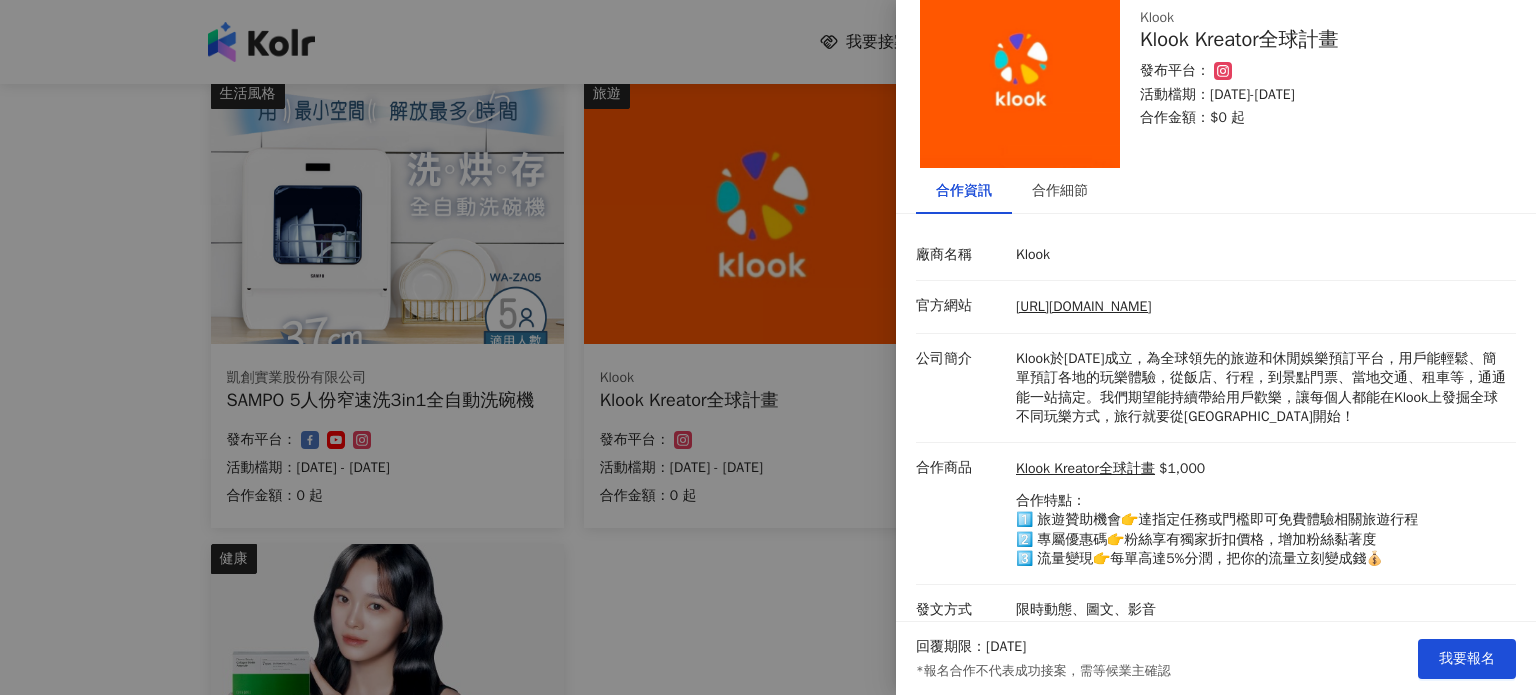 click at bounding box center [768, 347] 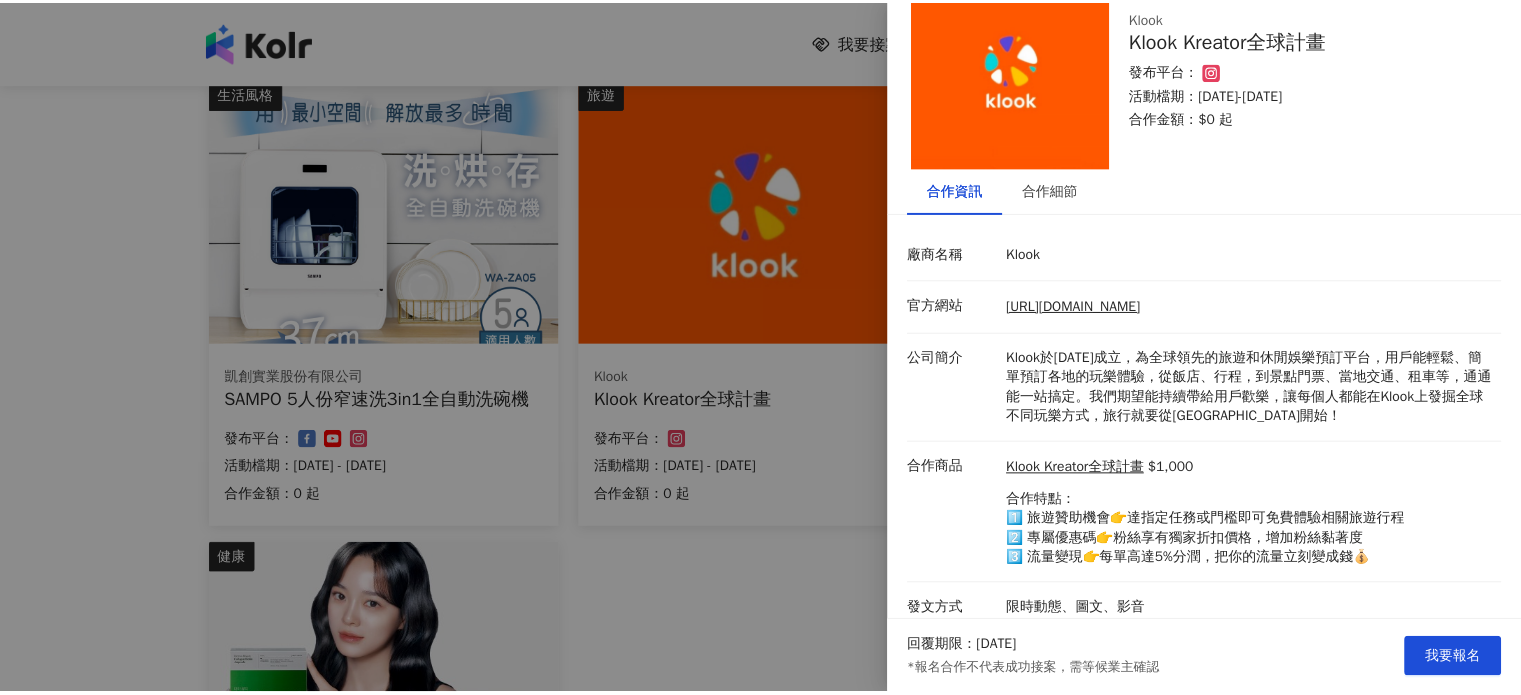 scroll, scrollTop: 0, scrollLeft: 0, axis: both 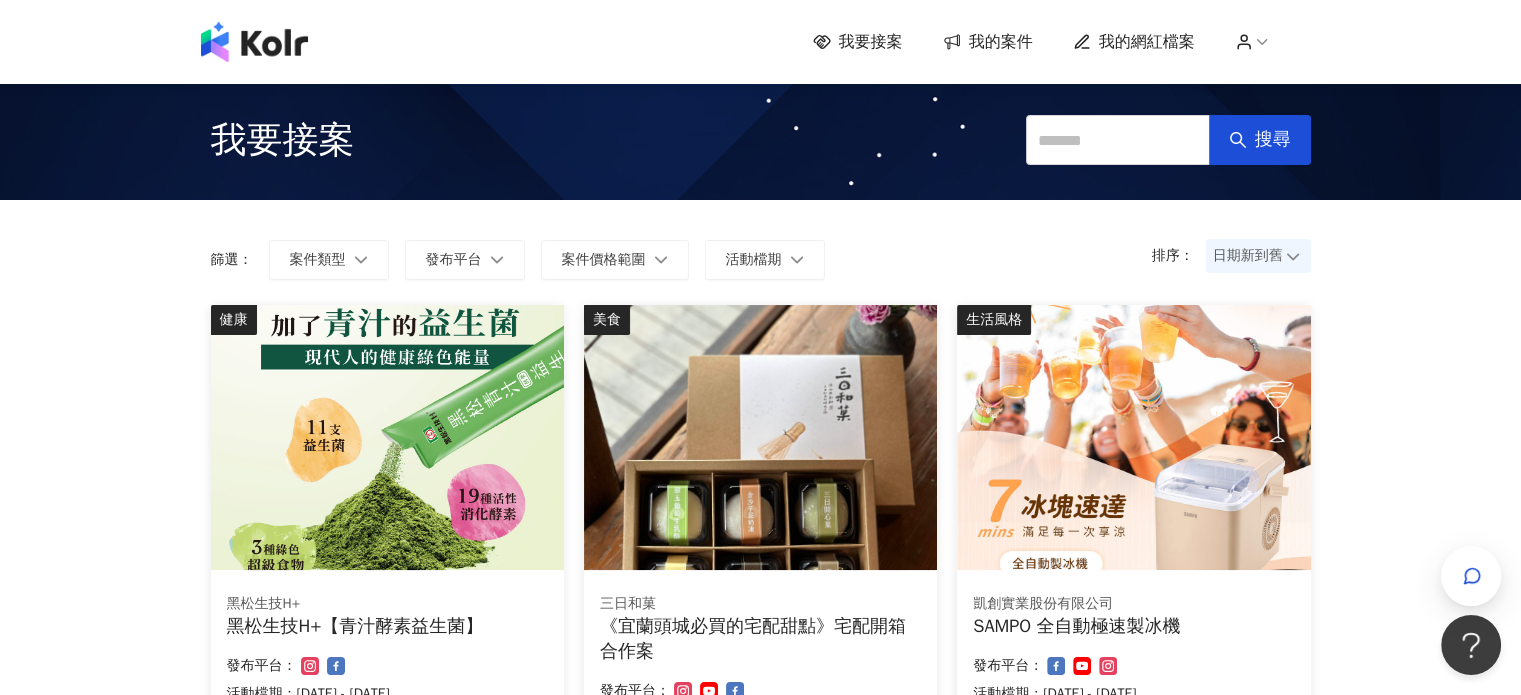 click on "我的網紅檔案" at bounding box center (1147, 42) 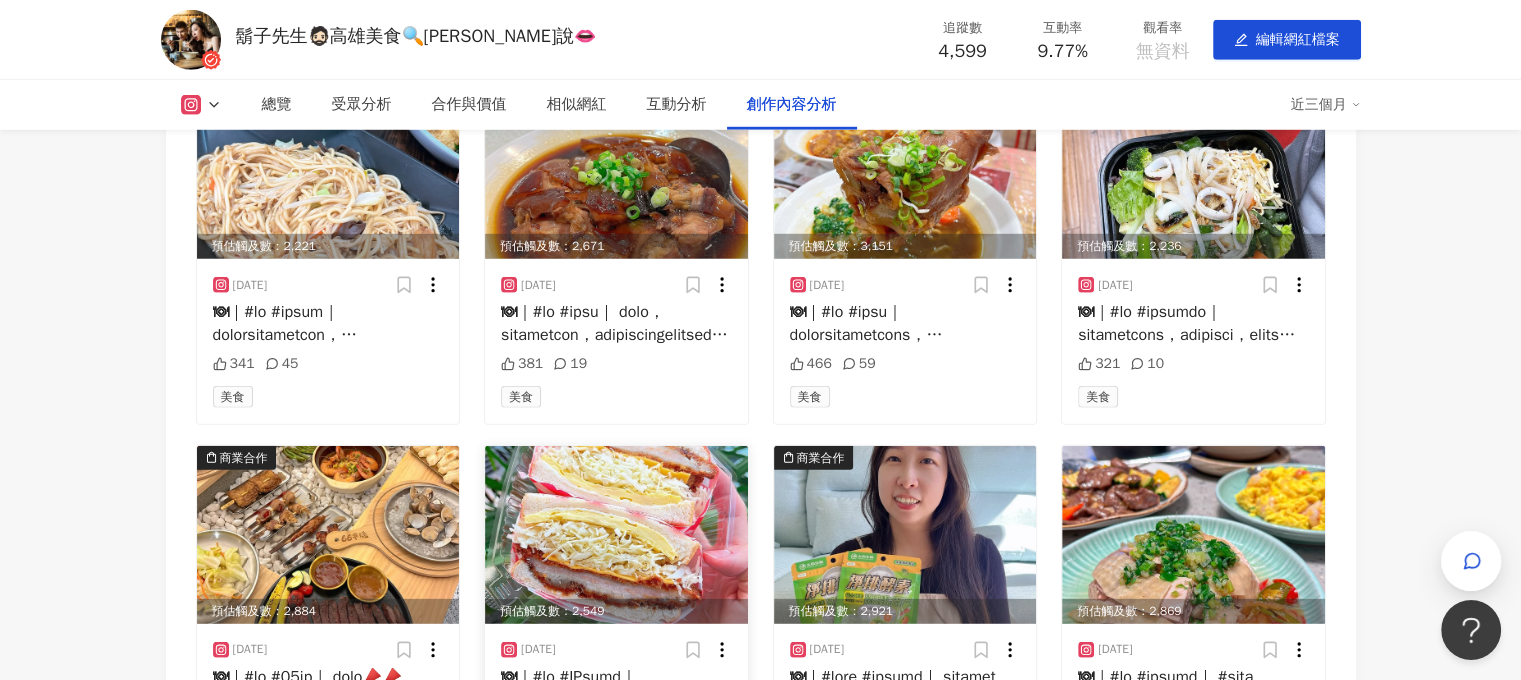 scroll, scrollTop: 6188, scrollLeft: 0, axis: vertical 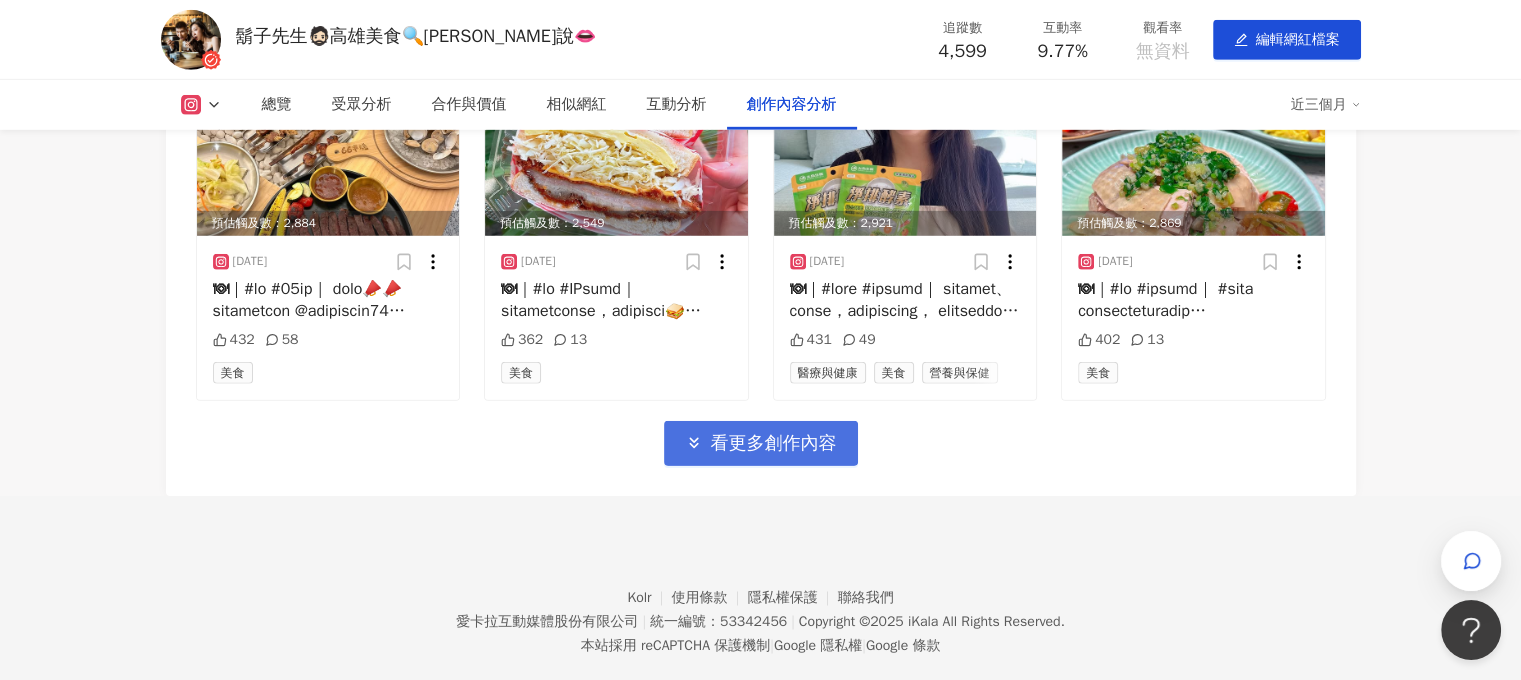 click on "看更多創作內容" at bounding box center [774, 444] 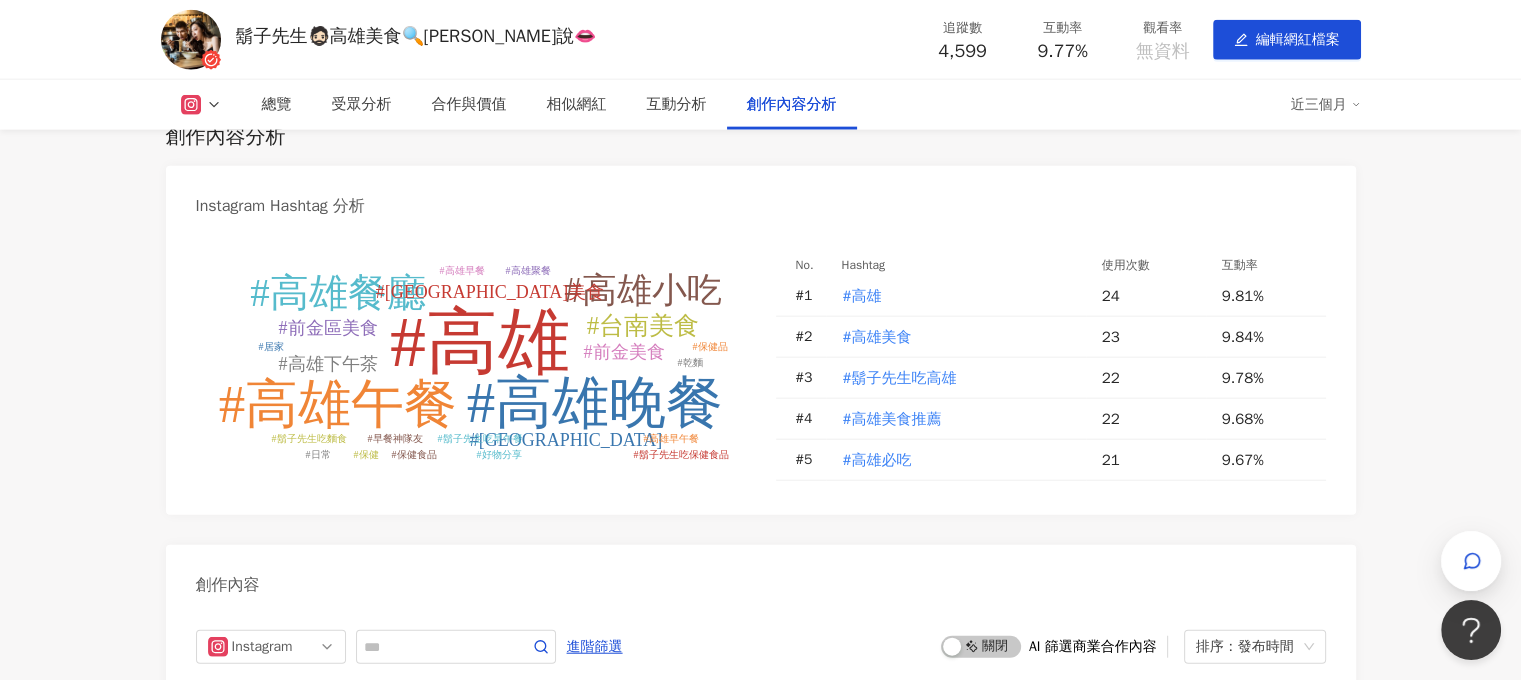scroll, scrollTop: 4788, scrollLeft: 0, axis: vertical 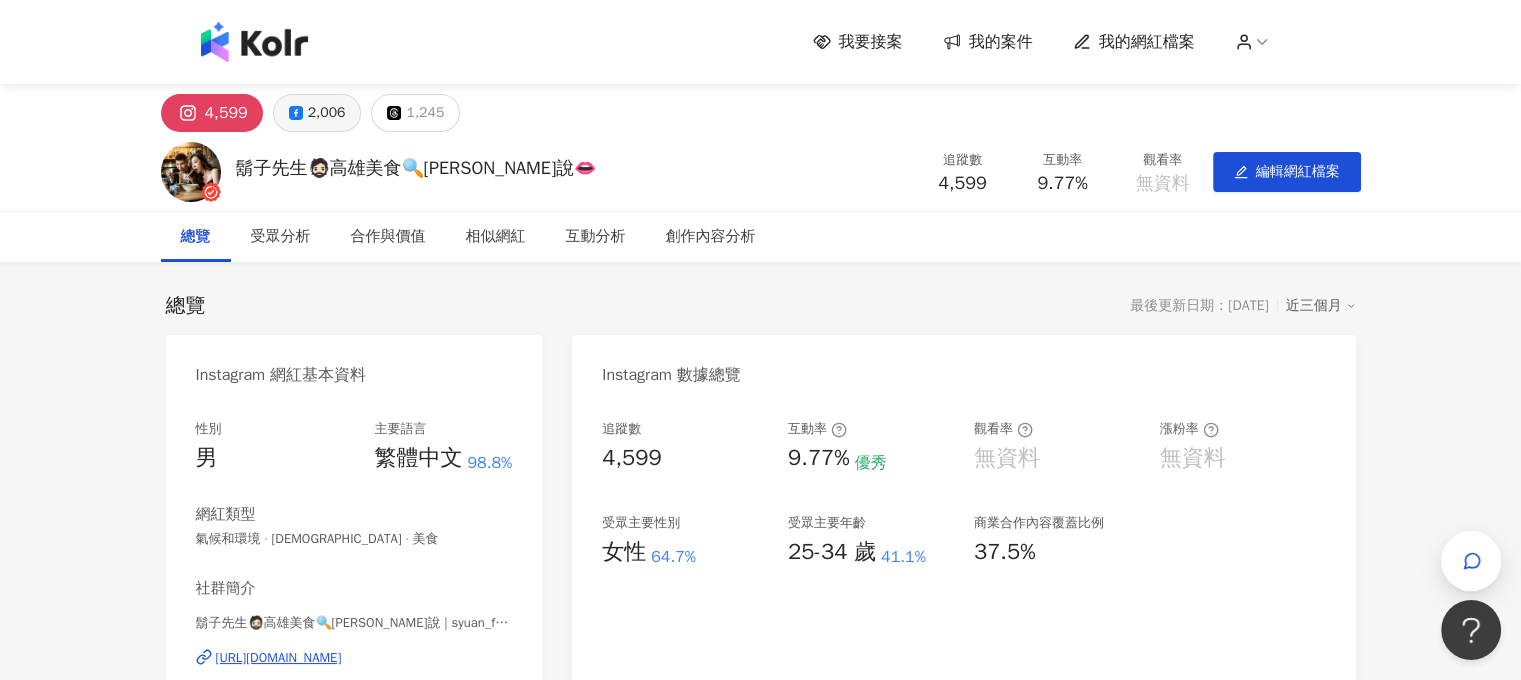 click on "2,006" at bounding box center [327, 113] 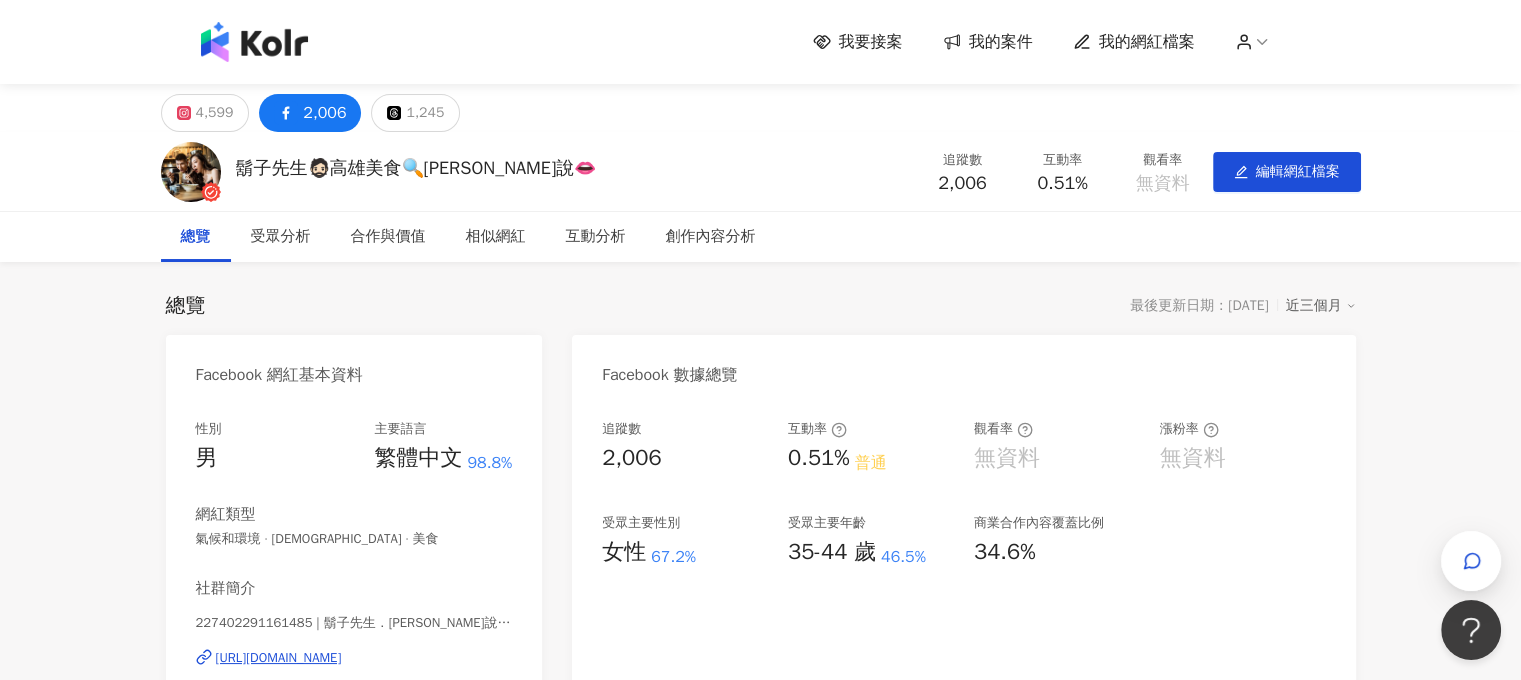 type 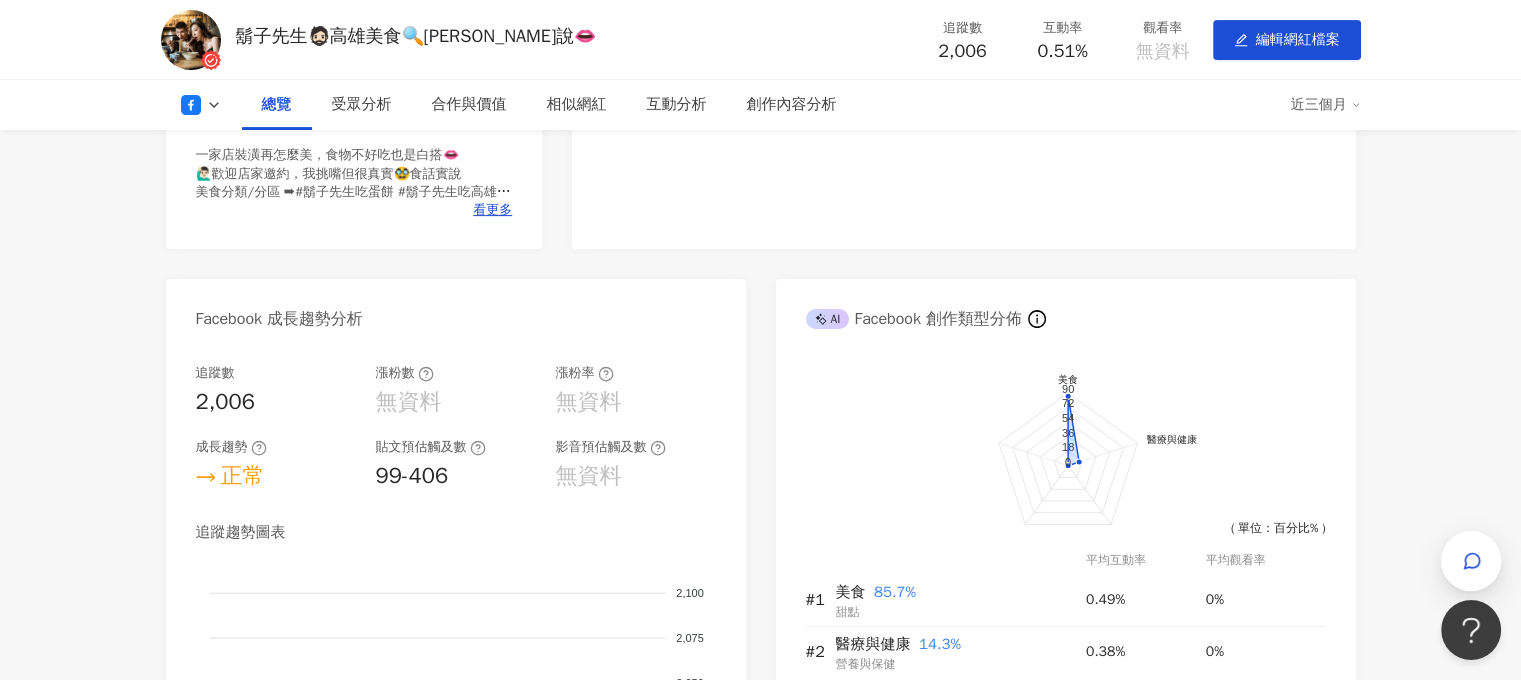 scroll, scrollTop: 0, scrollLeft: 0, axis: both 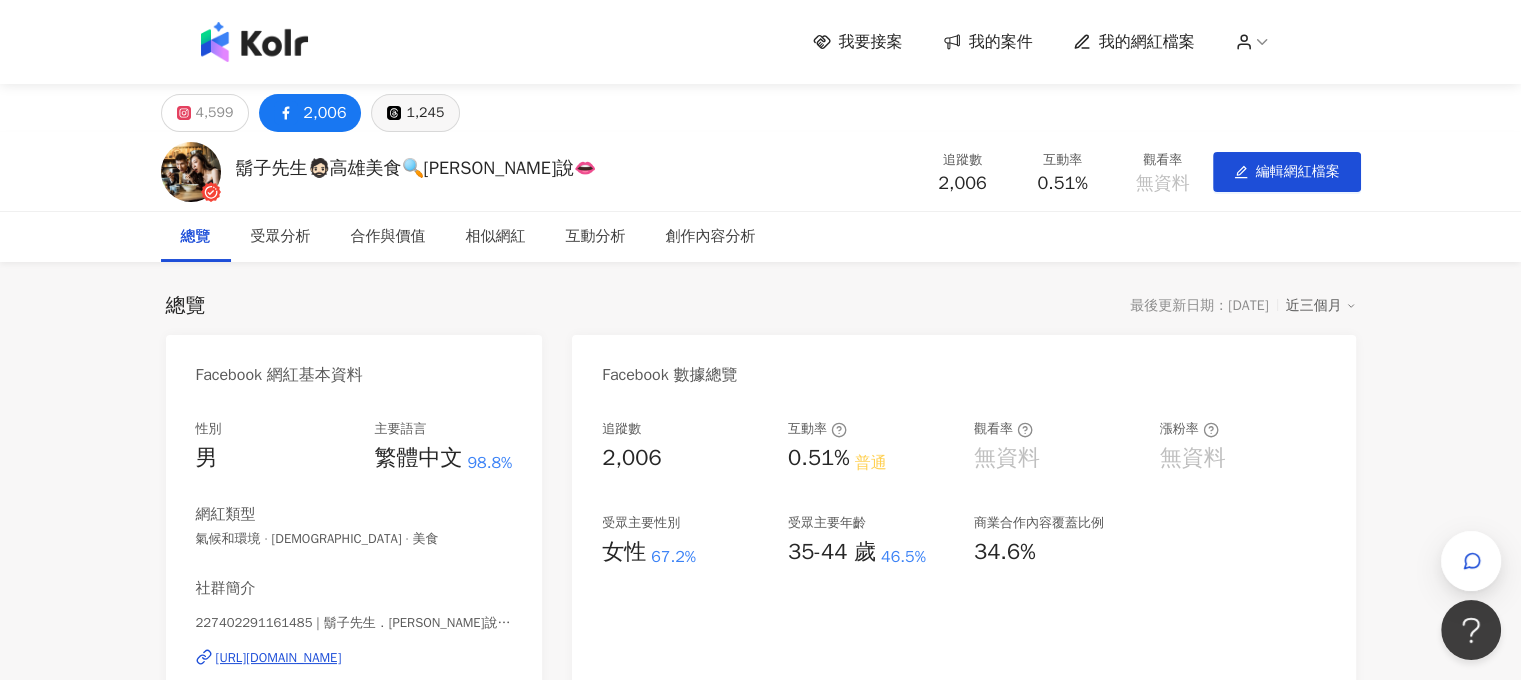click on "1,245" at bounding box center [425, 113] 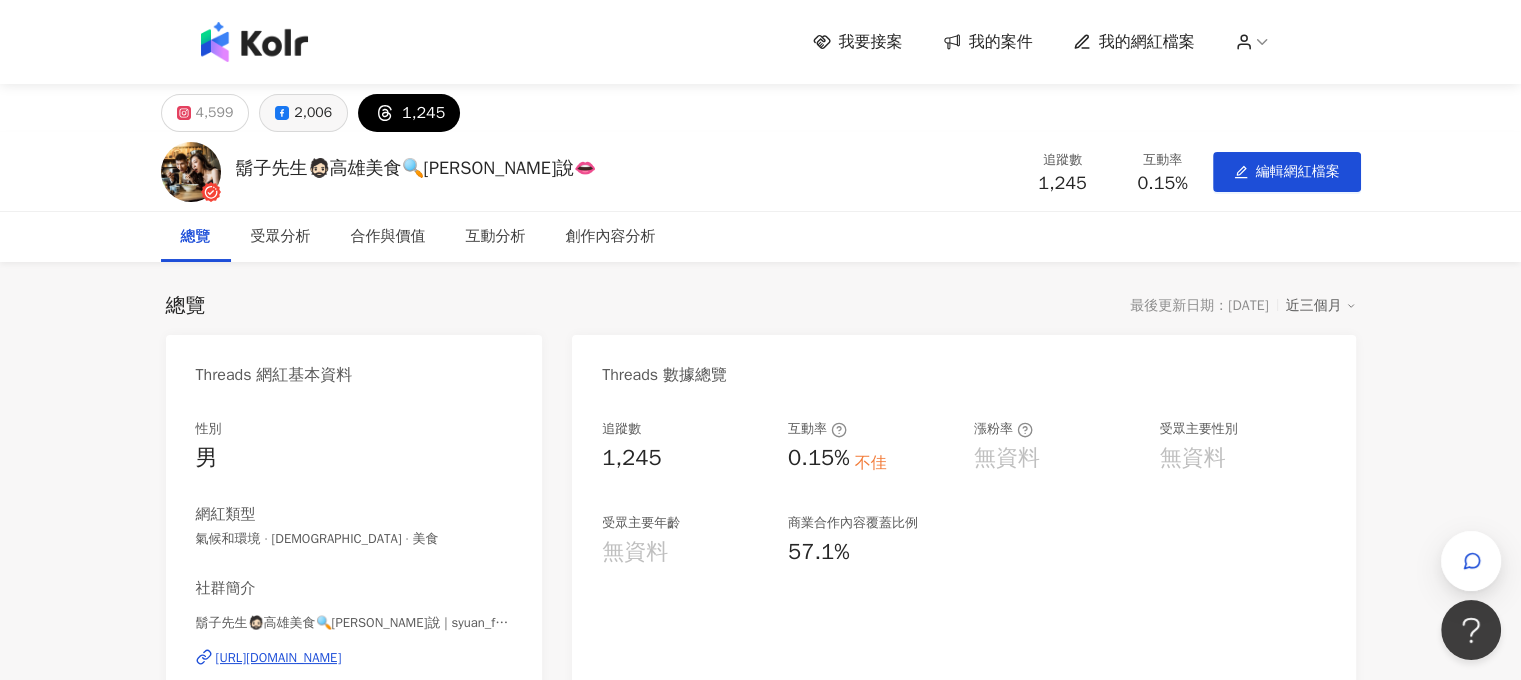 click on "2,006" at bounding box center [313, 113] 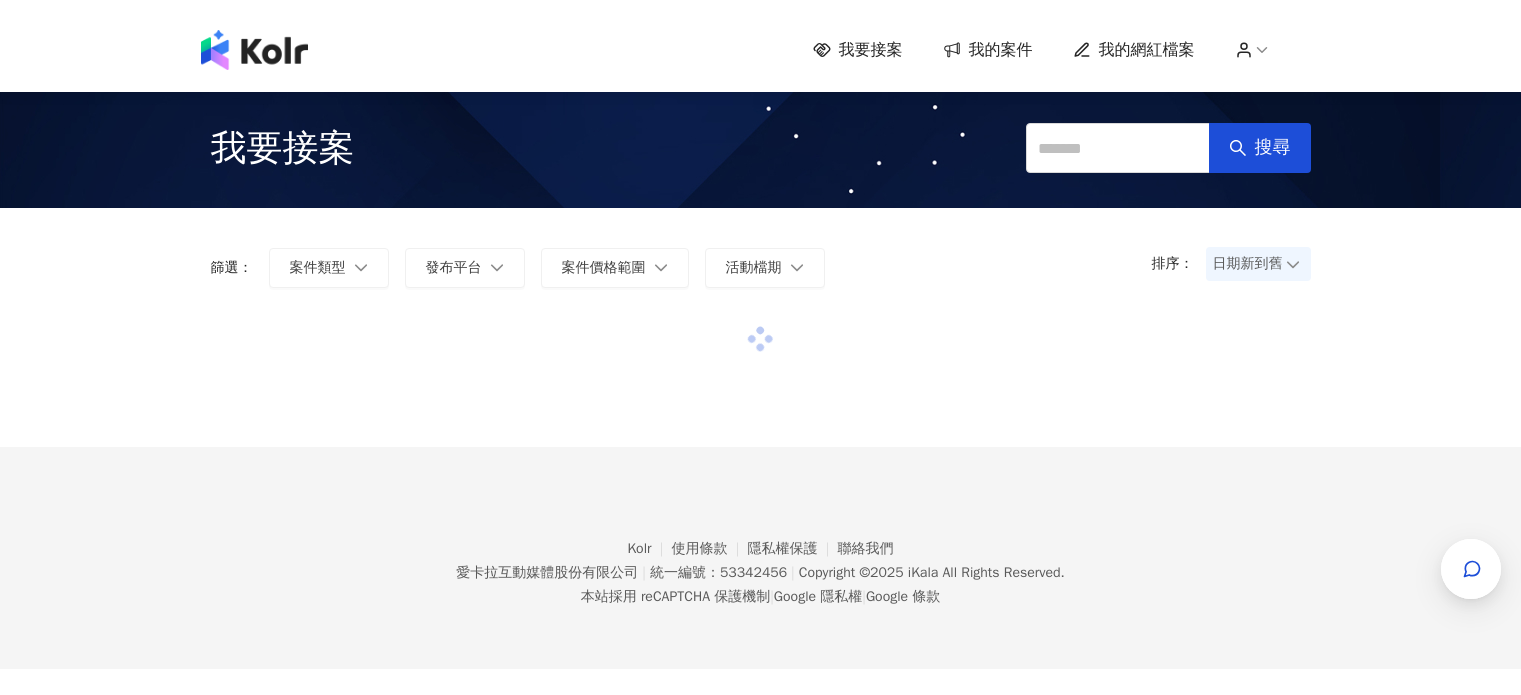 scroll, scrollTop: 0, scrollLeft: 0, axis: both 